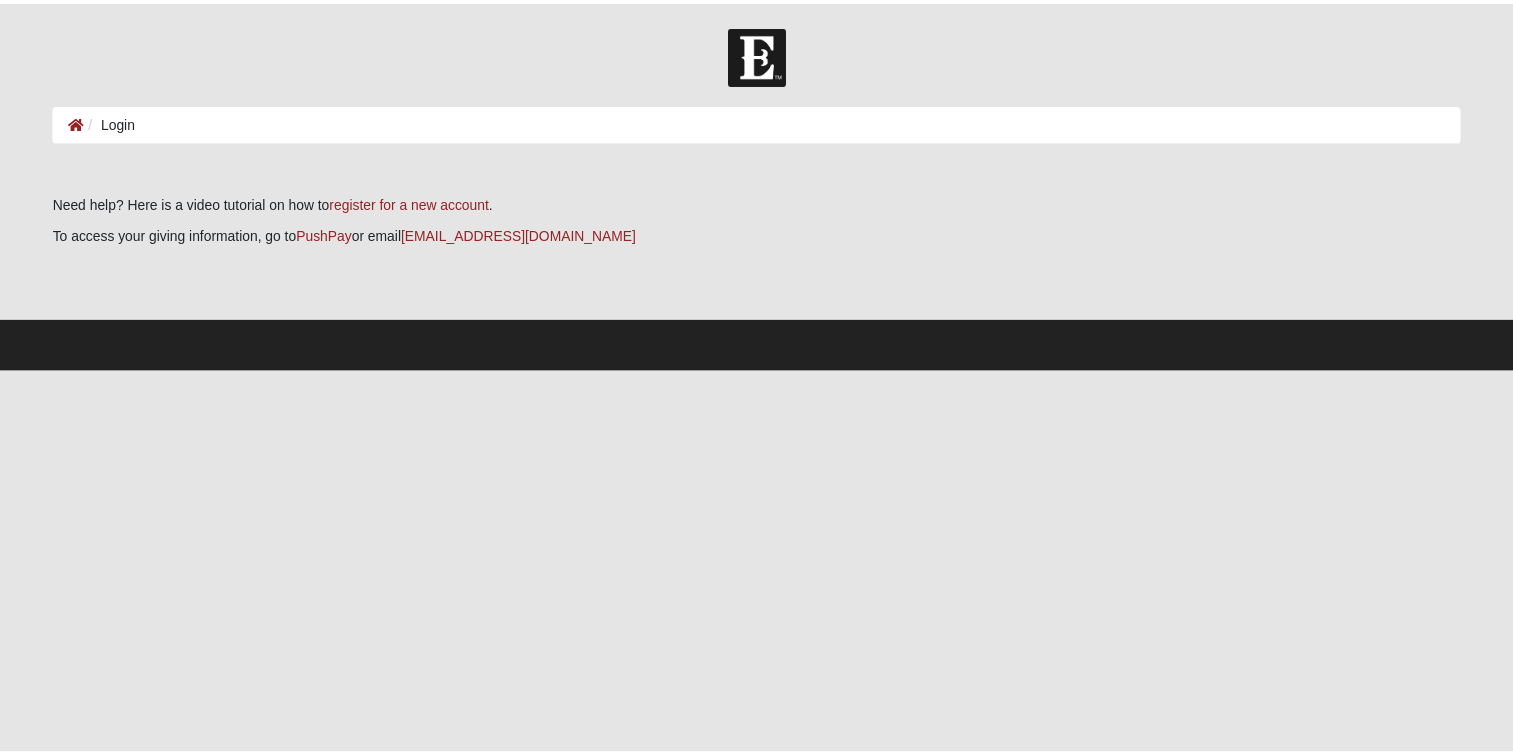 scroll, scrollTop: 0, scrollLeft: 0, axis: both 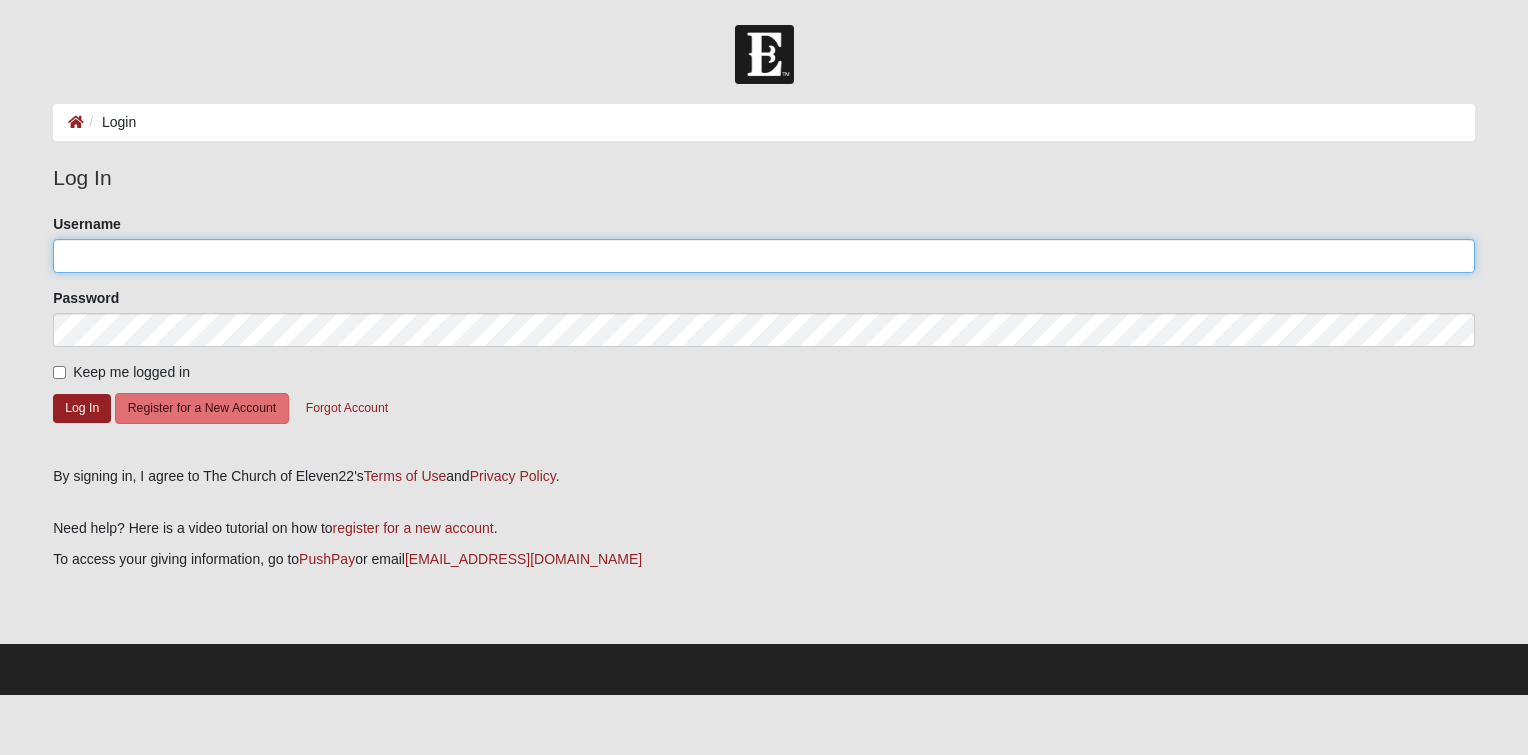 click on "Username" 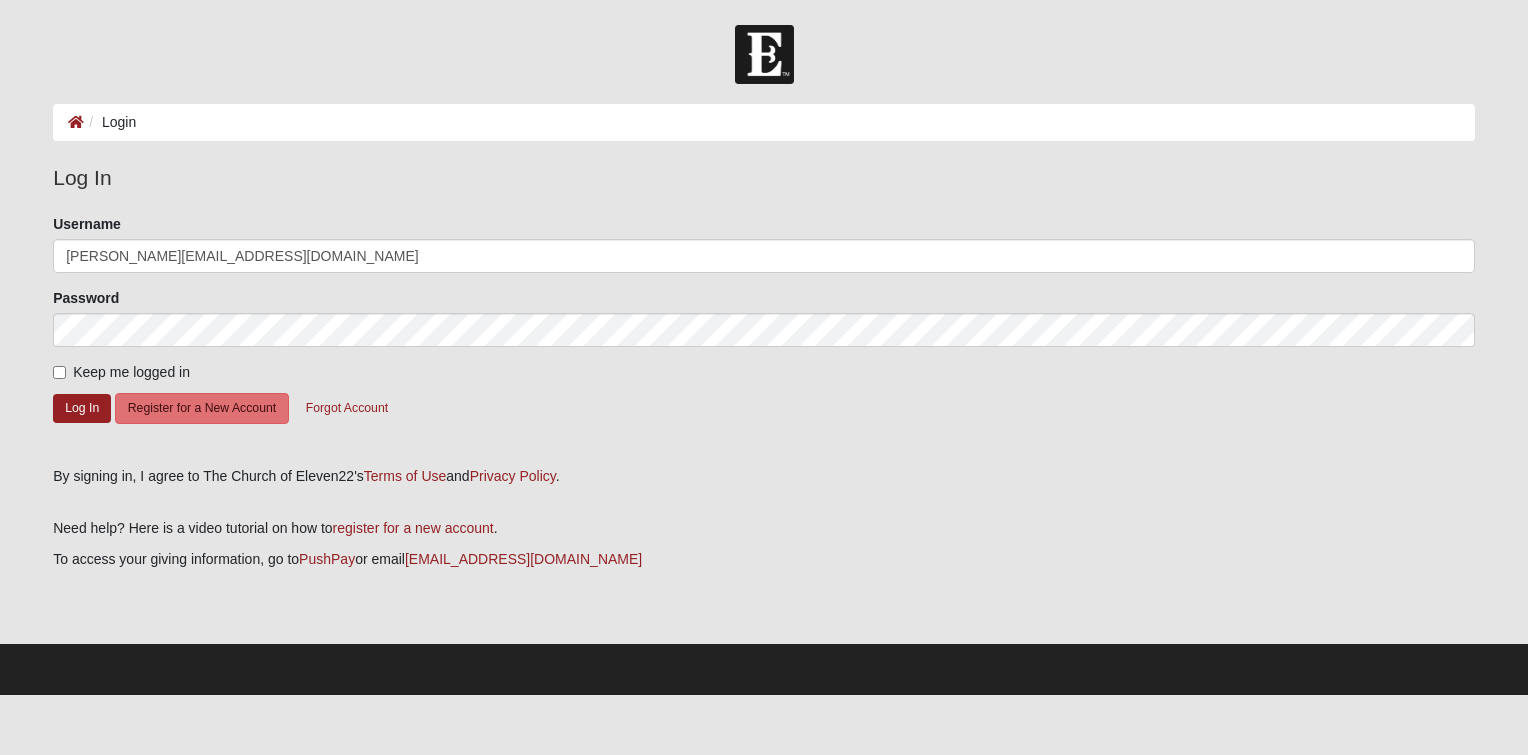 click on "Keep me logged in" at bounding box center (131, 372) 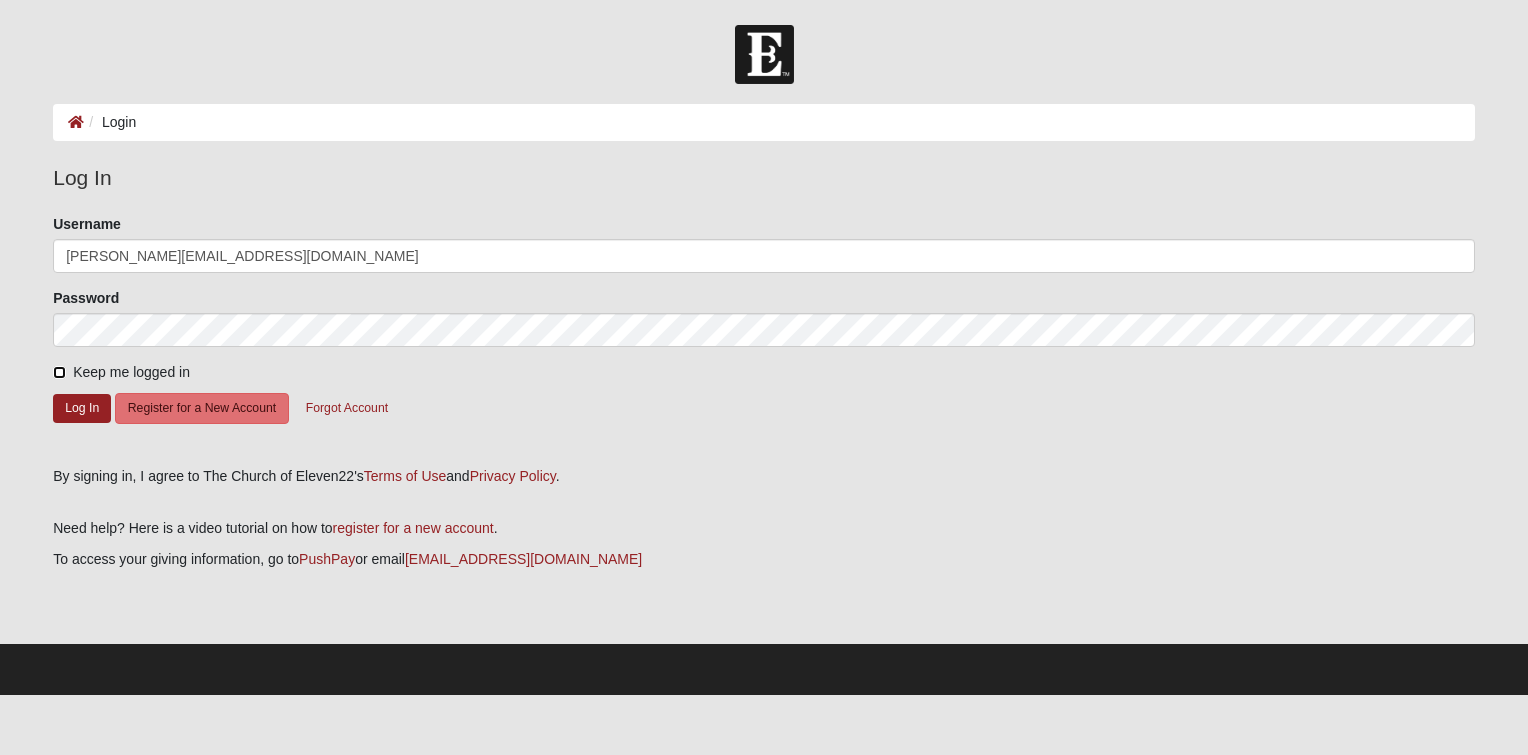 checkbox on "true" 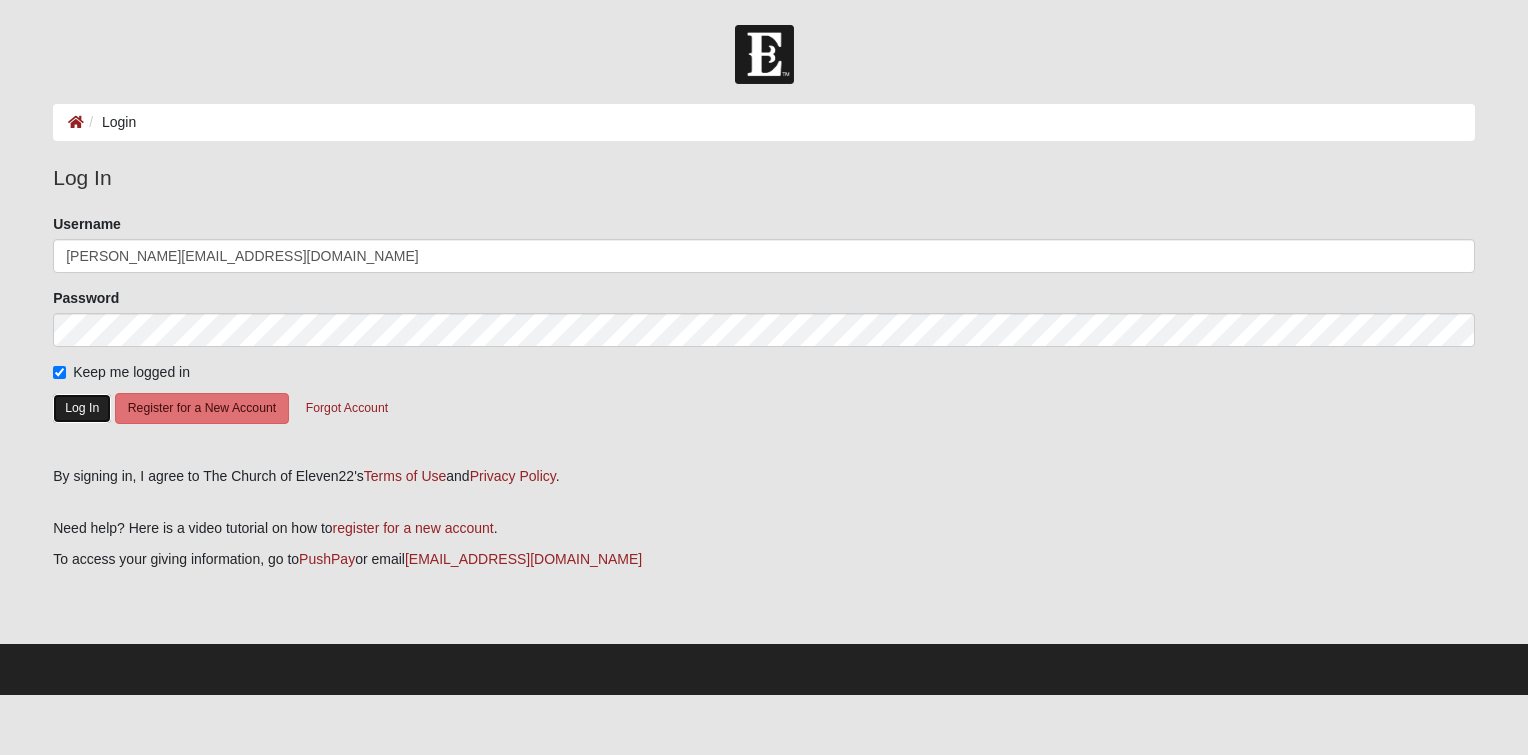 click on "Log In" 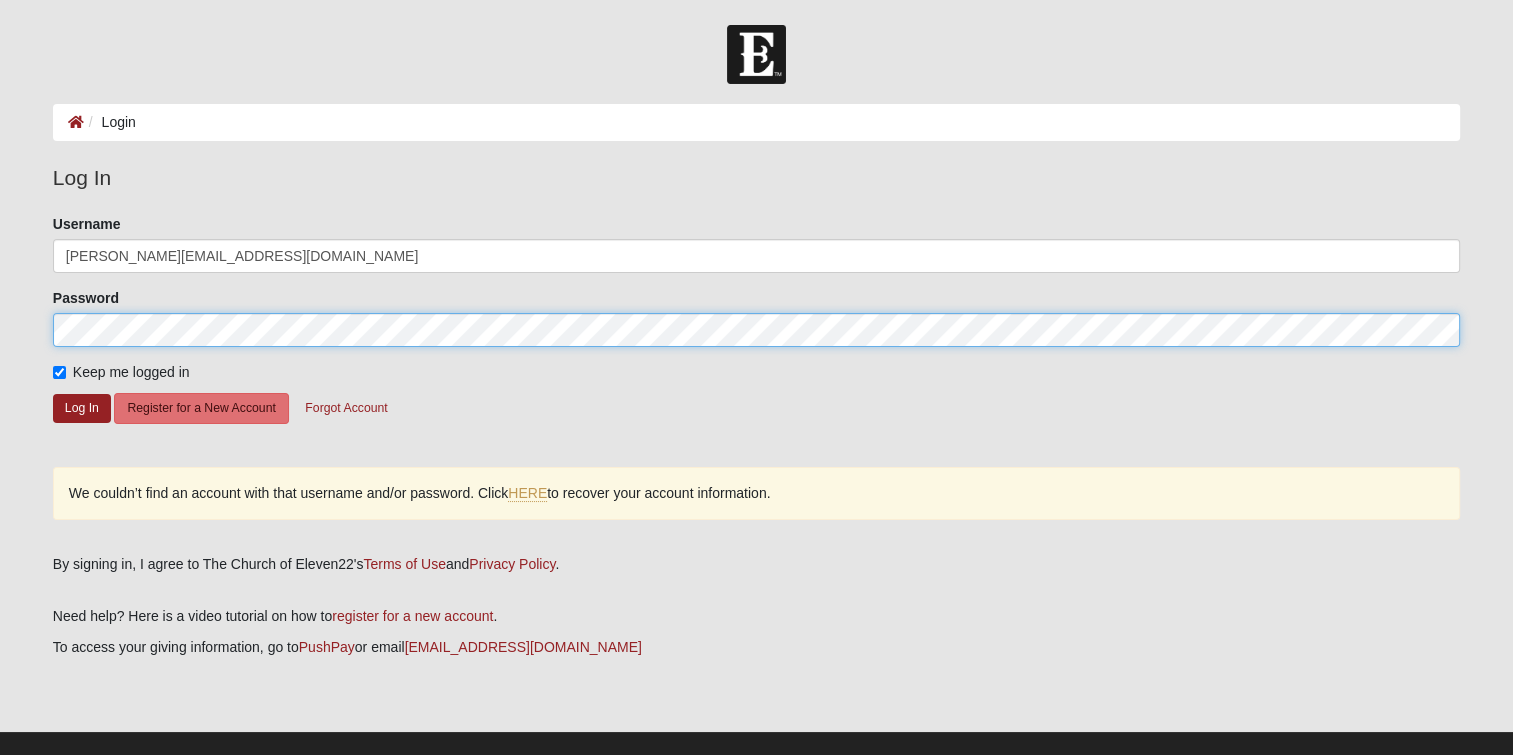 click on "Log In
Login
Login
Error
Log In  Please correct the following:    Username    sarah.johnson333@yahoo.com     Password      Keep me logged in Log In Register for a New Account Forgot Account HERE  to recover your account information. Terms of Use  and  ." at bounding box center (756, 404) 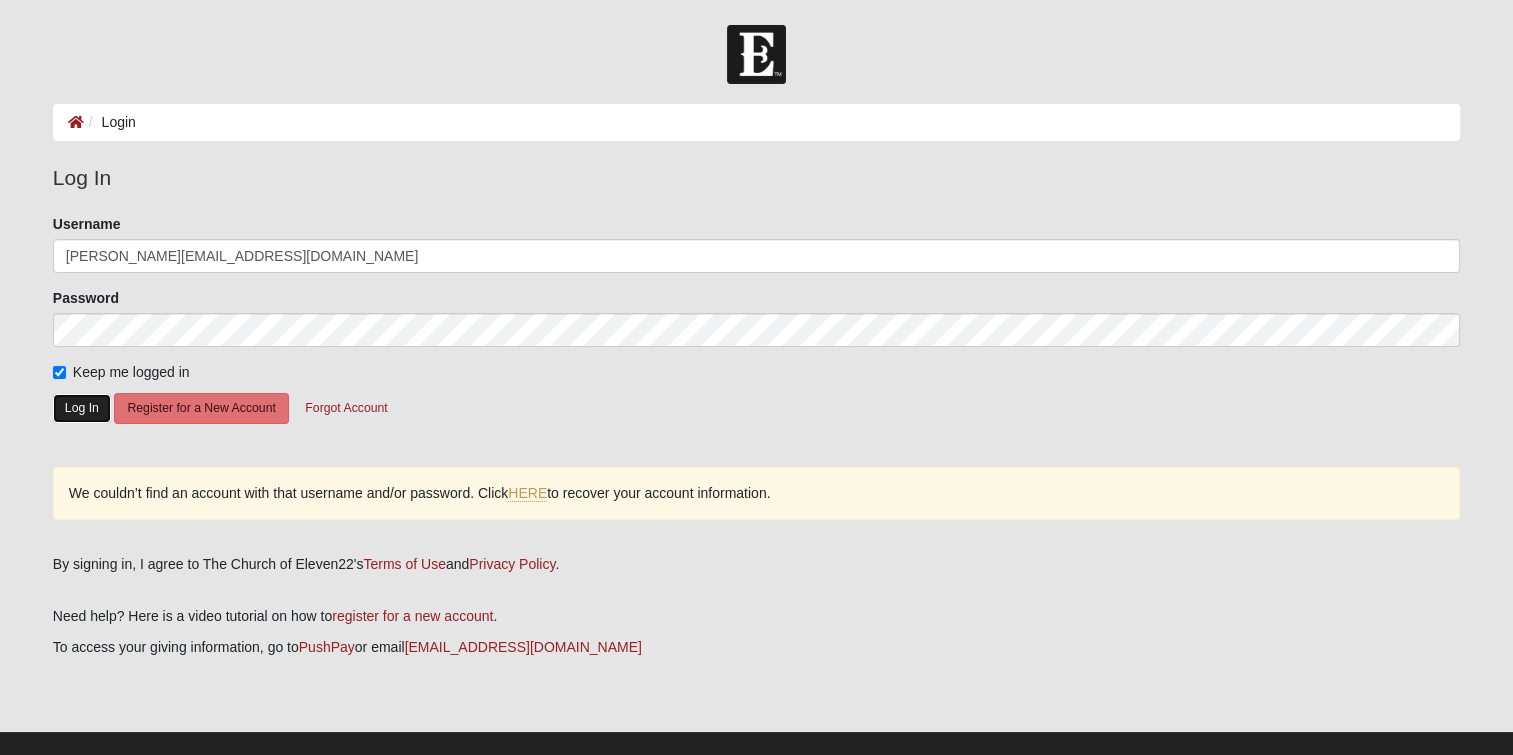 click on "Log In" 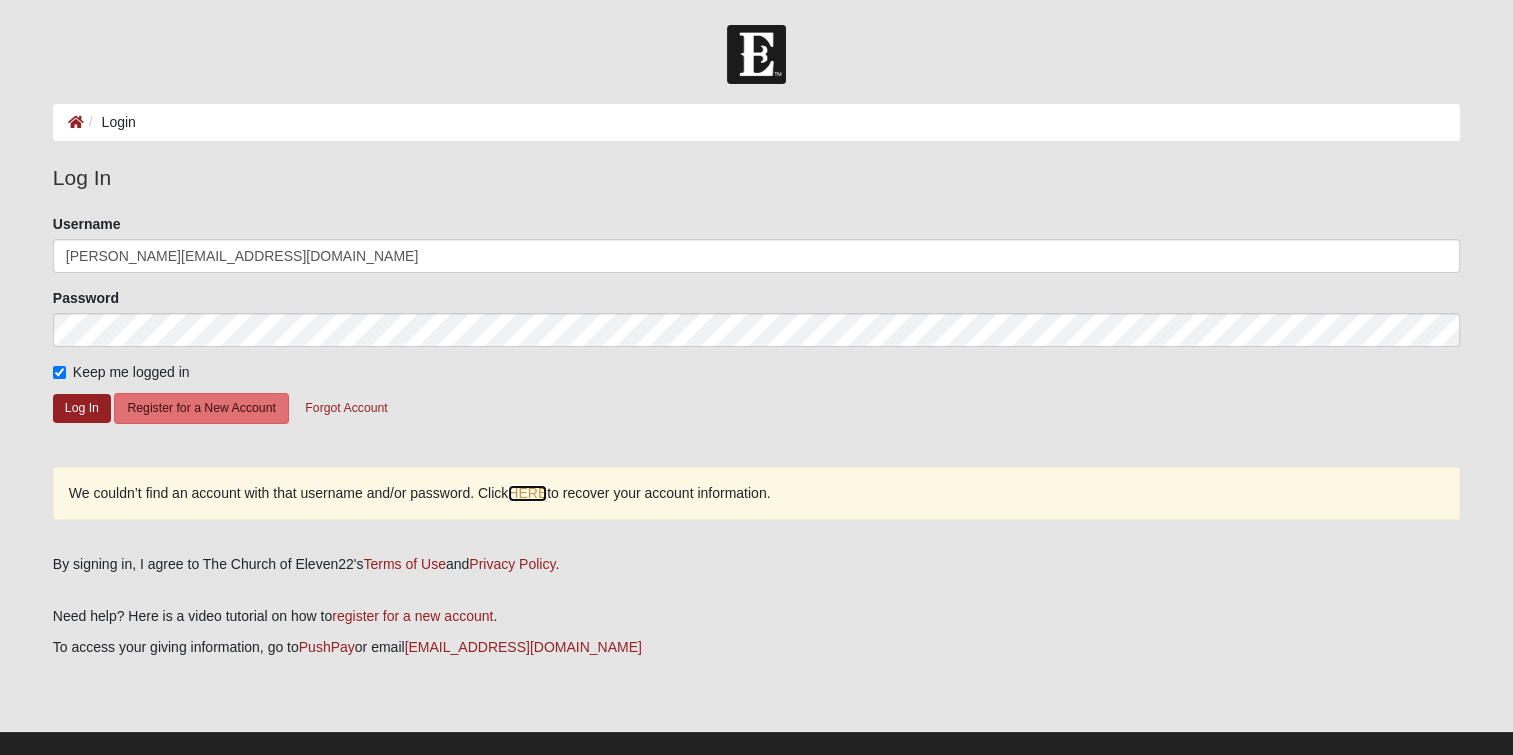 click on "HERE" at bounding box center (527, 493) 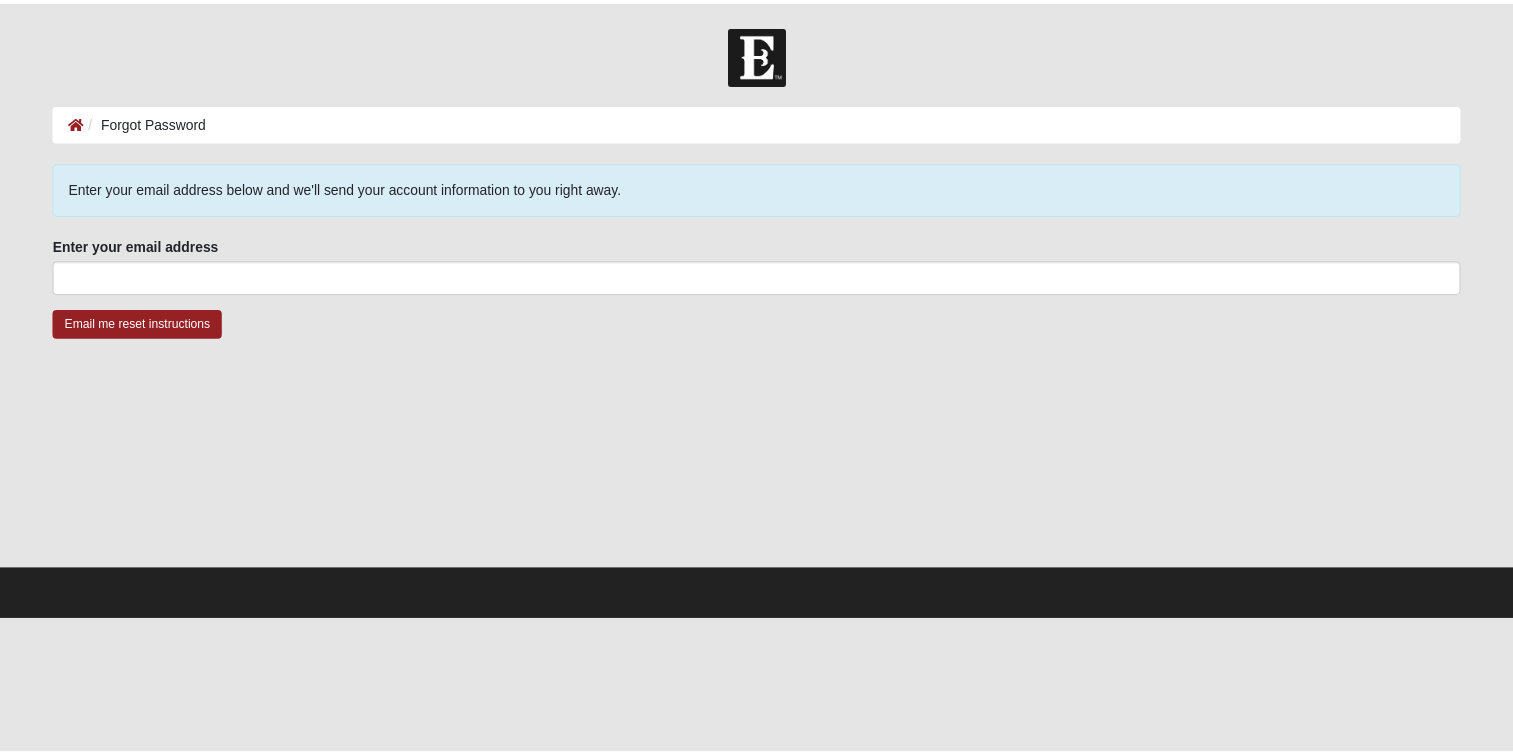 scroll, scrollTop: 0, scrollLeft: 0, axis: both 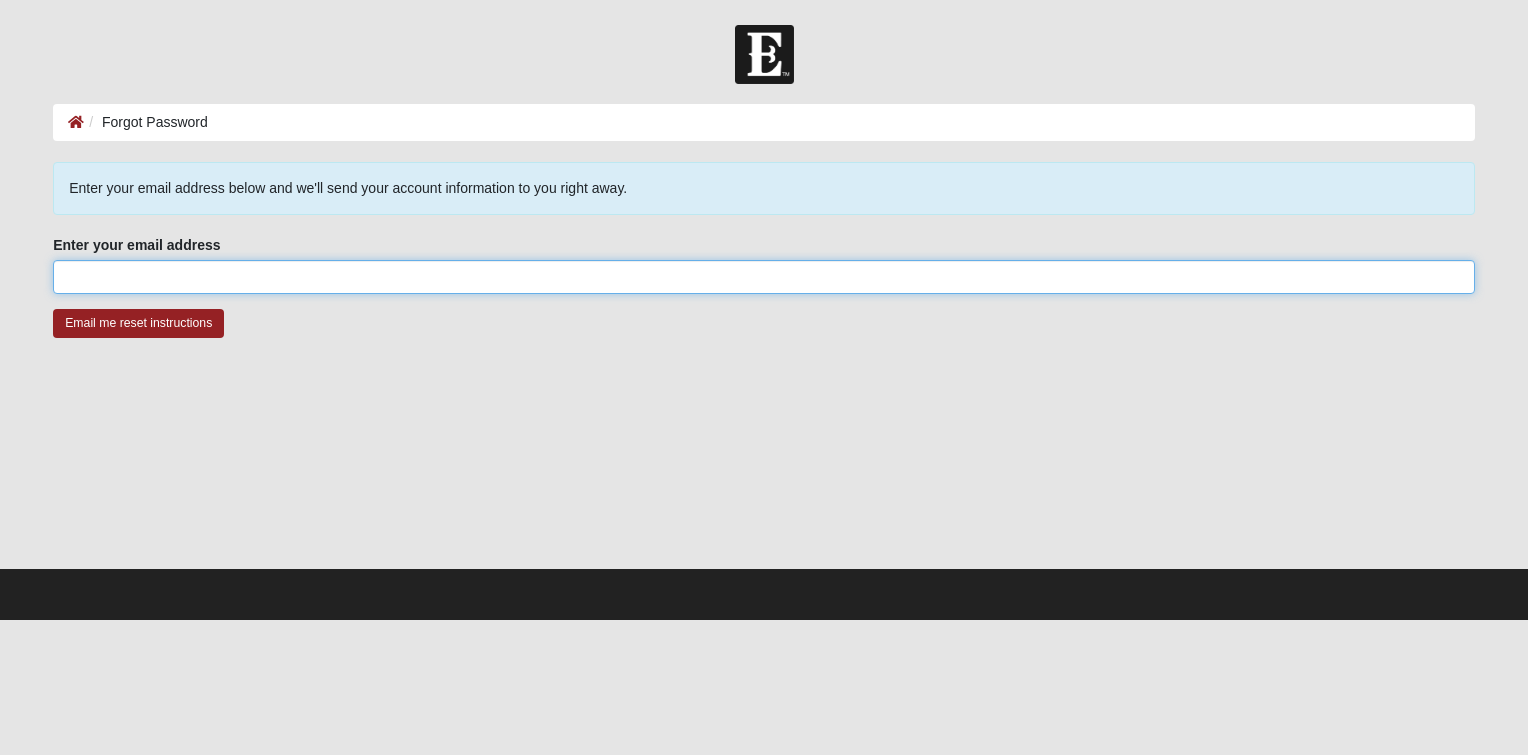 click on "Enter your email address" at bounding box center [764, 277] 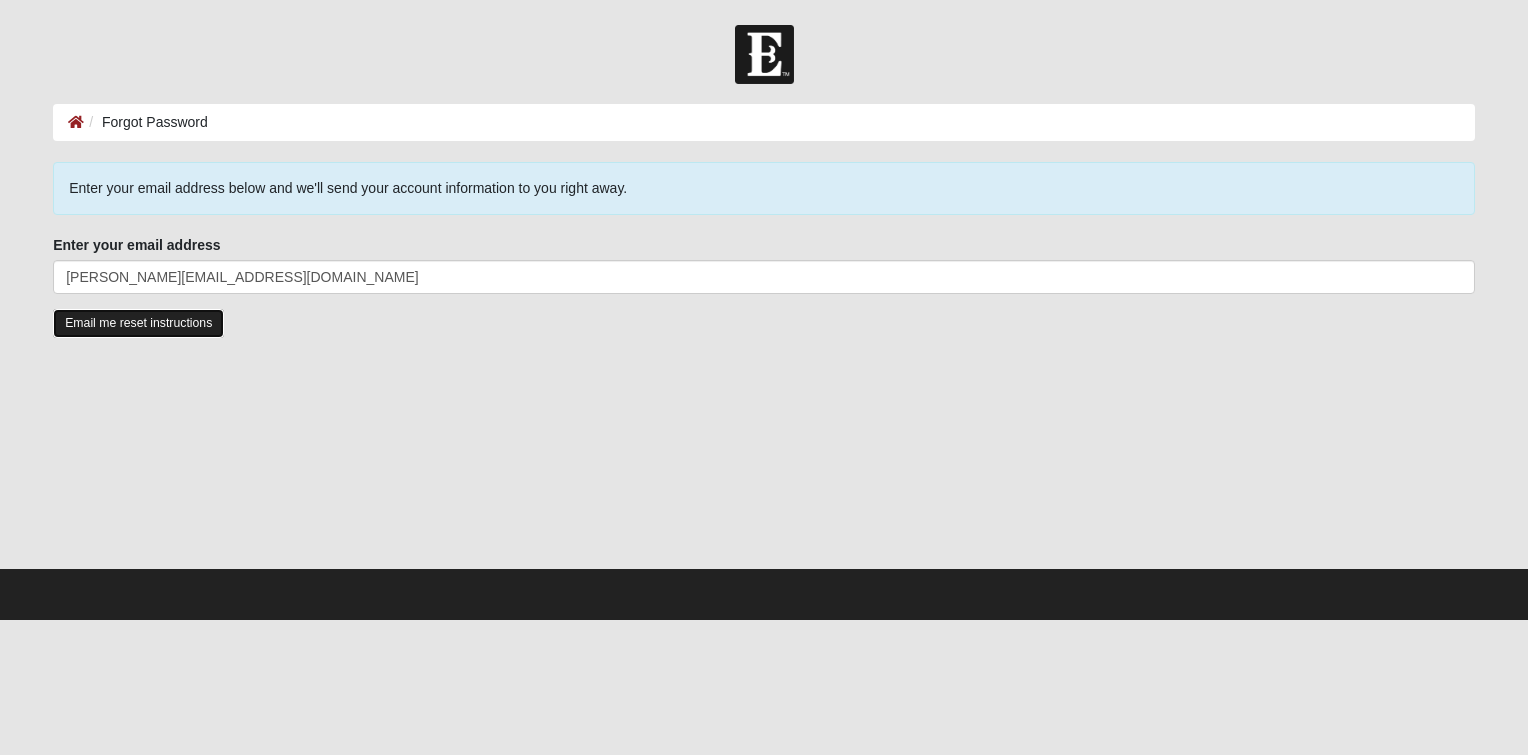 click on "Email me reset instructions" at bounding box center [138, 323] 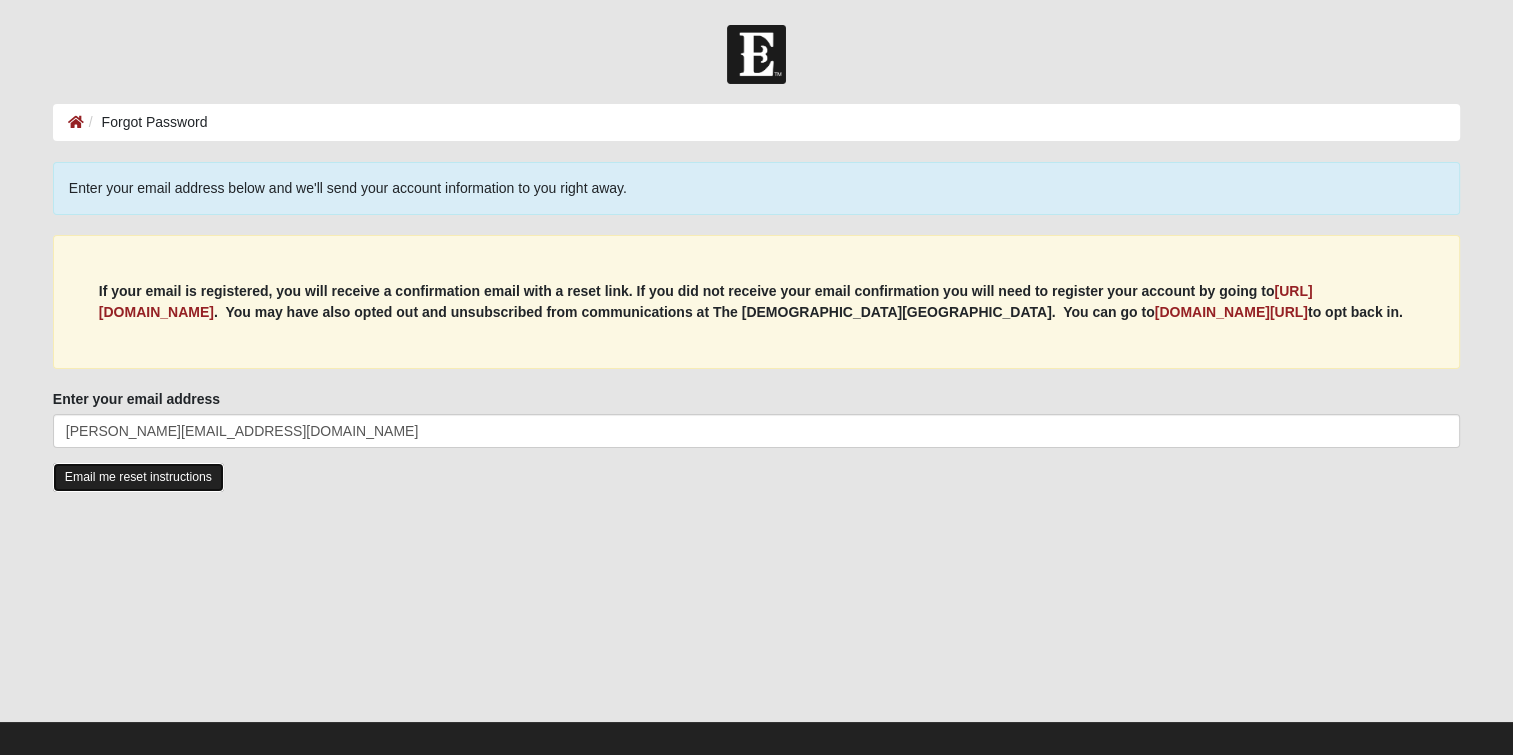 click on "Email me reset instructions" at bounding box center (138, 477) 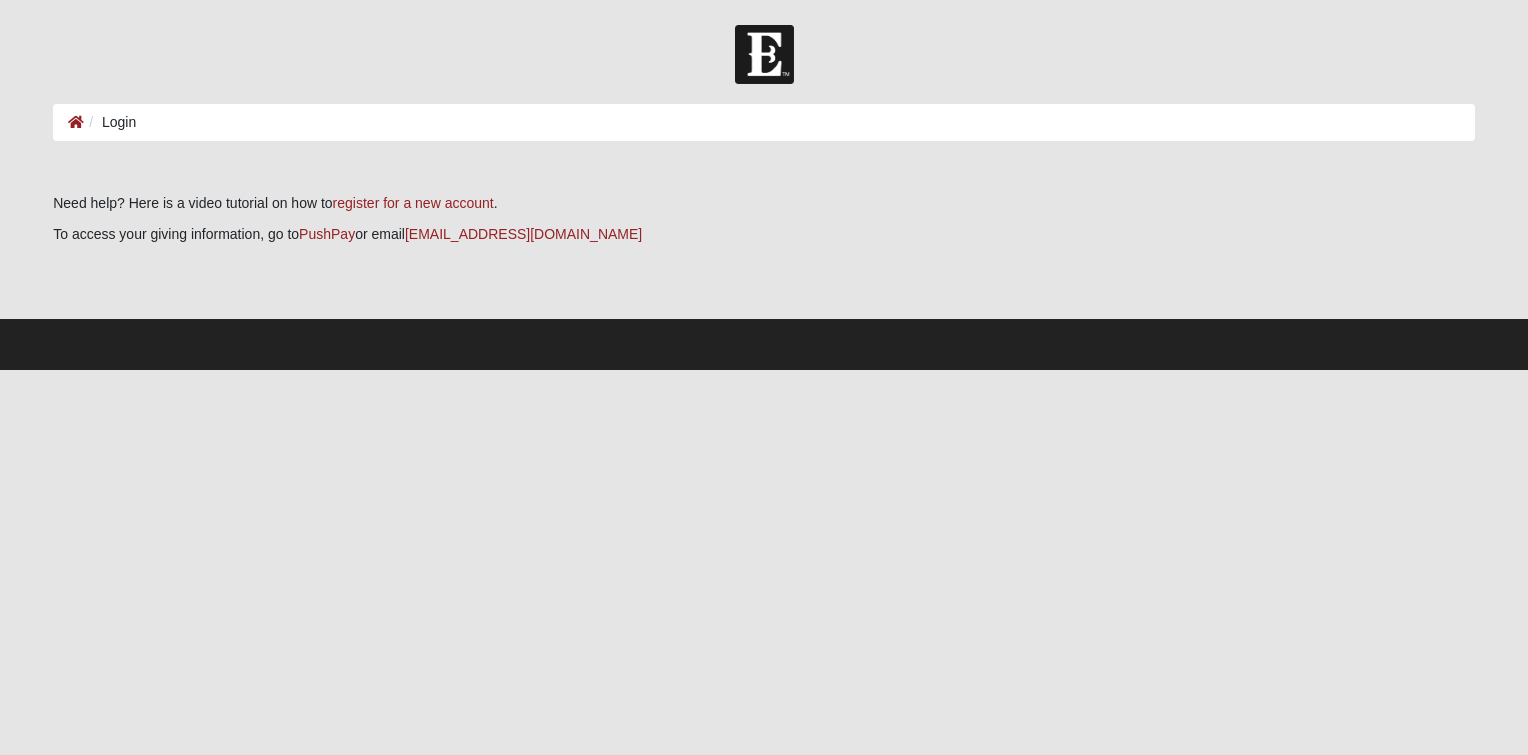 scroll, scrollTop: 0, scrollLeft: 0, axis: both 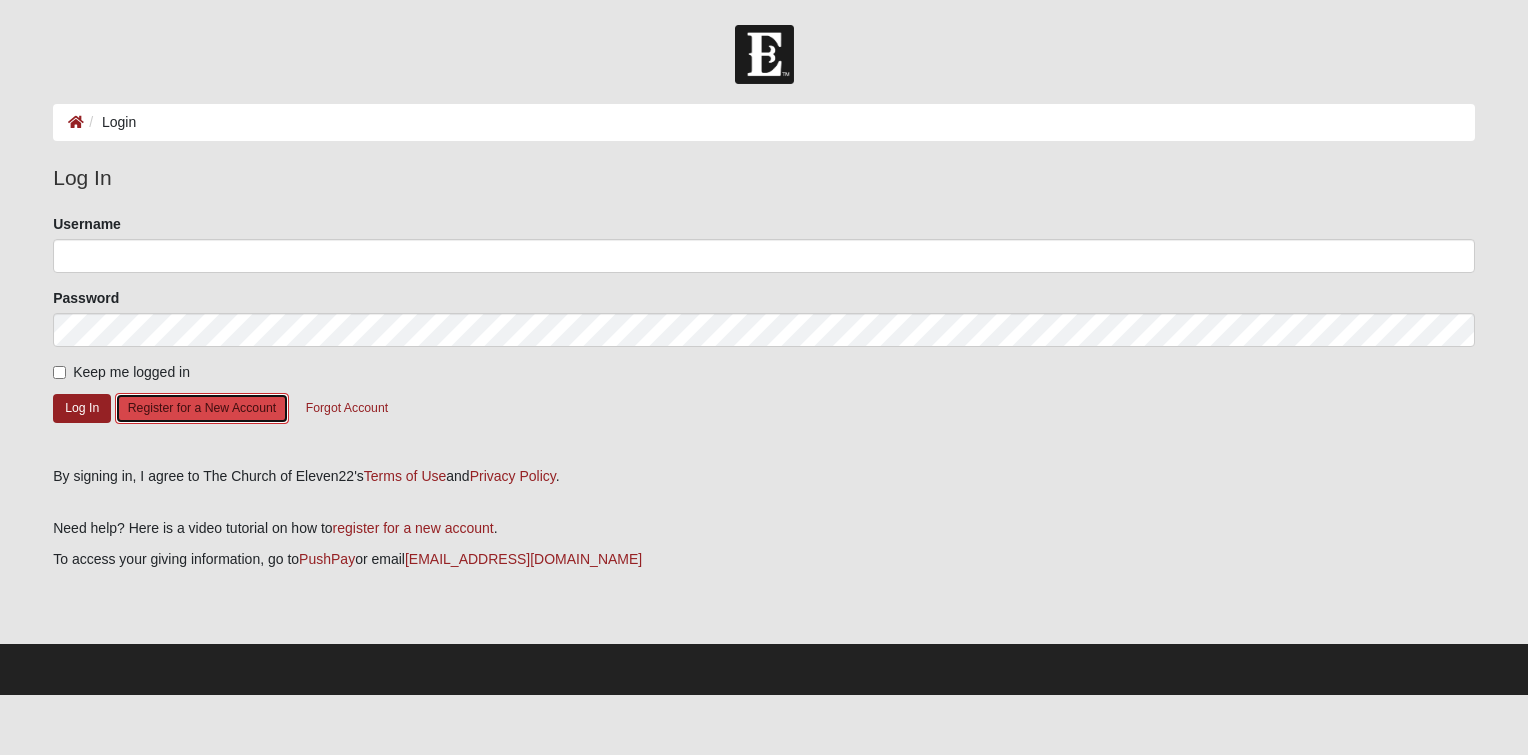 click on "Register for a New Account" 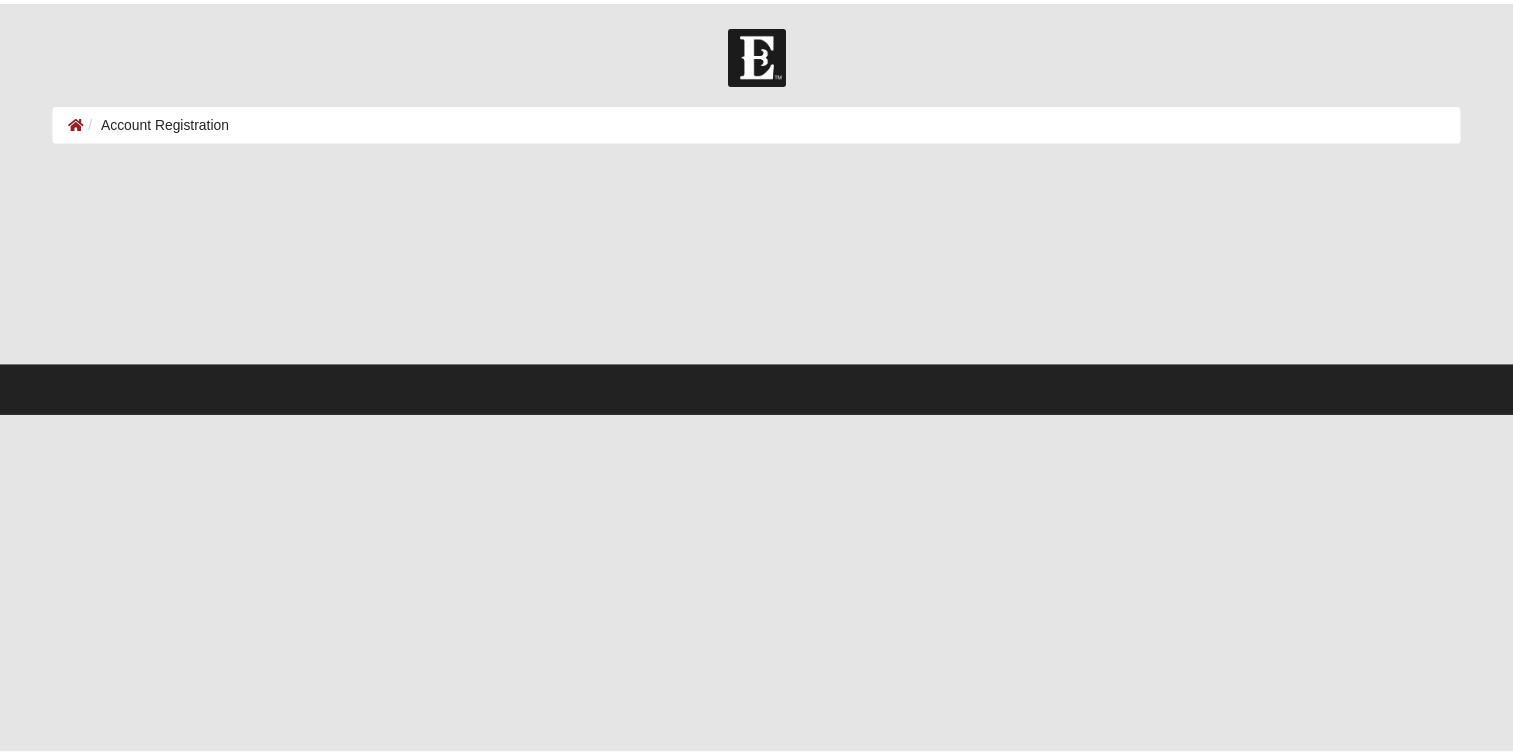 scroll, scrollTop: 0, scrollLeft: 0, axis: both 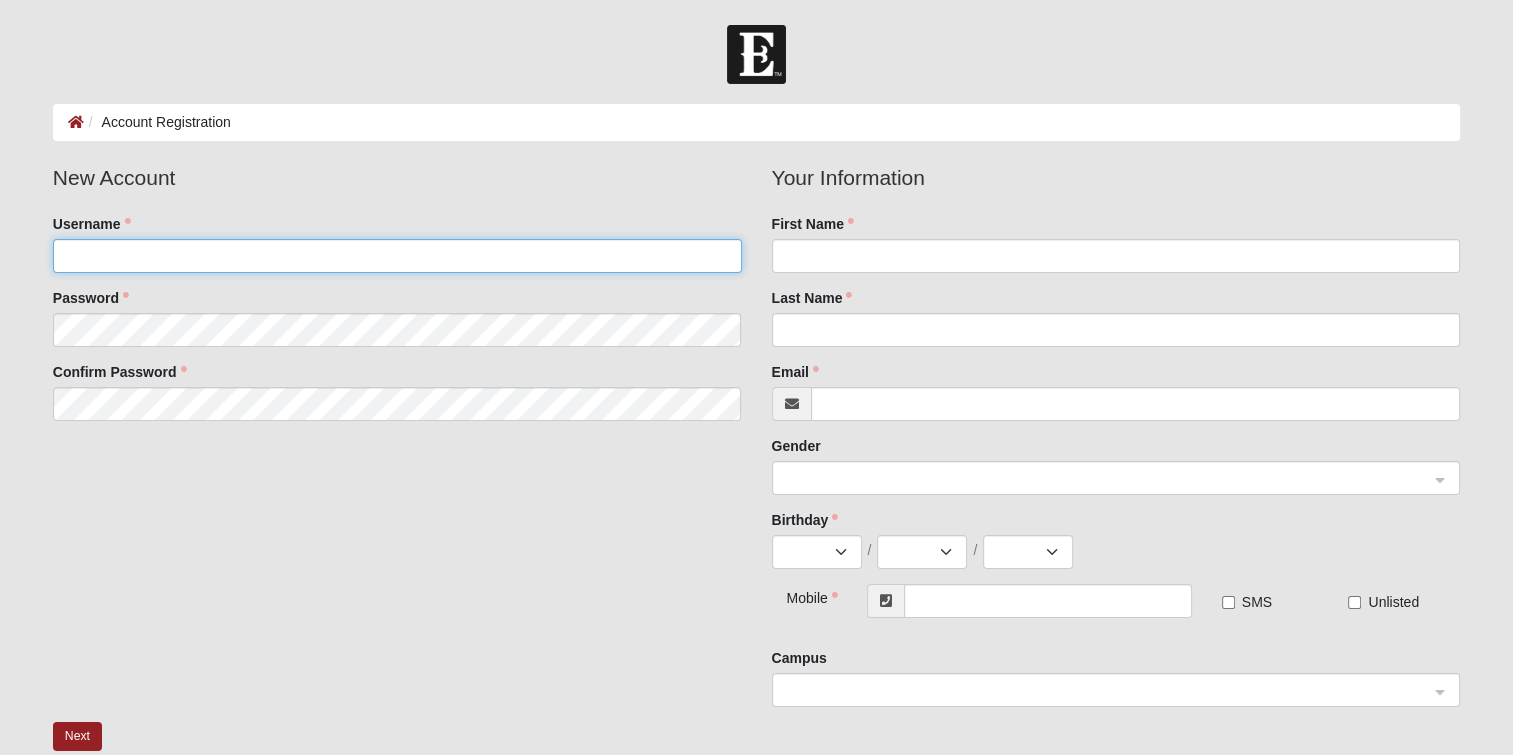 click on "Username" 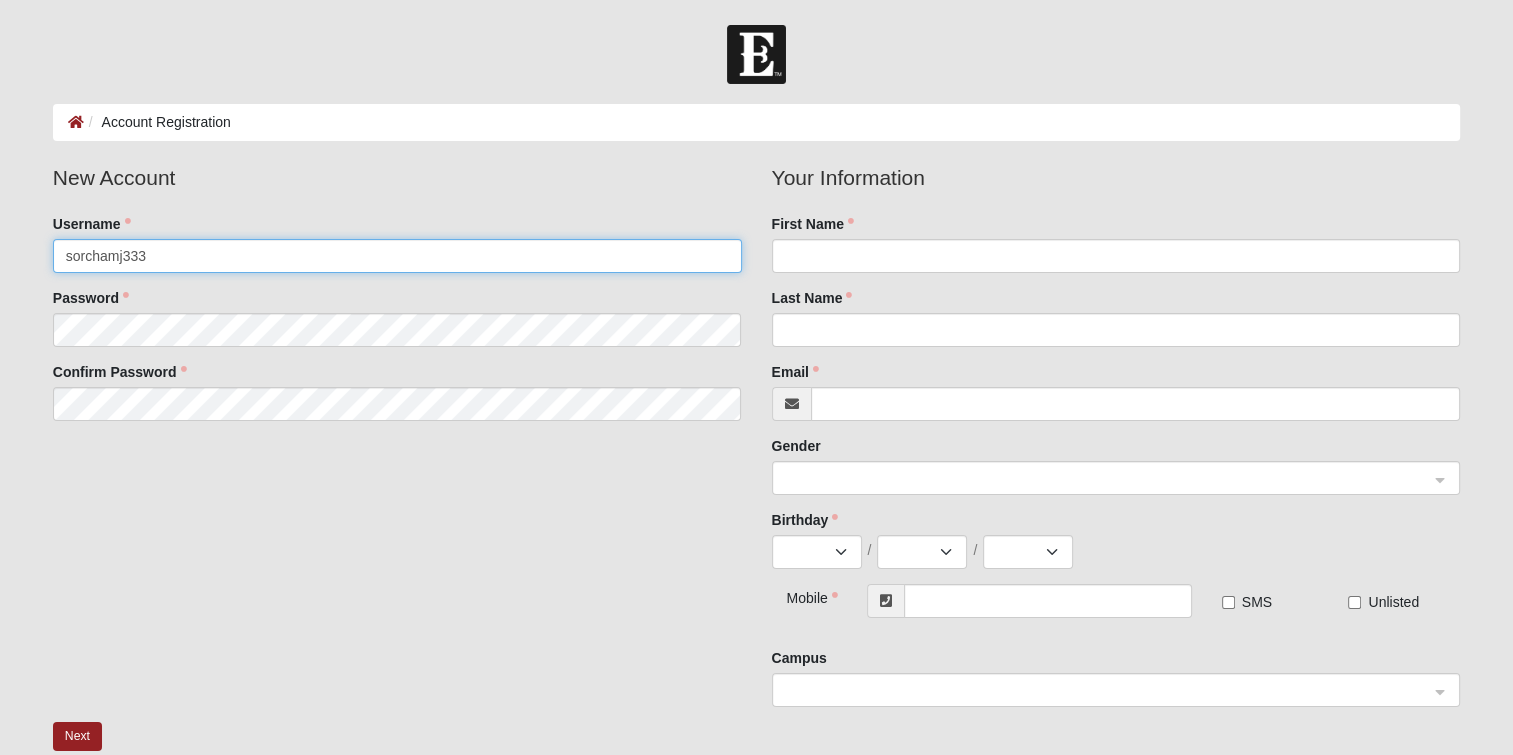 type on "sorchamj333" 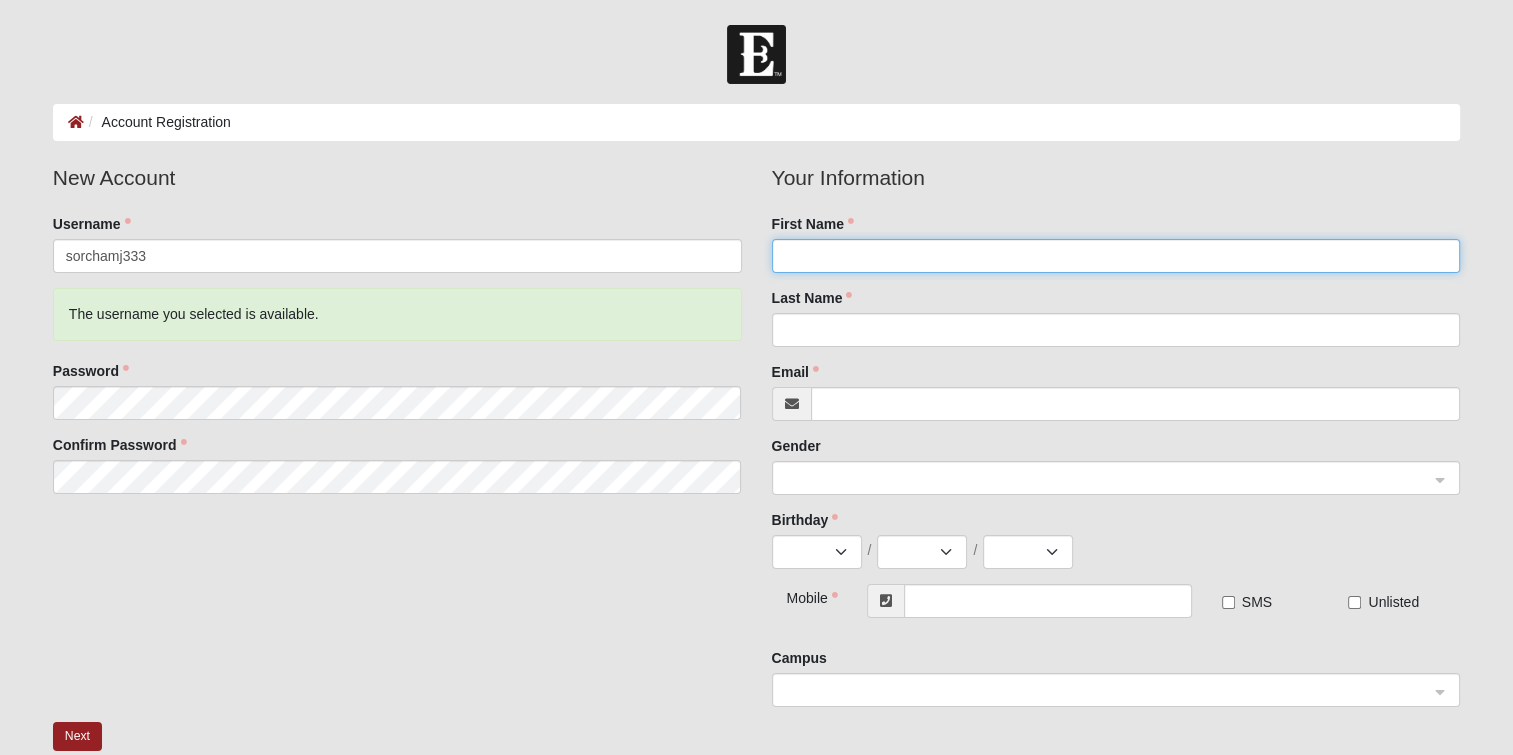 click on "First Name" 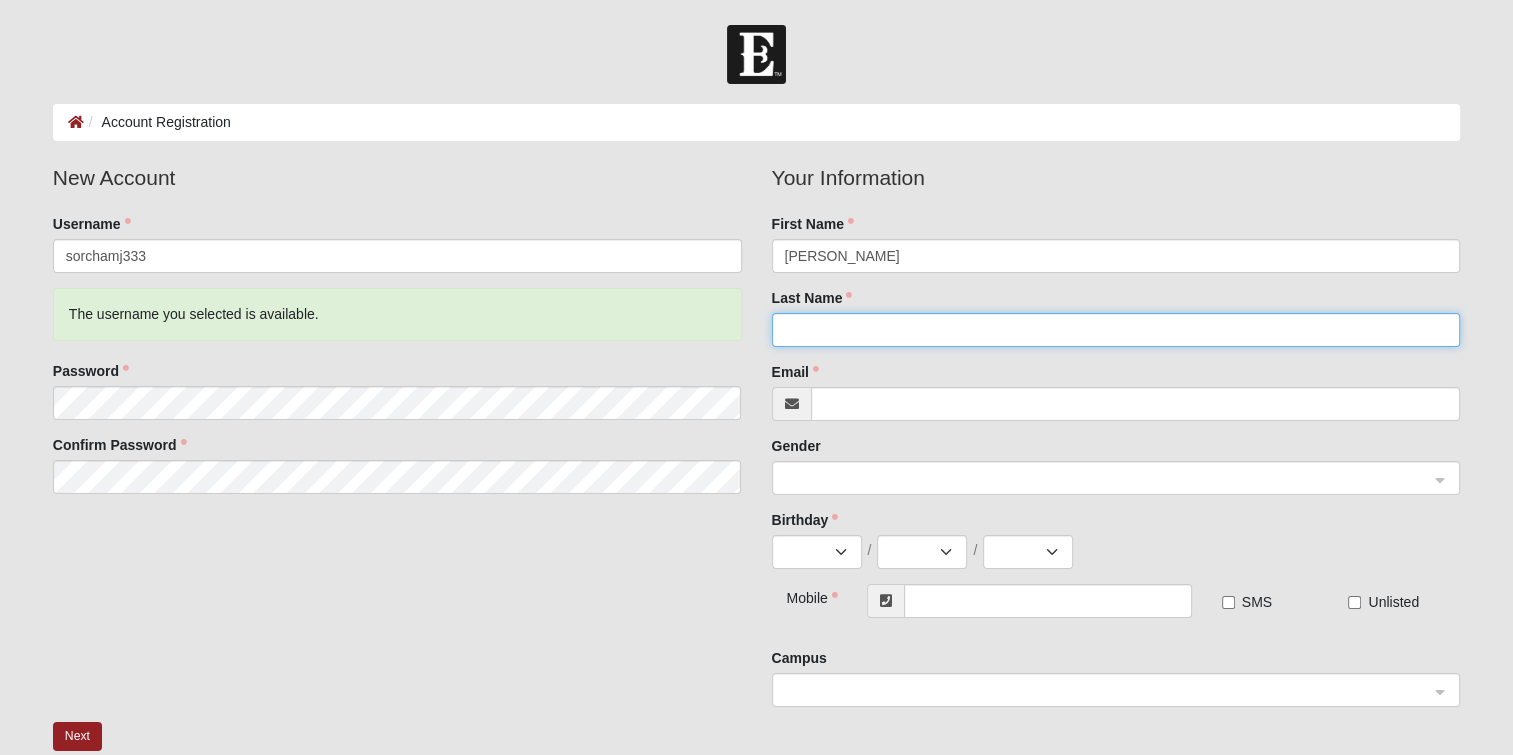 type on "[PERSON_NAME]" 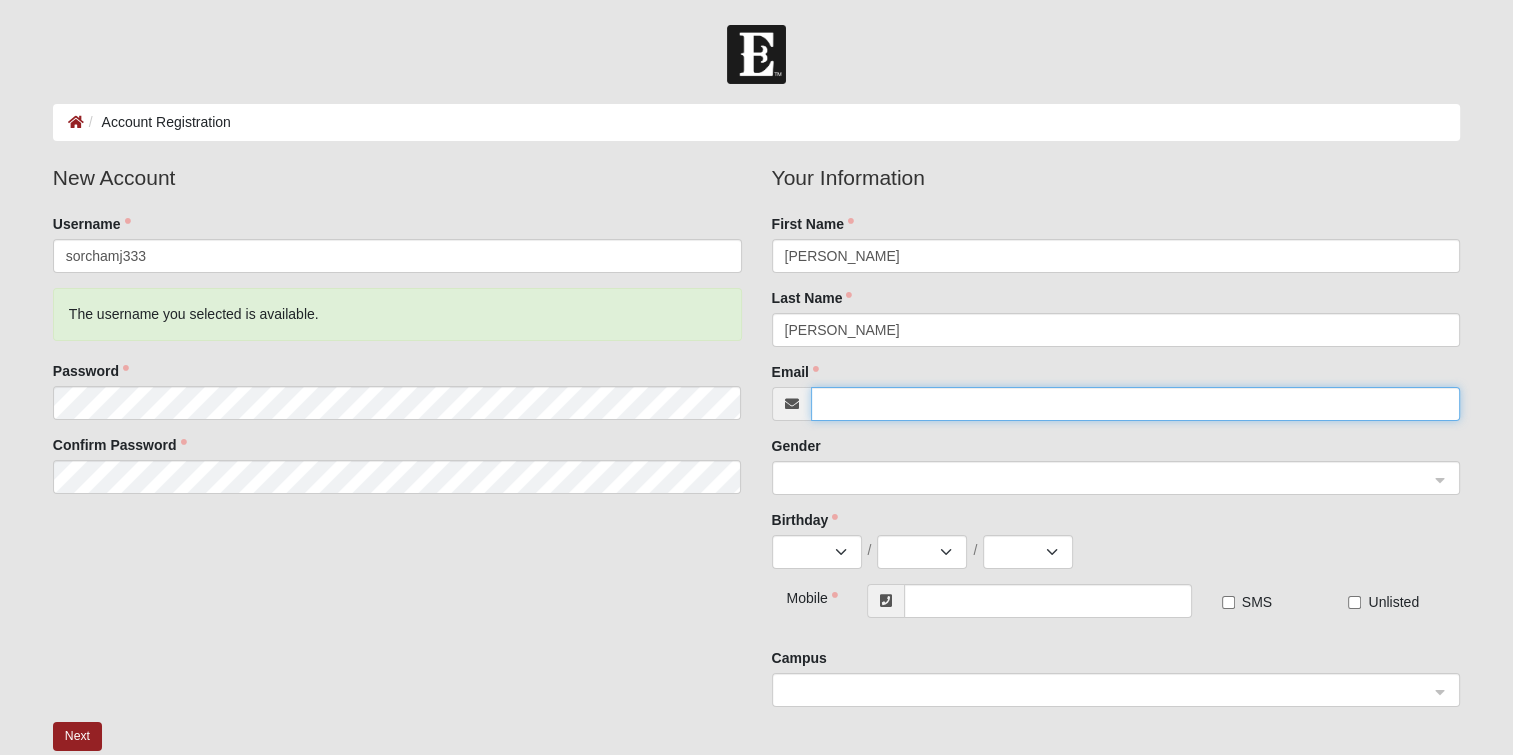 type on "[PERSON_NAME][EMAIL_ADDRESS][DOMAIN_NAME]" 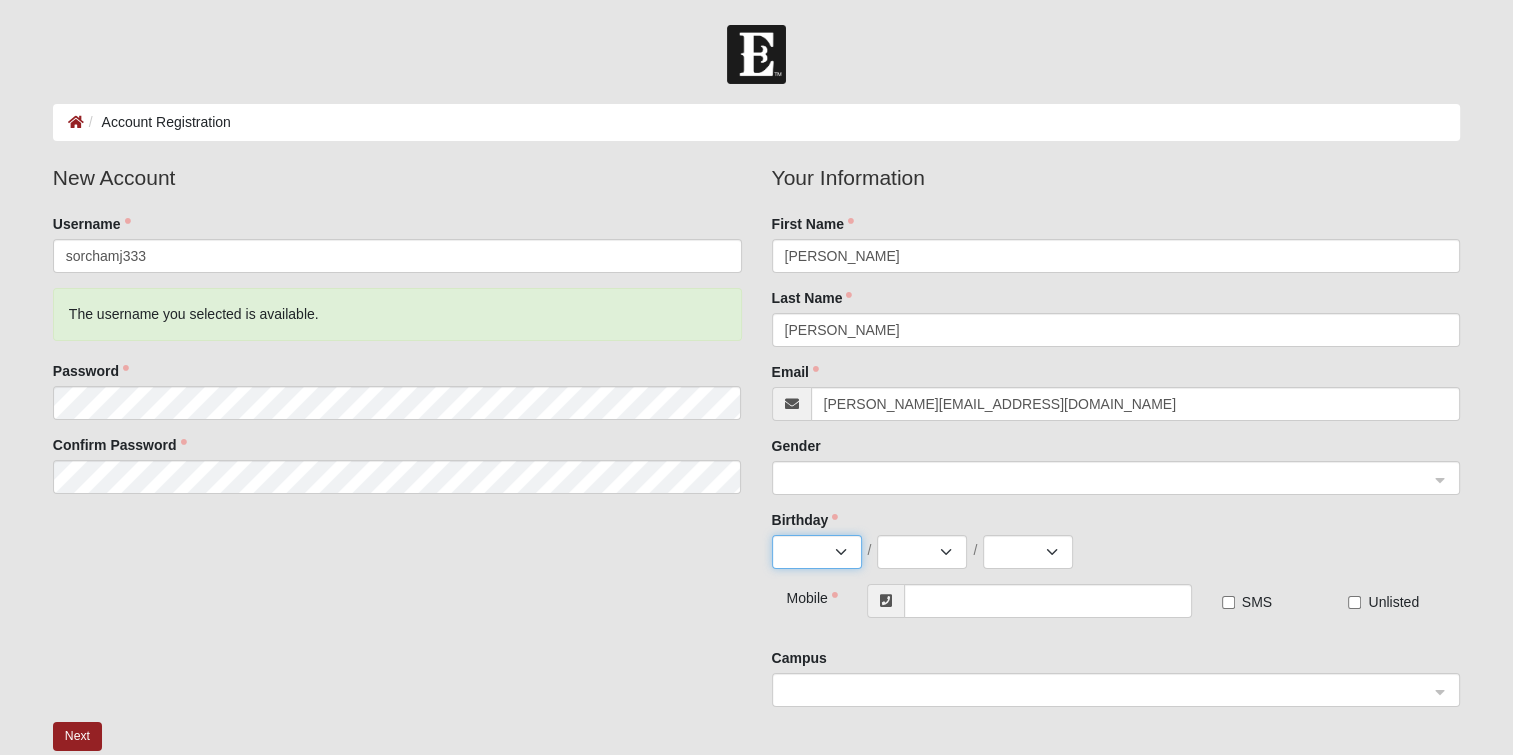 select on "8" 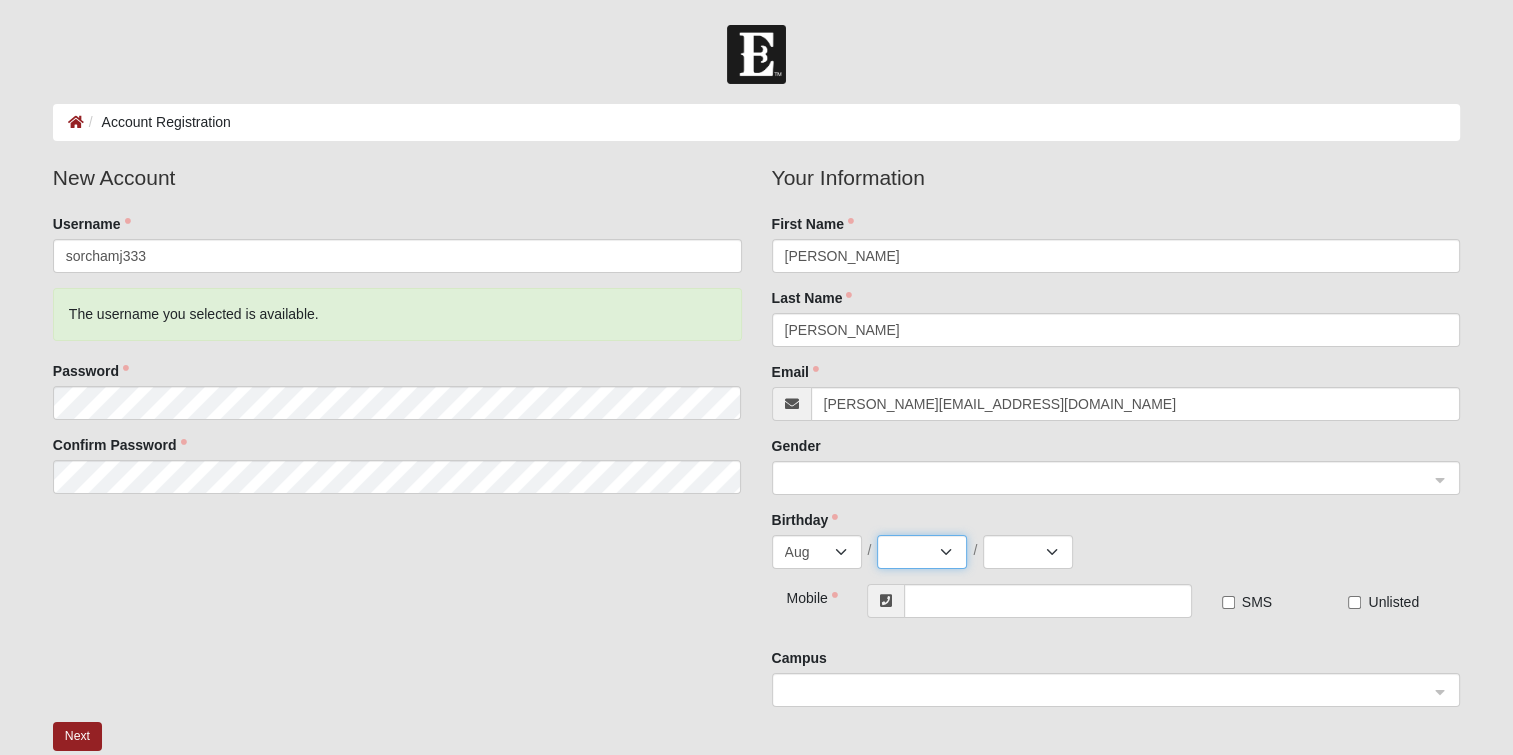 select on "25" 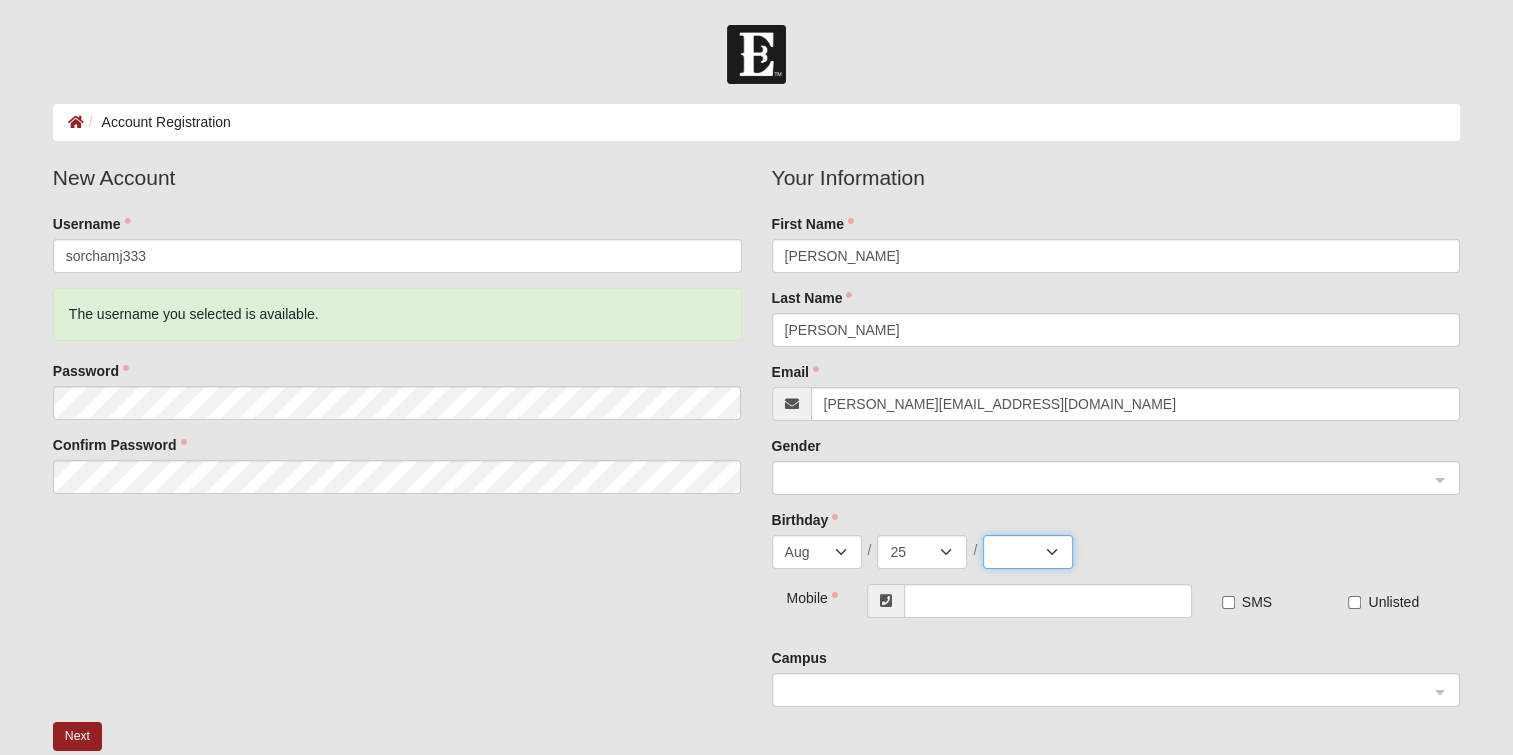 select on "1978" 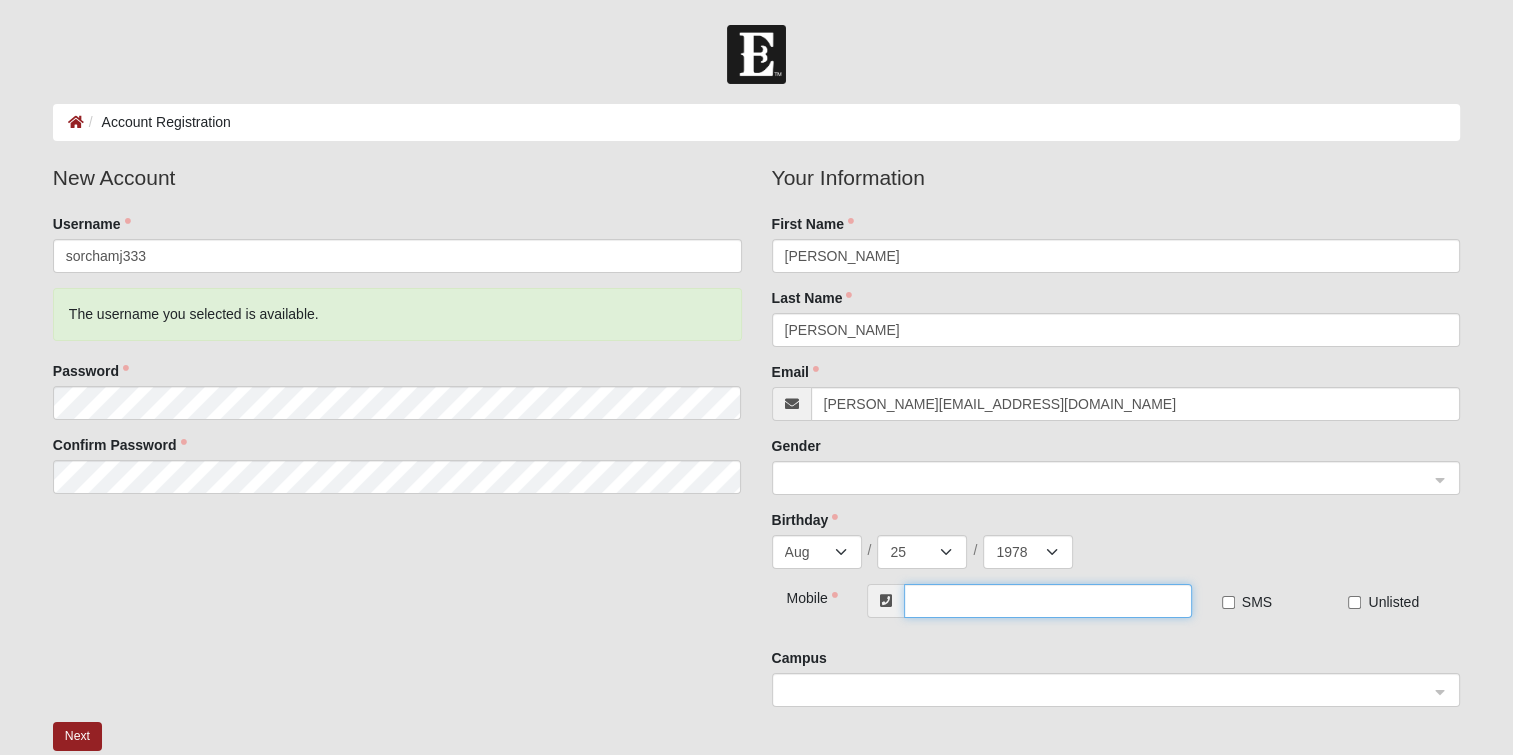 type on "[PHONE_NUMBER]" 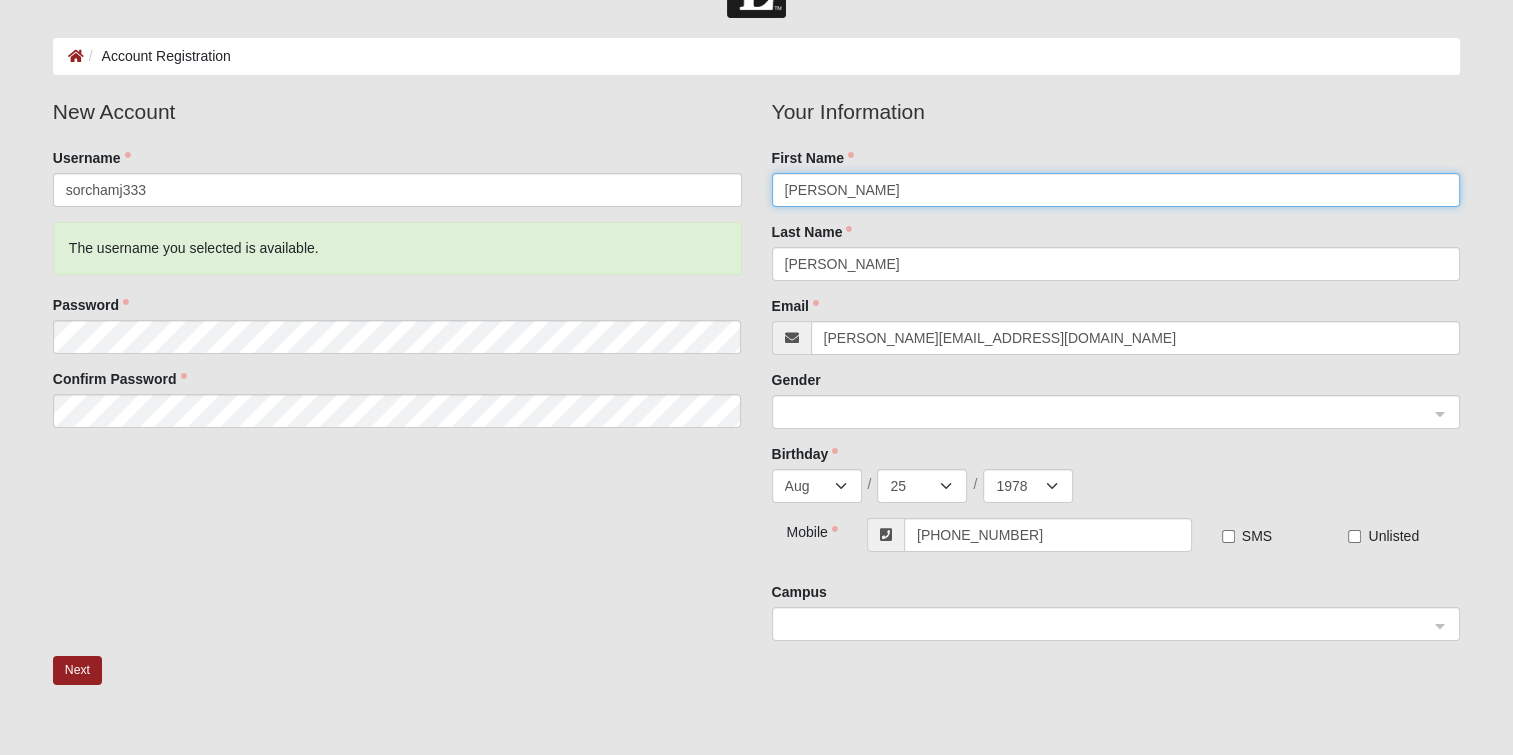 scroll, scrollTop: 100, scrollLeft: 0, axis: vertical 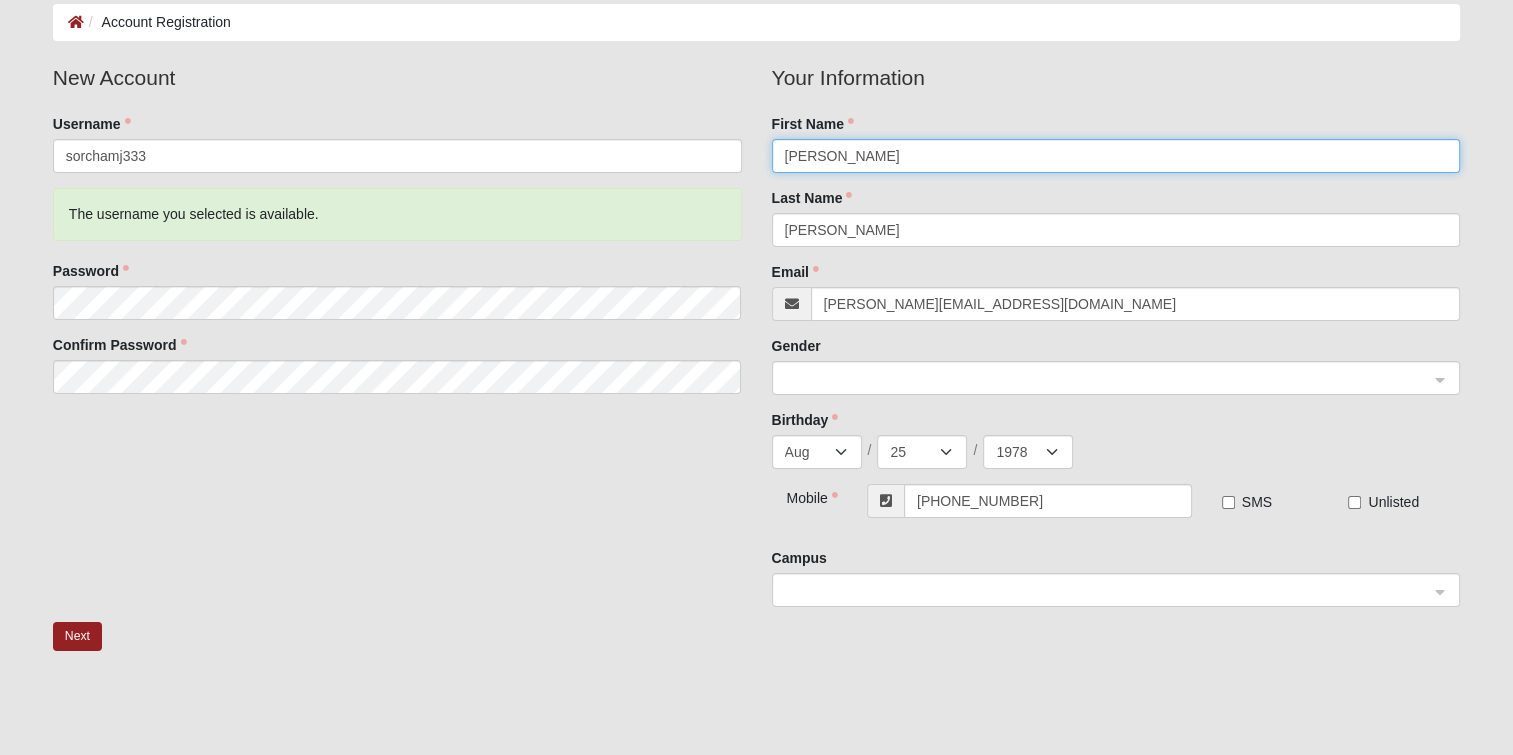 click 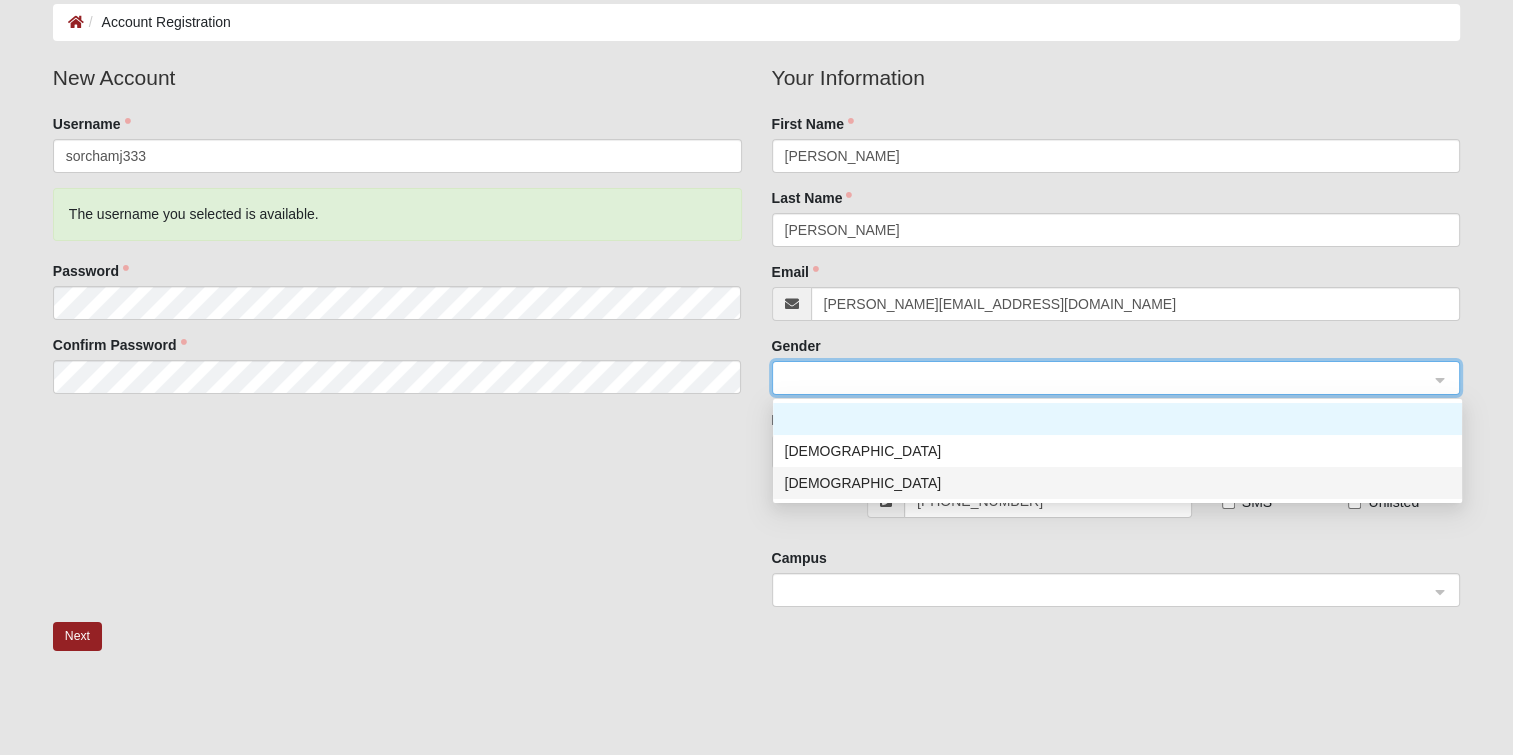 click on "[DEMOGRAPHIC_DATA]" at bounding box center (1117, 483) 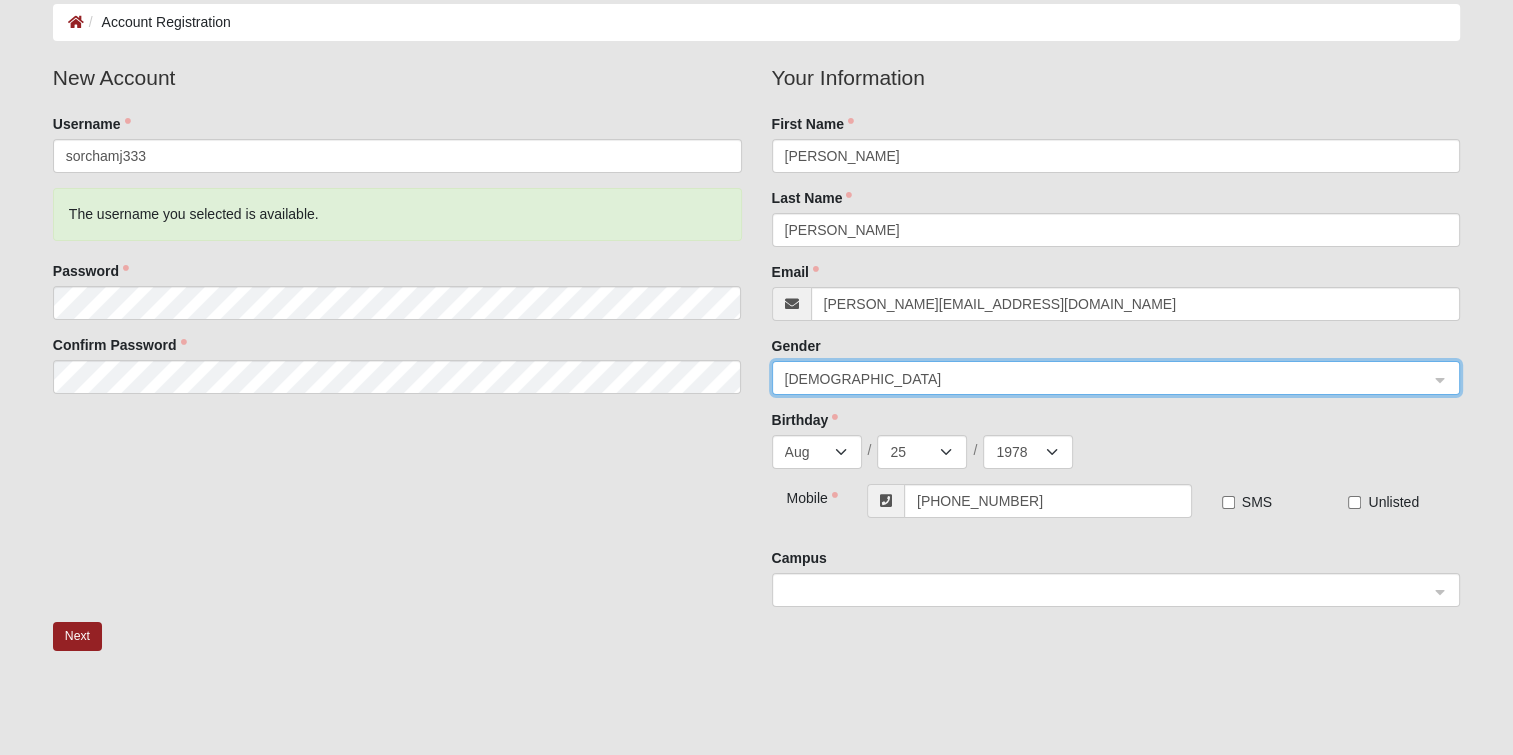 click 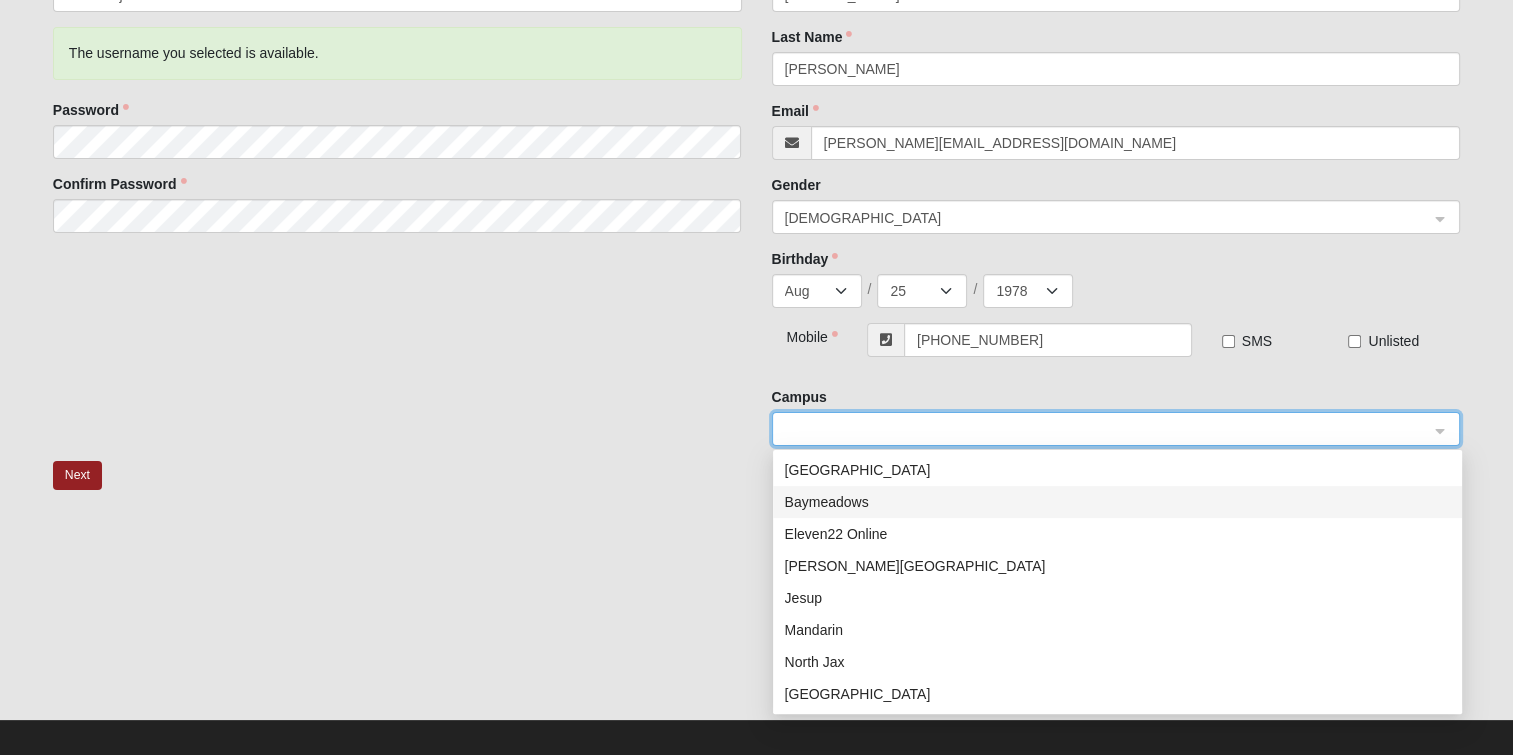 scroll, scrollTop: 276, scrollLeft: 0, axis: vertical 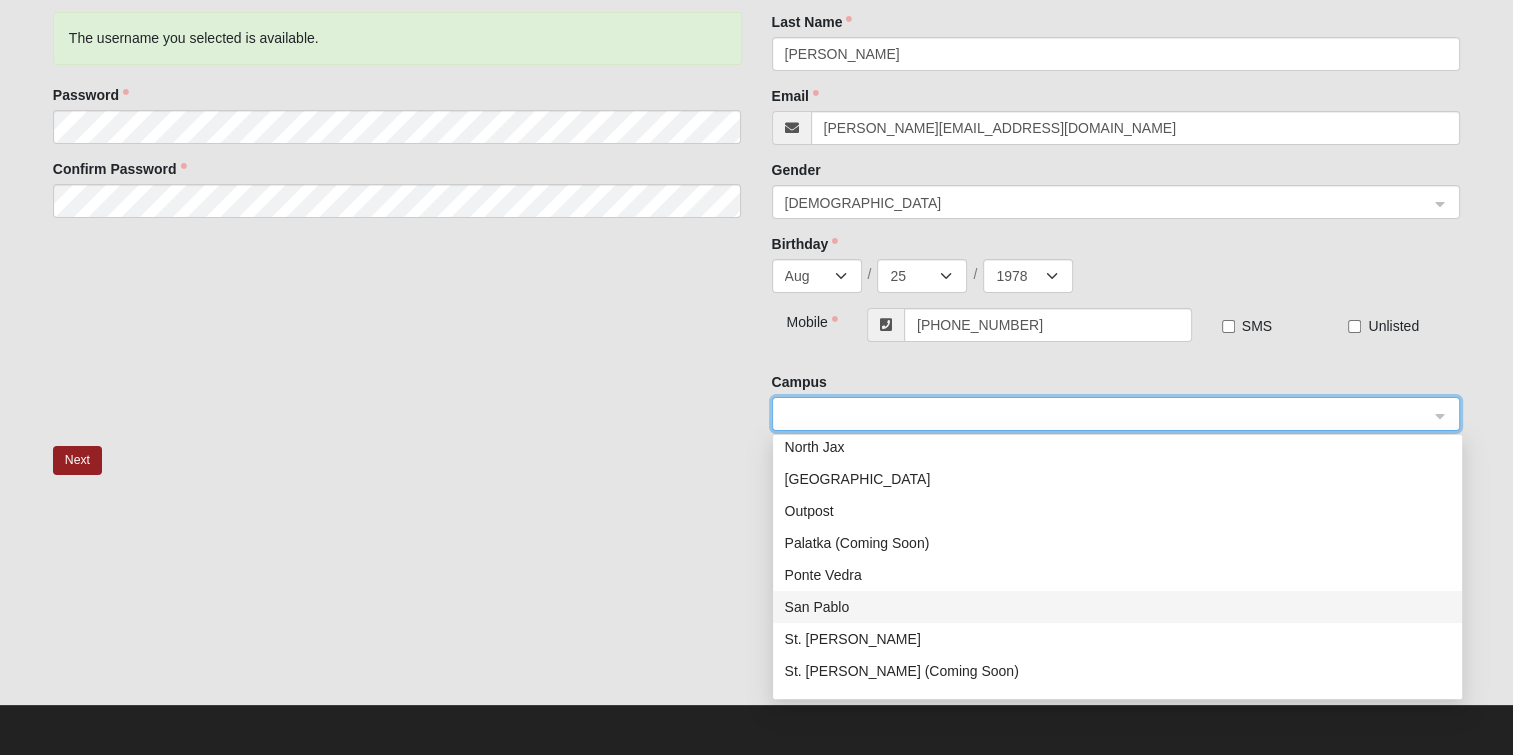 click on "San Pablo" at bounding box center [1117, 607] 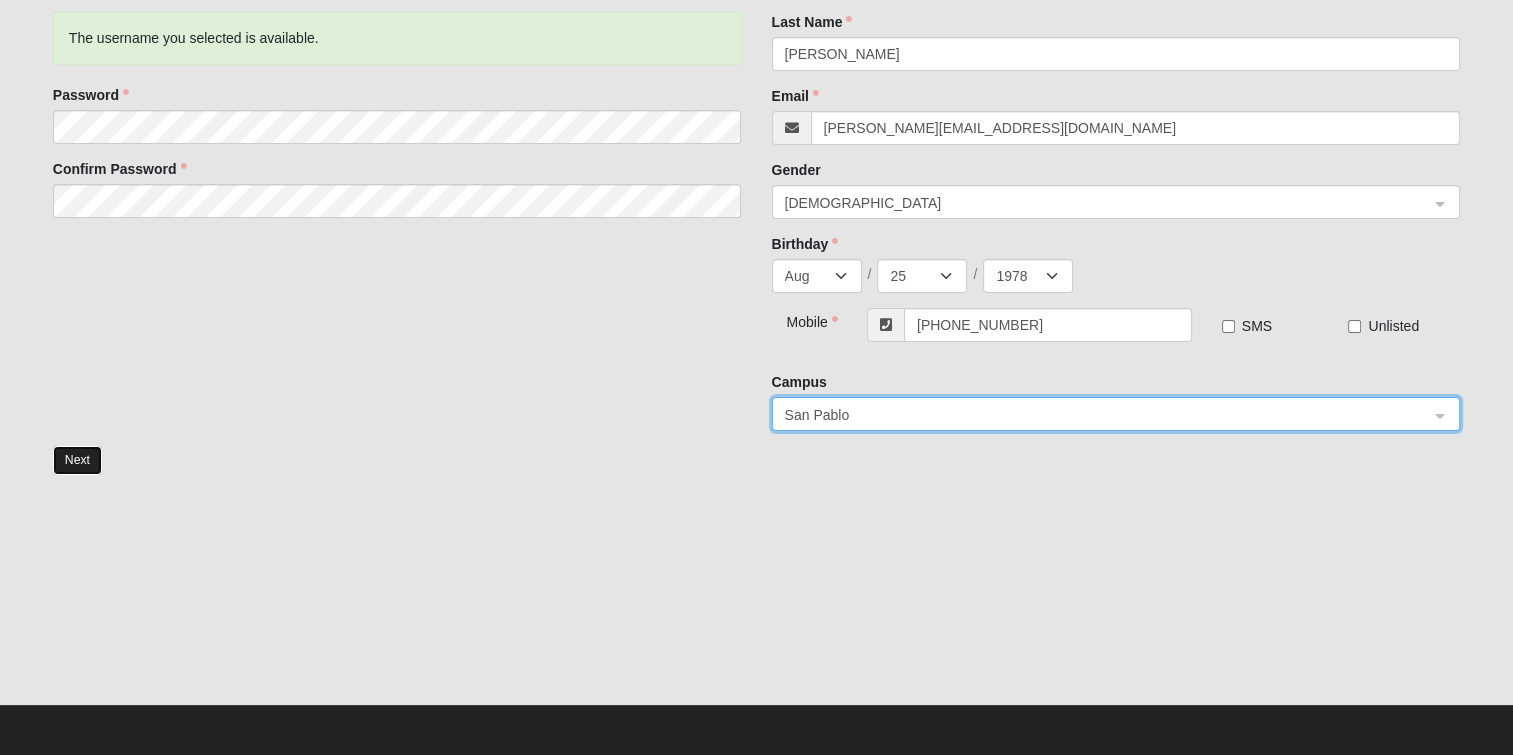 click on "Next" at bounding box center [77, 460] 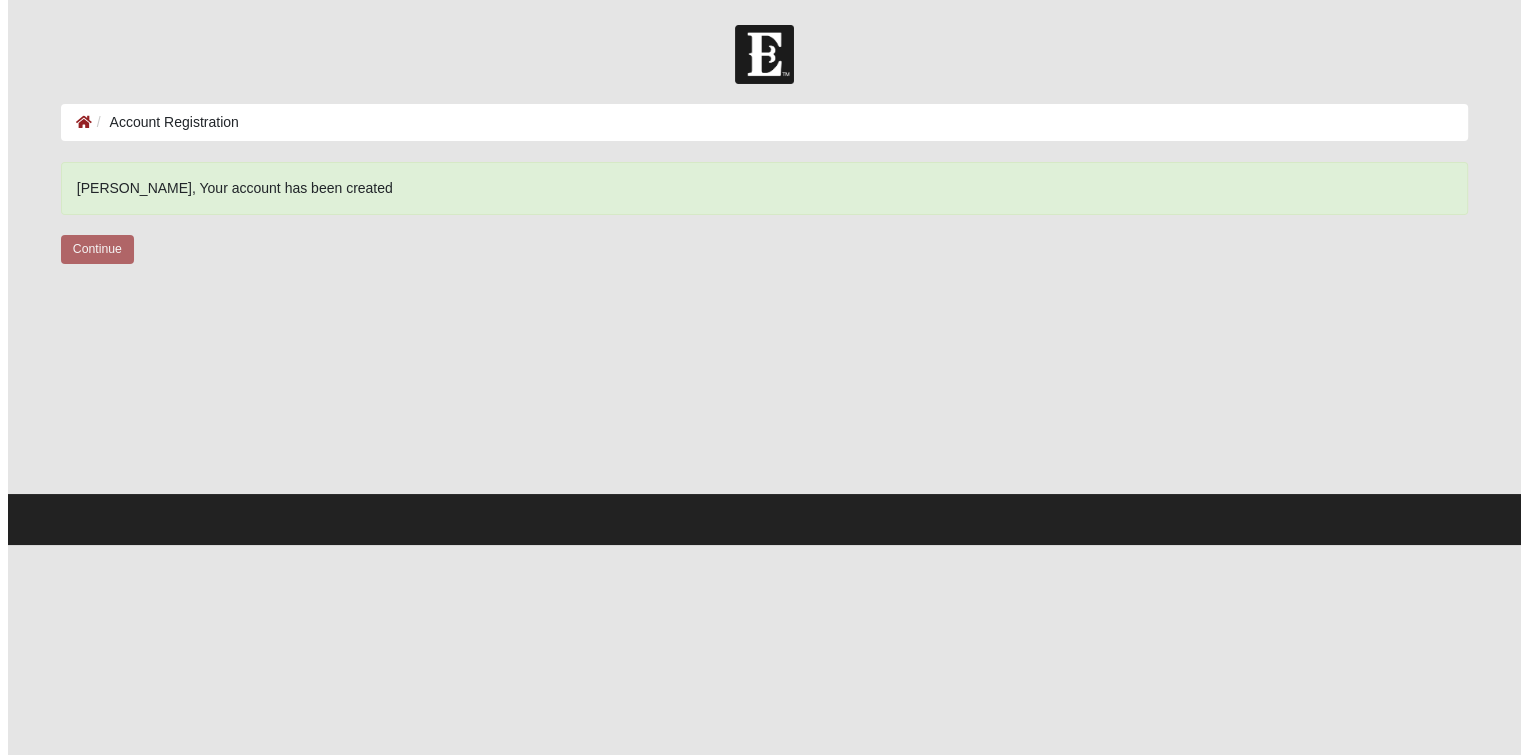 scroll, scrollTop: 0, scrollLeft: 0, axis: both 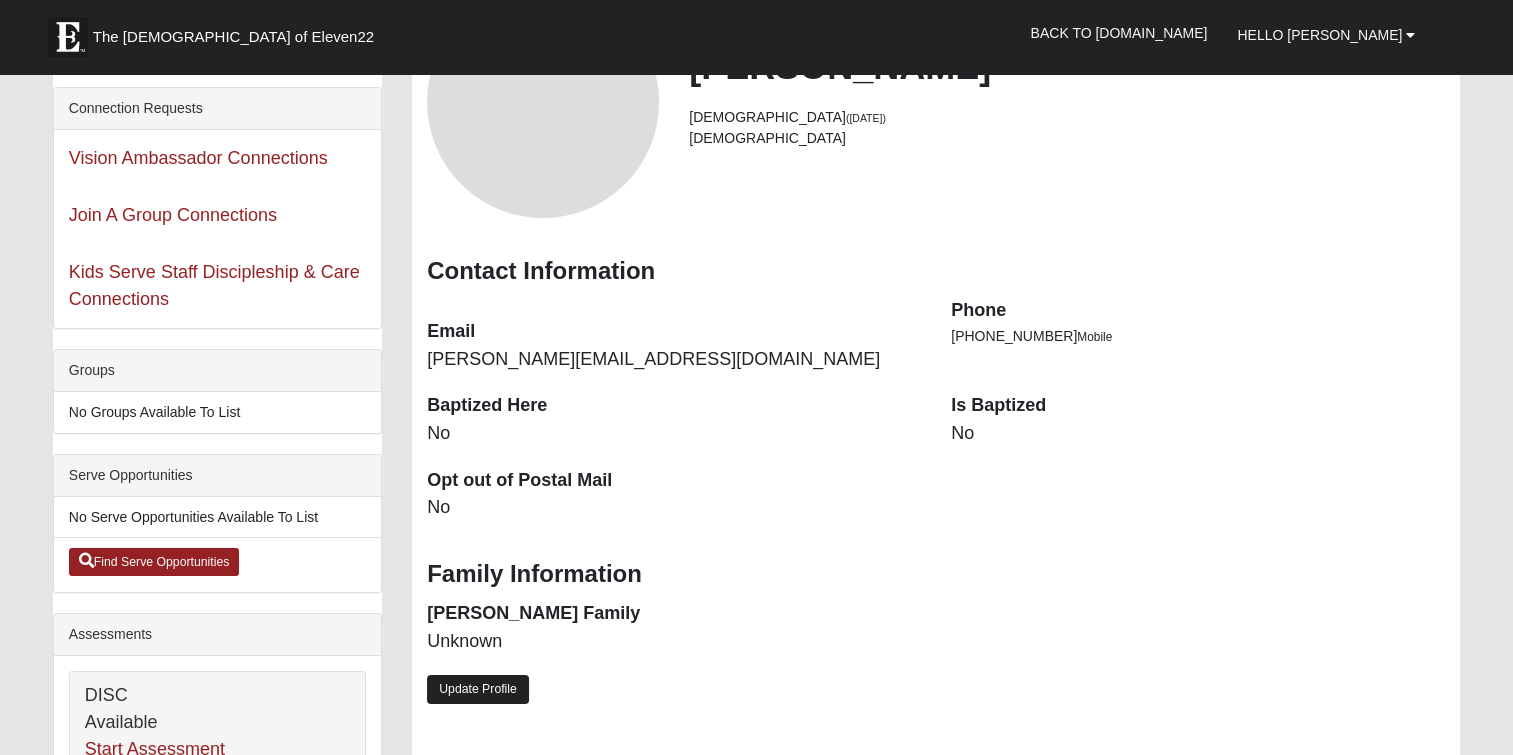 click on "Update Profile" at bounding box center [478, 689] 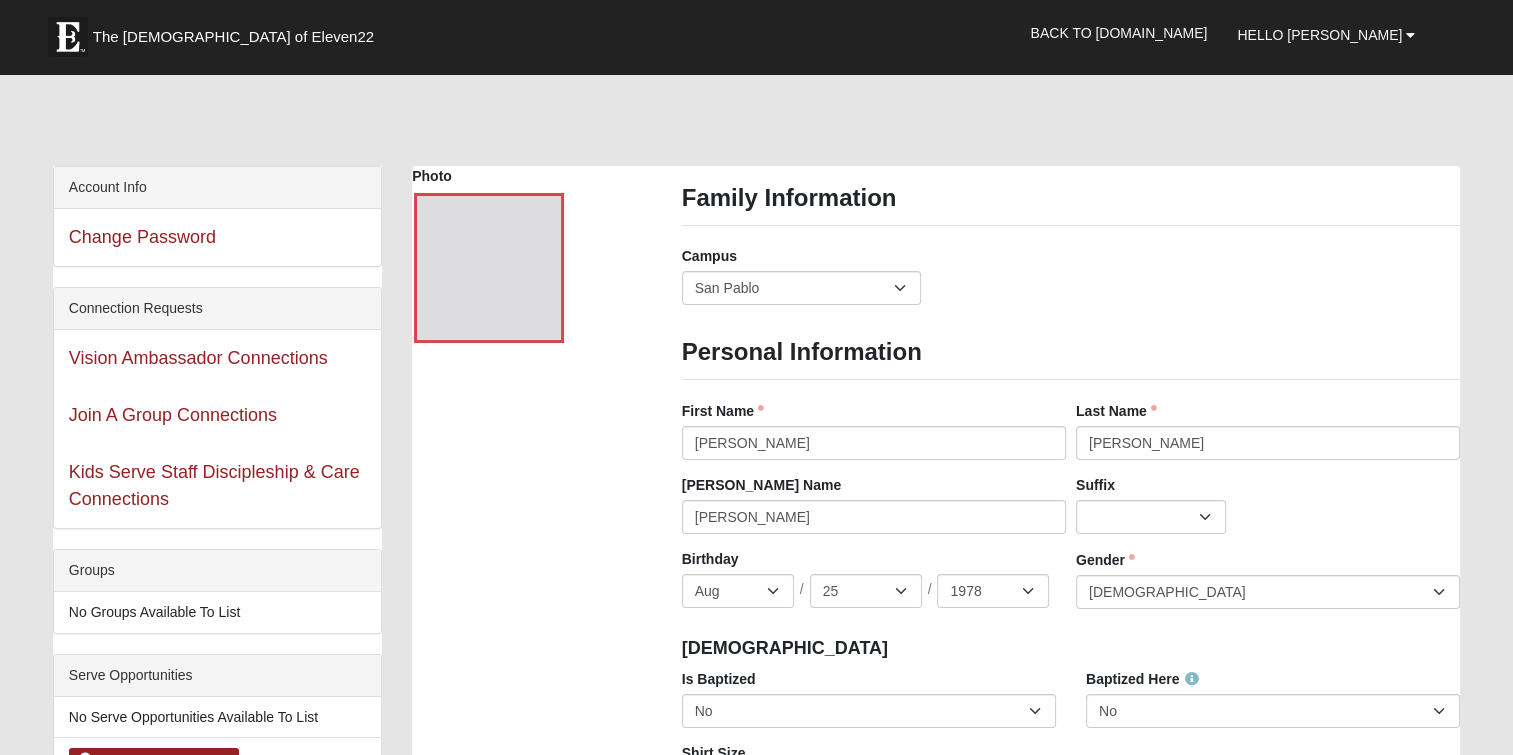 scroll, scrollTop: 100, scrollLeft: 0, axis: vertical 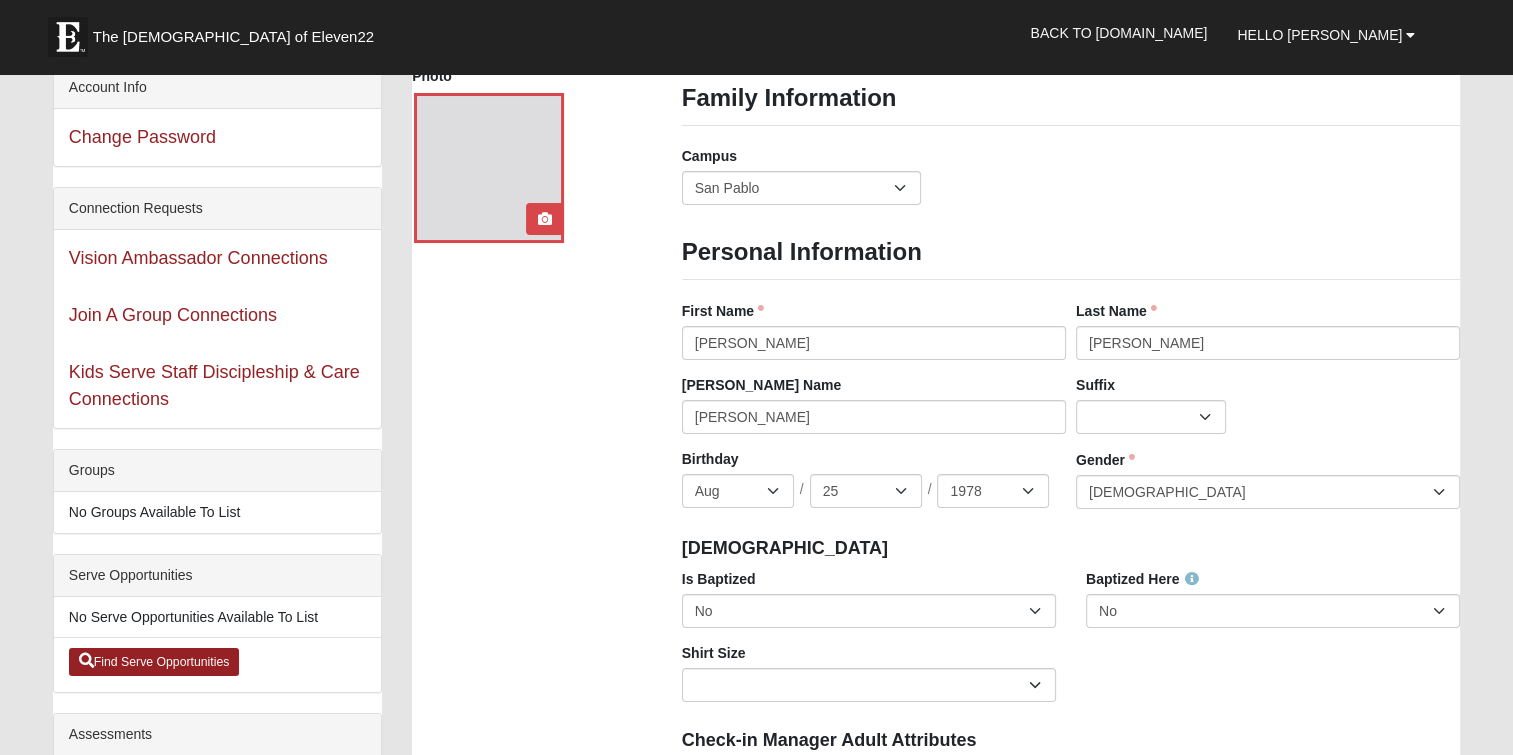 click at bounding box center [489, 168] 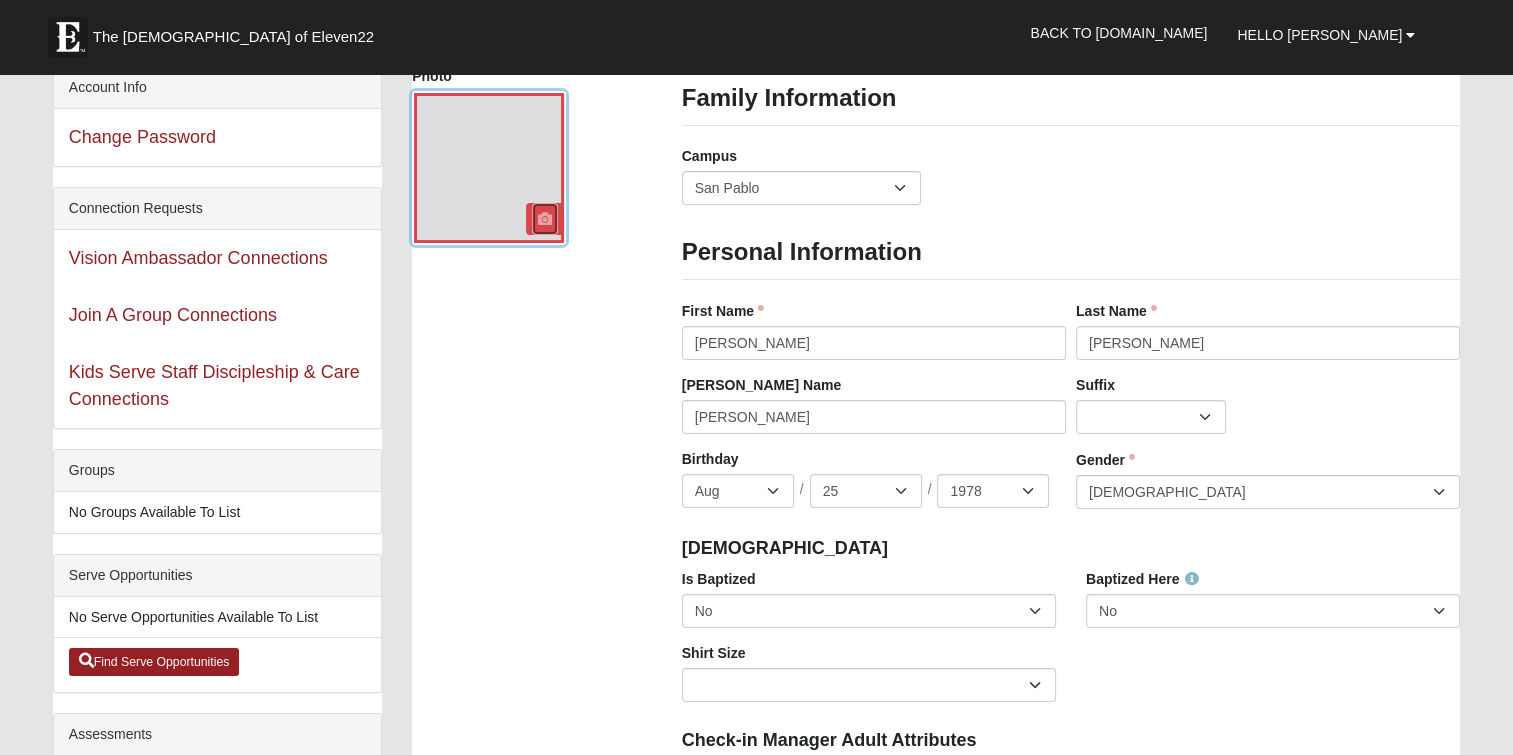 click at bounding box center [545, 219] 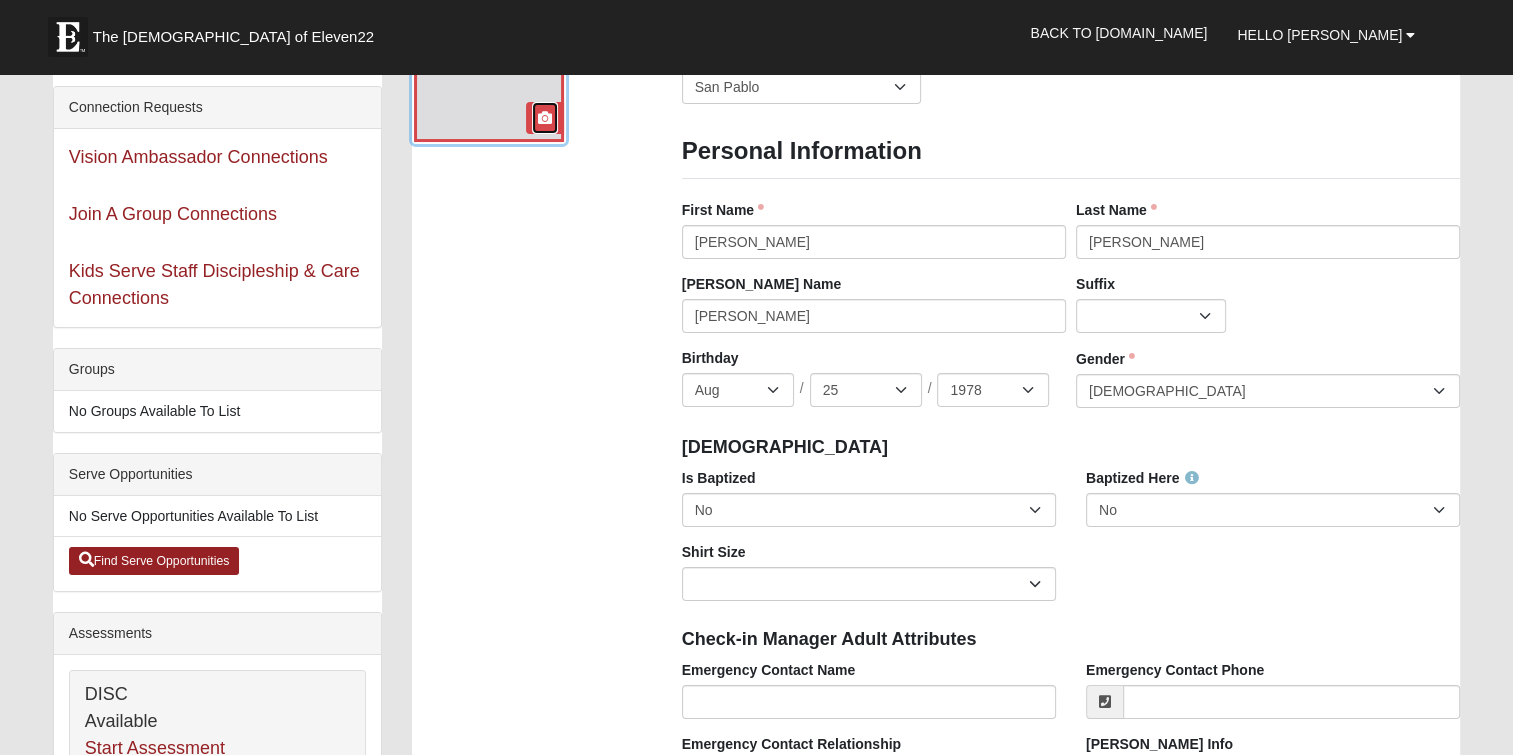 scroll, scrollTop: 300, scrollLeft: 0, axis: vertical 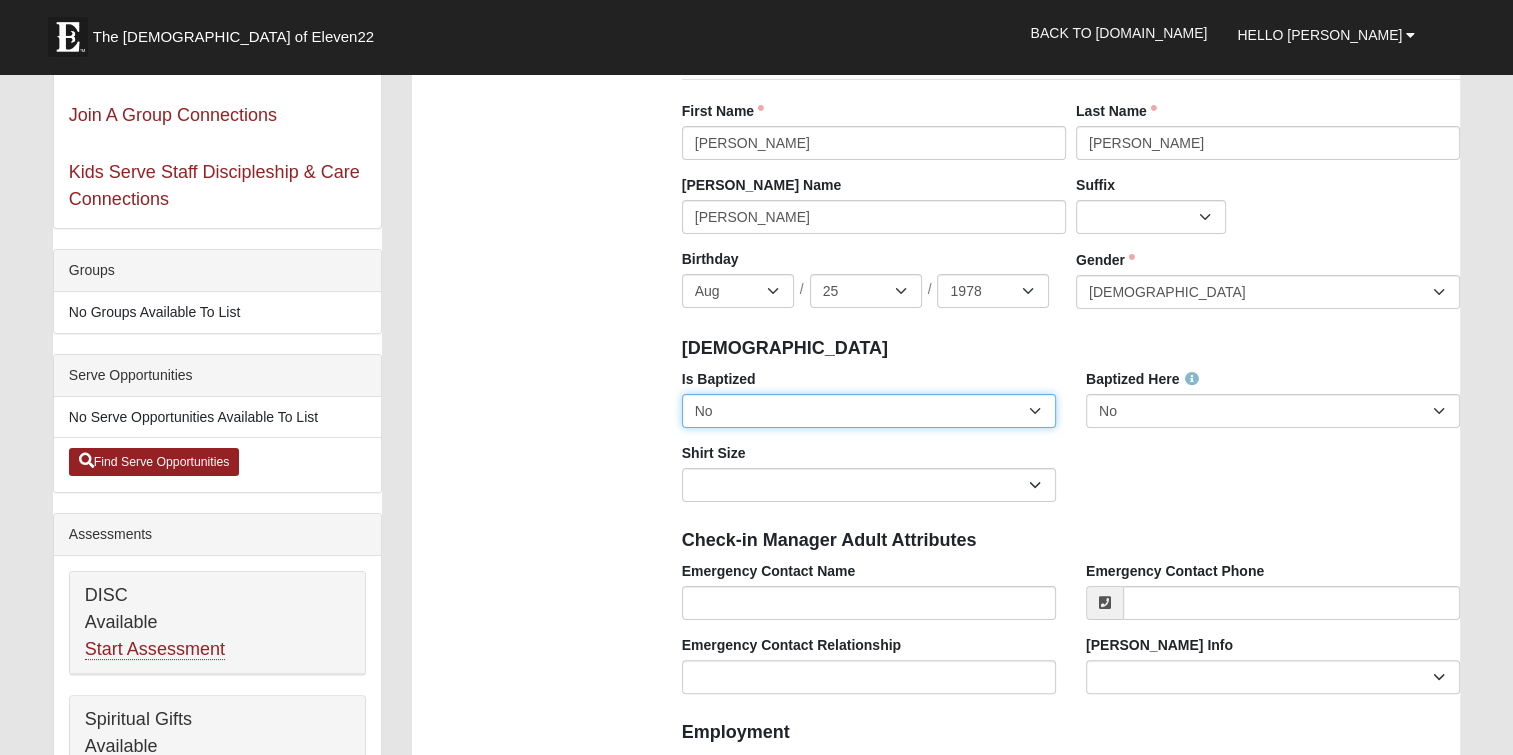click on "No
Yes" at bounding box center (869, 411) 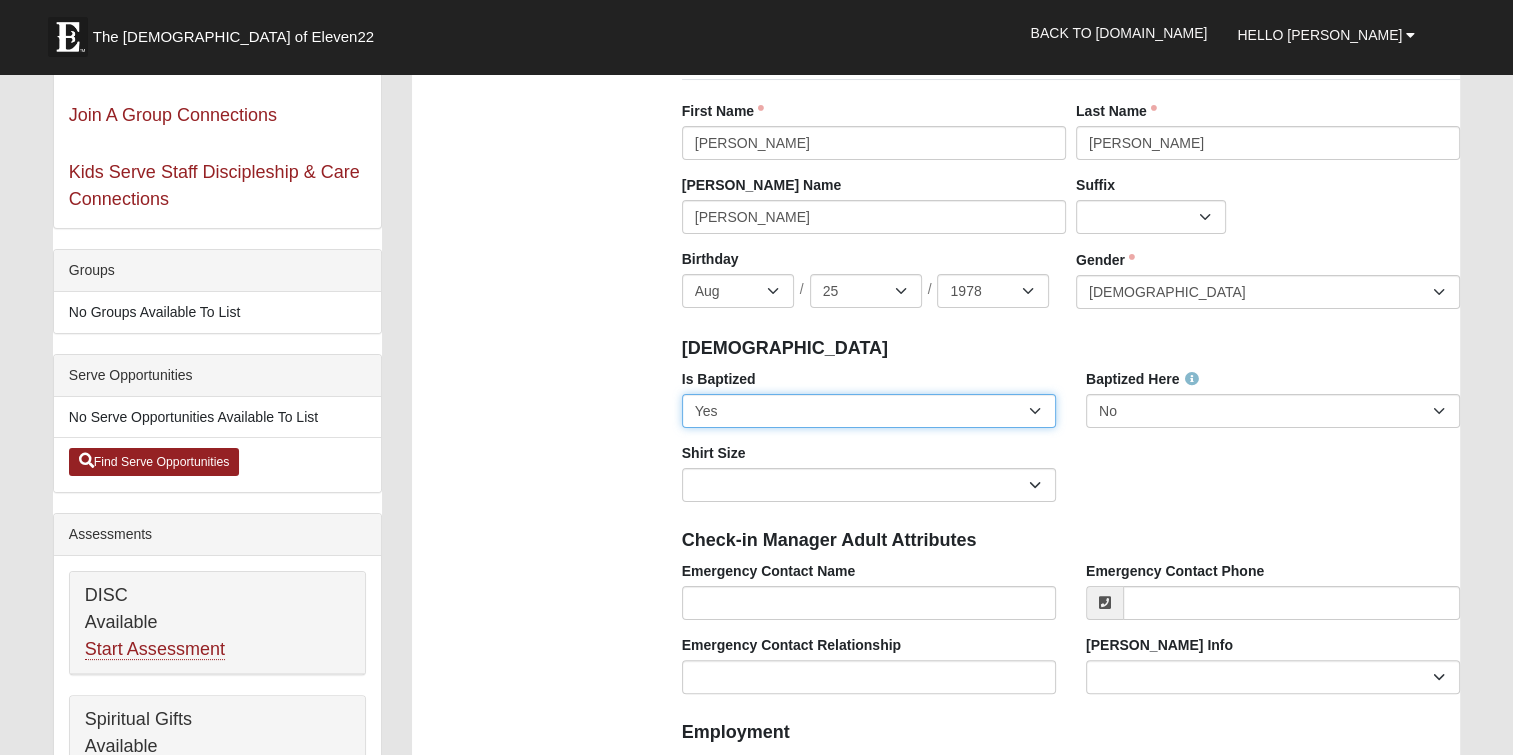 click on "No
Yes" at bounding box center [869, 411] 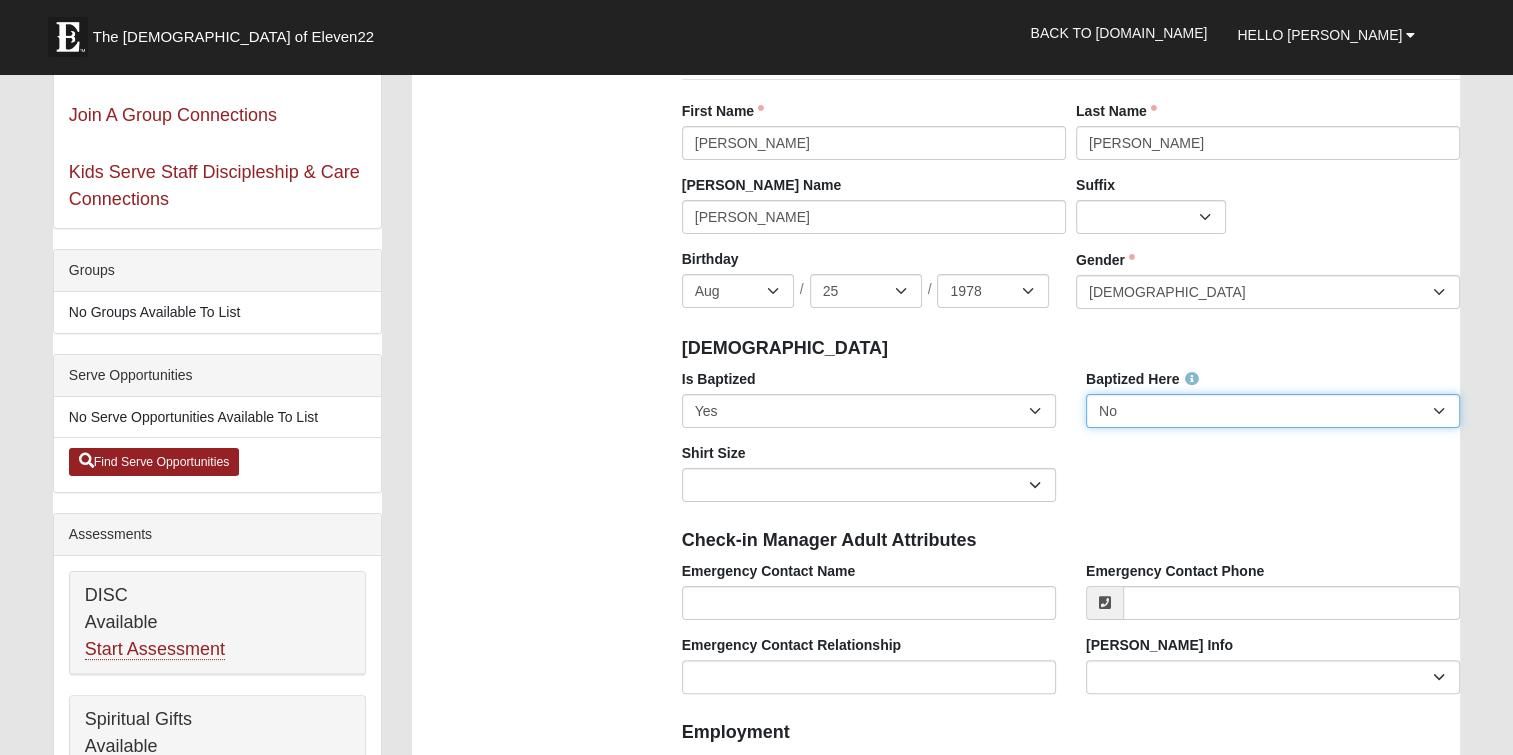 click on "No
Yes" at bounding box center (1273, 411) 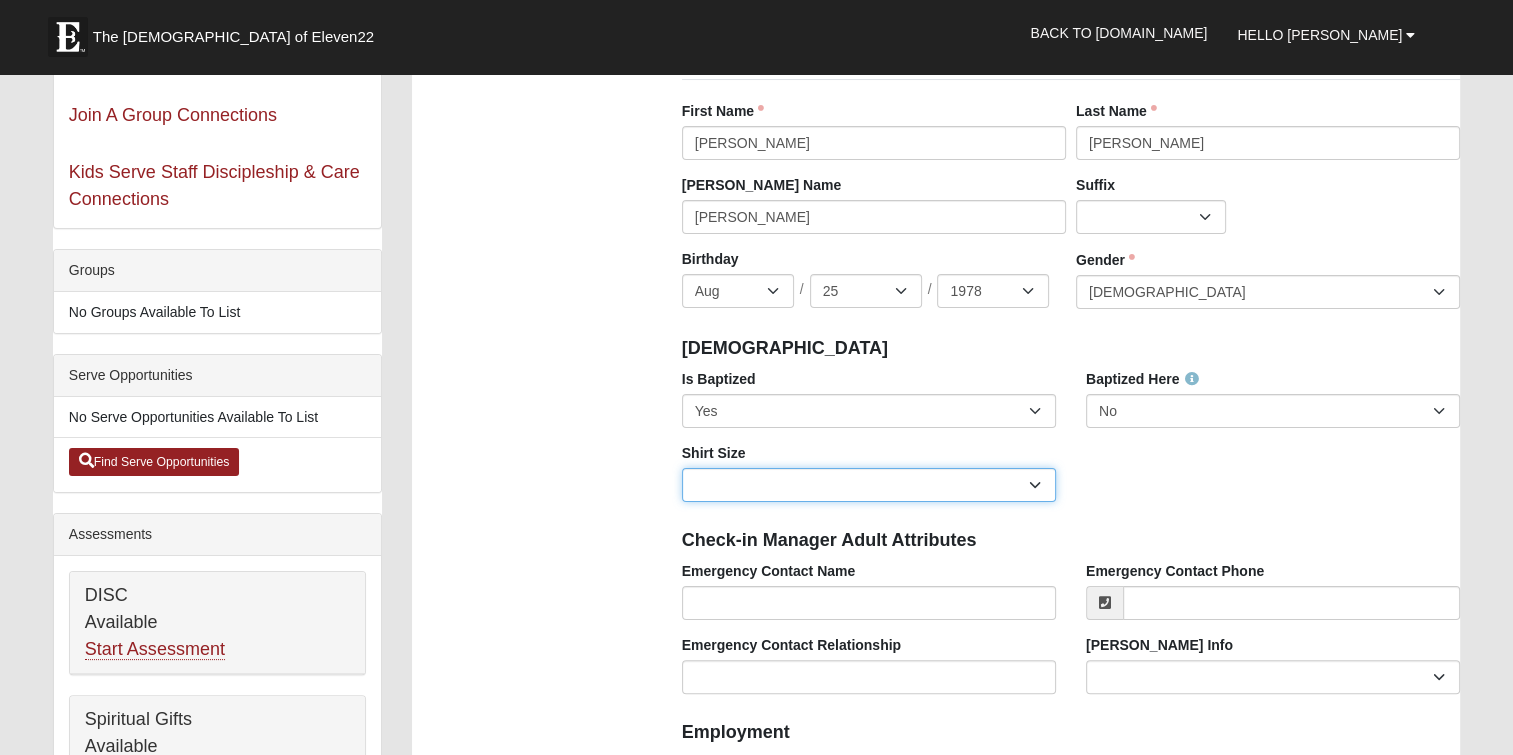 click on "Adult Small
Adult Medium
Adult Large
Adult XL
Adult XXL
Adult 3XL
Adult 4XL
Youth Small
Youth Medium
Youth Large" at bounding box center (869, 485) 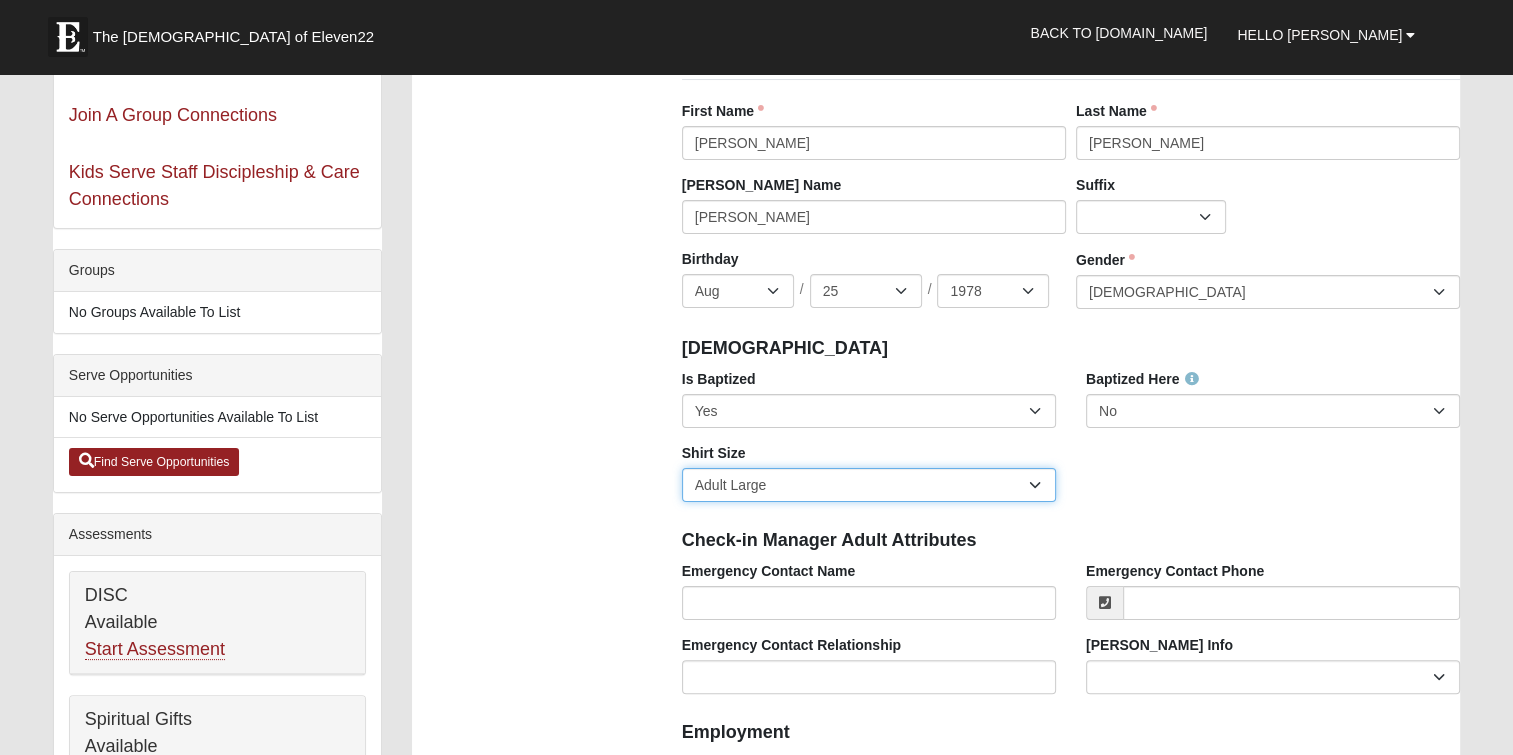 click on "Adult Small
Adult Medium
Adult Large
Adult XL
Adult XXL
Adult 3XL
Adult 4XL
Youth Small
Youth Medium
Youth Large" at bounding box center [869, 485] 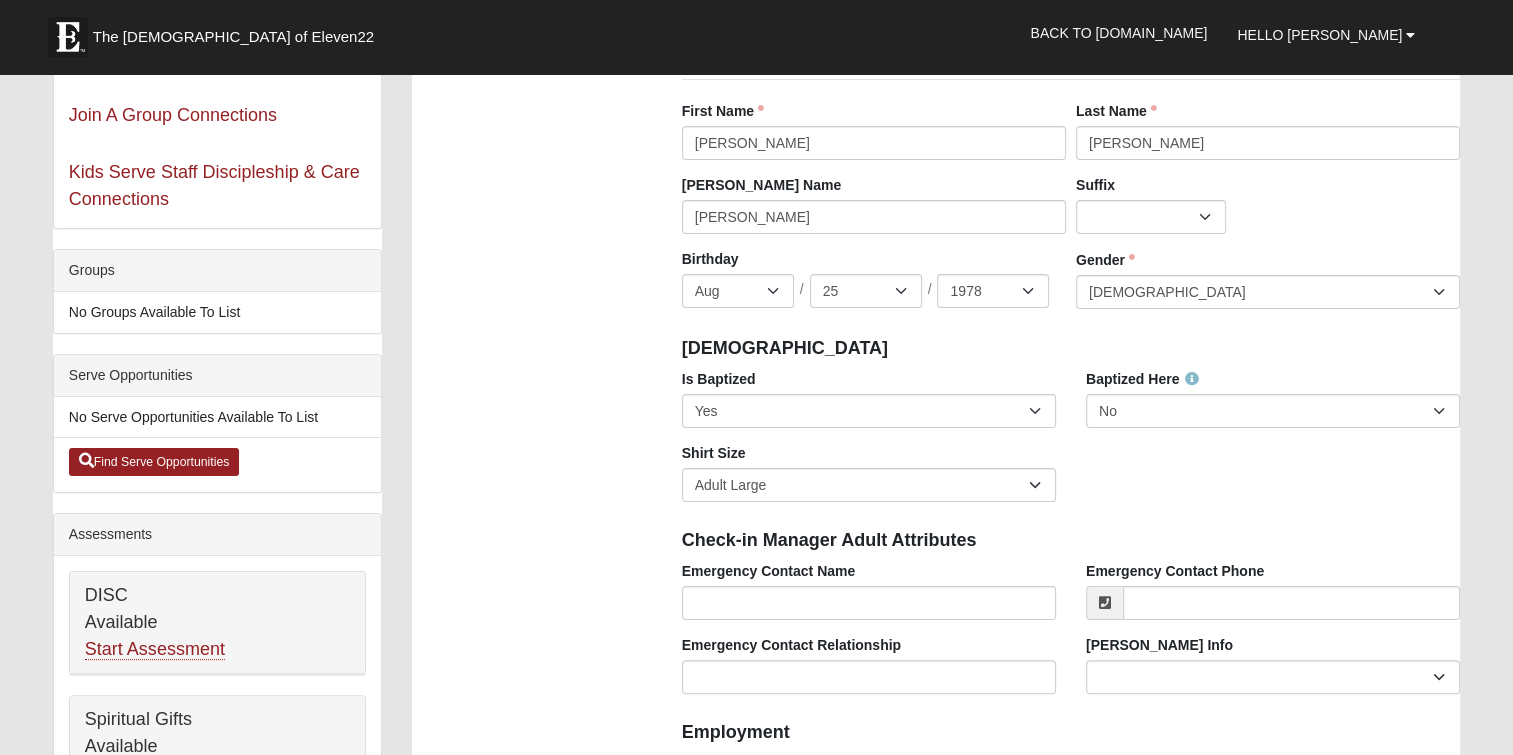click on "Photo
Family Information
Campus
Arlington
Baymeadows
Eleven22 Online
Fleming Island
Jesup
Mandarin
North Jax
Orange Park
Outpost
Palatka (Coming Soon)
Ponte Vedra
San Pablo
St. Johns
St. Augustine (Coming Soon)
Wildlight
NONE
Personal Information
First Name" at bounding box center (936, 1244) 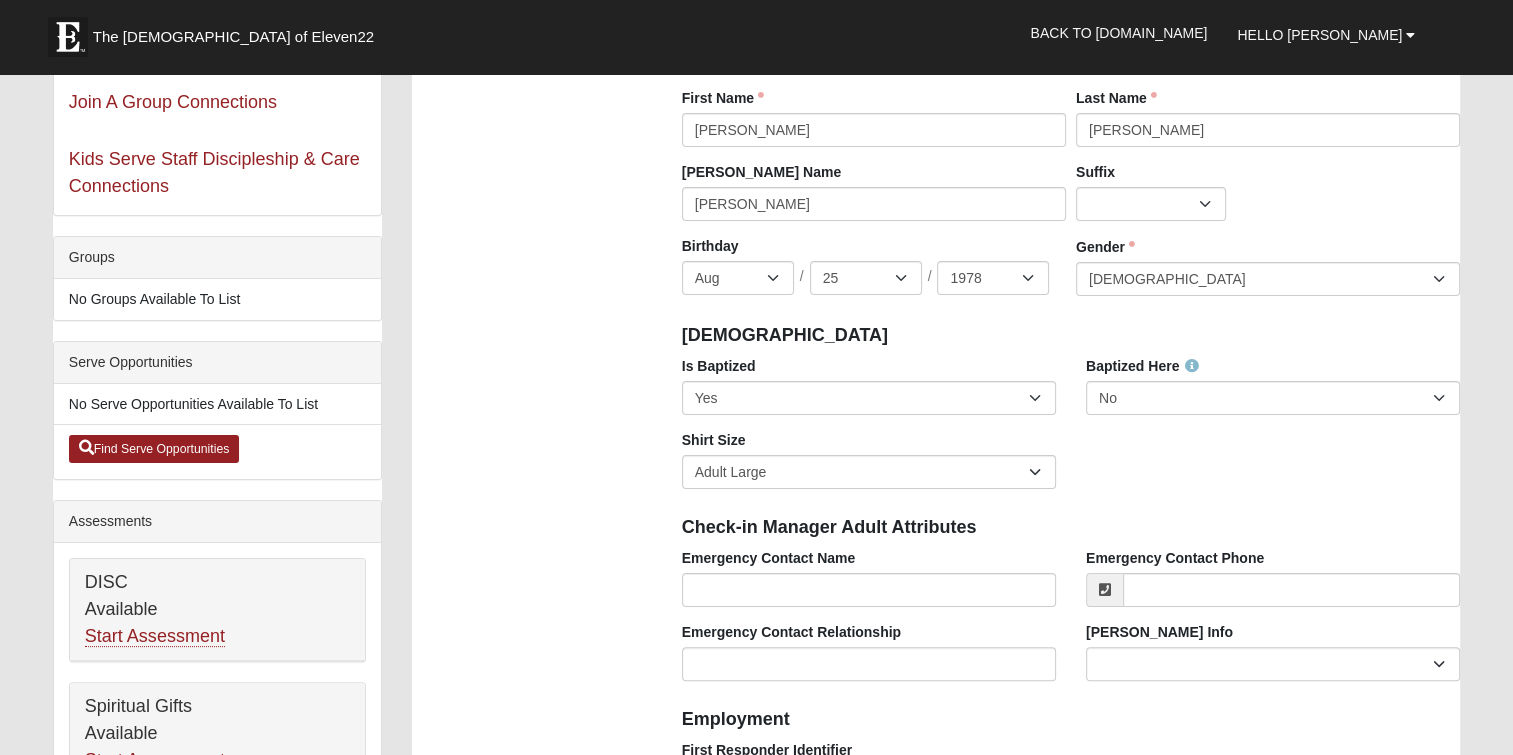 scroll, scrollTop: 500, scrollLeft: 0, axis: vertical 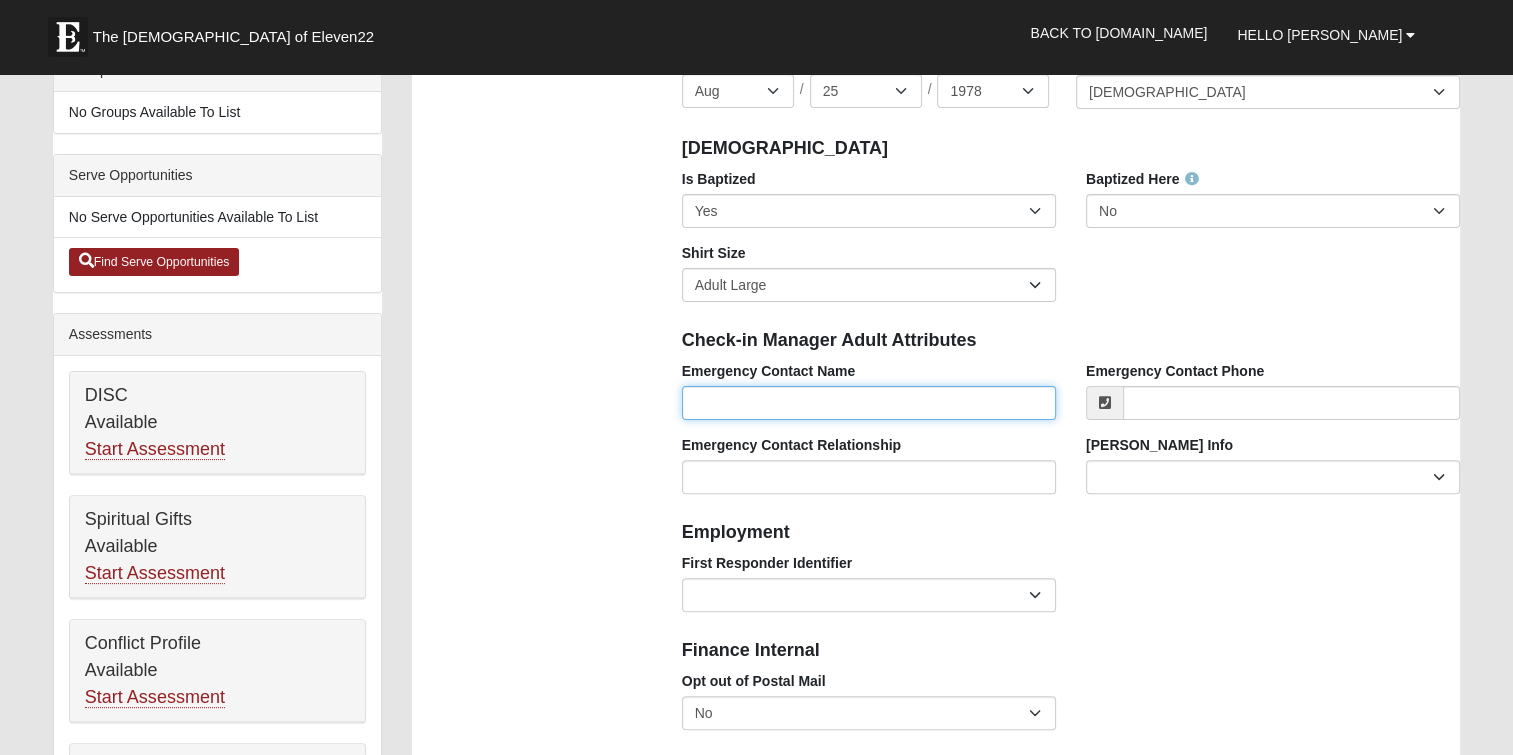 click on "Emergency Contact Name" at bounding box center (869, 403) 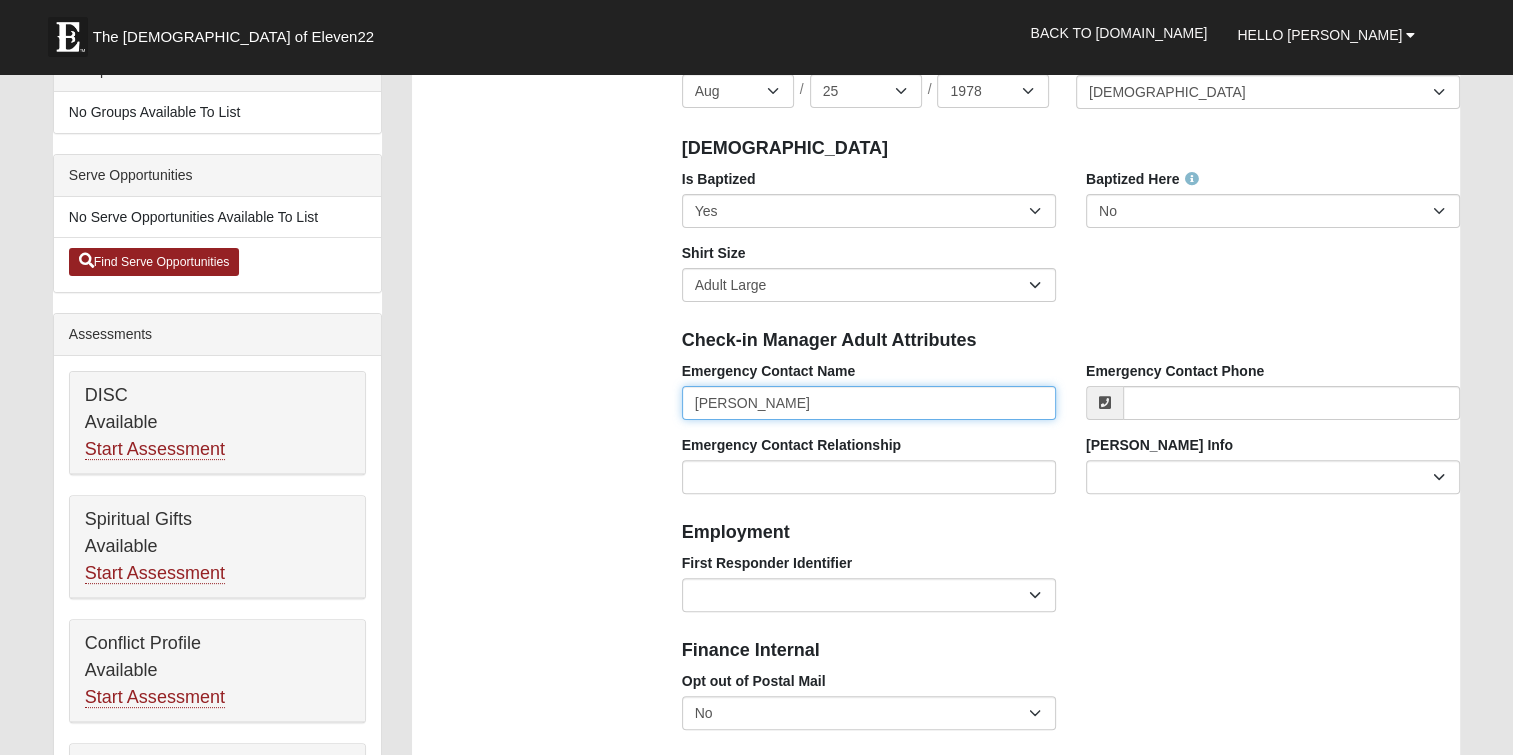 type on "[PERSON_NAME]" 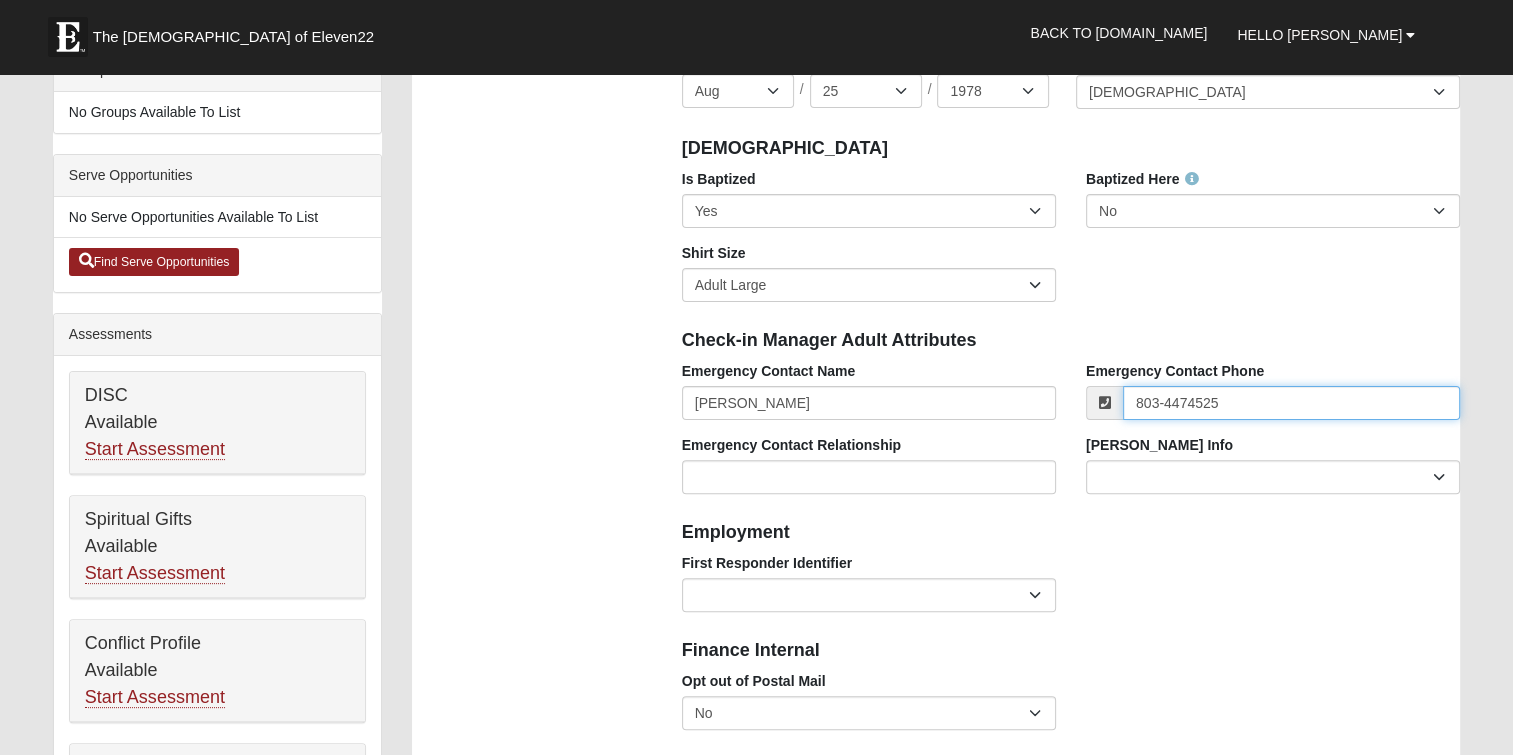 click on "803-4474525" at bounding box center [1291, 403] 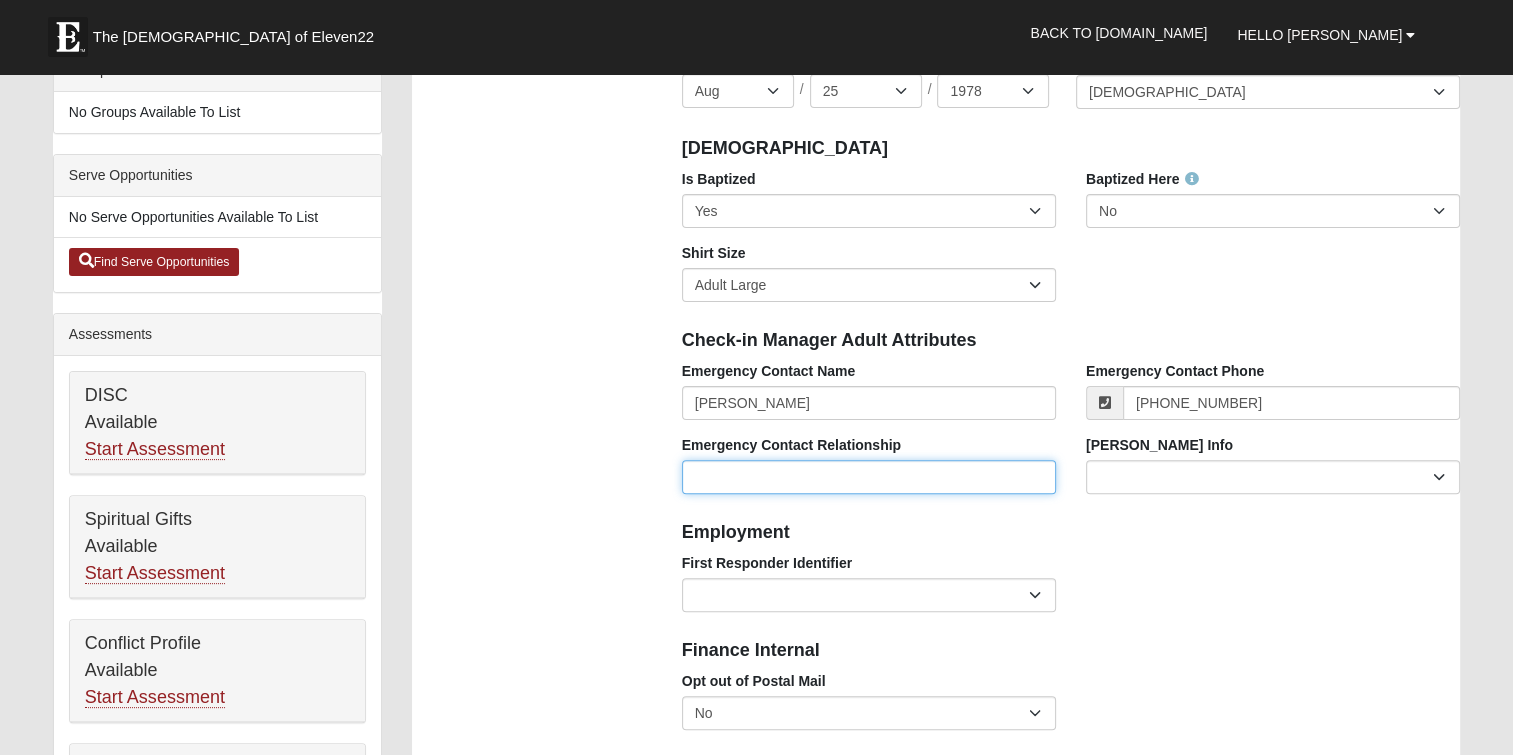 type on "[PHONE_NUMBER]" 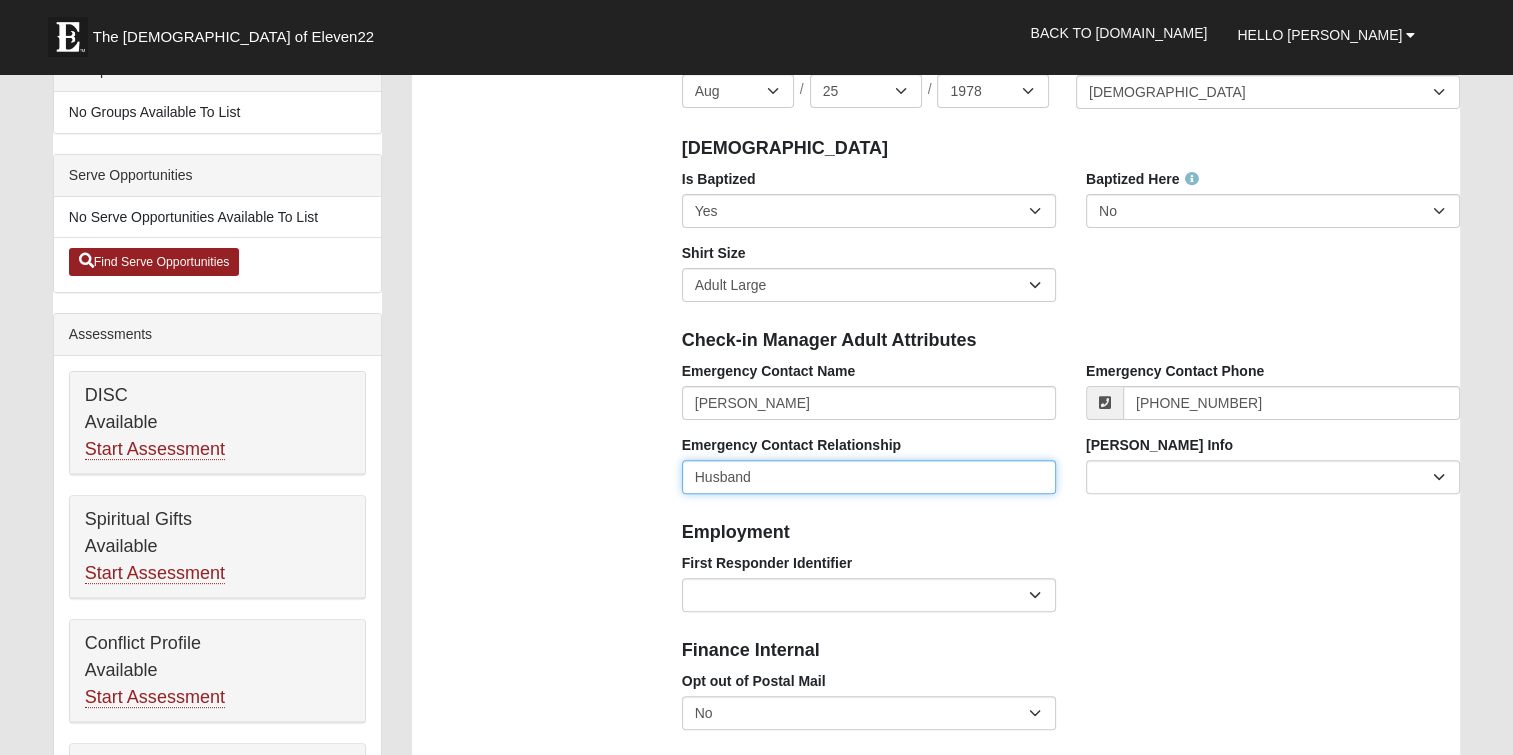 type on "Husband" 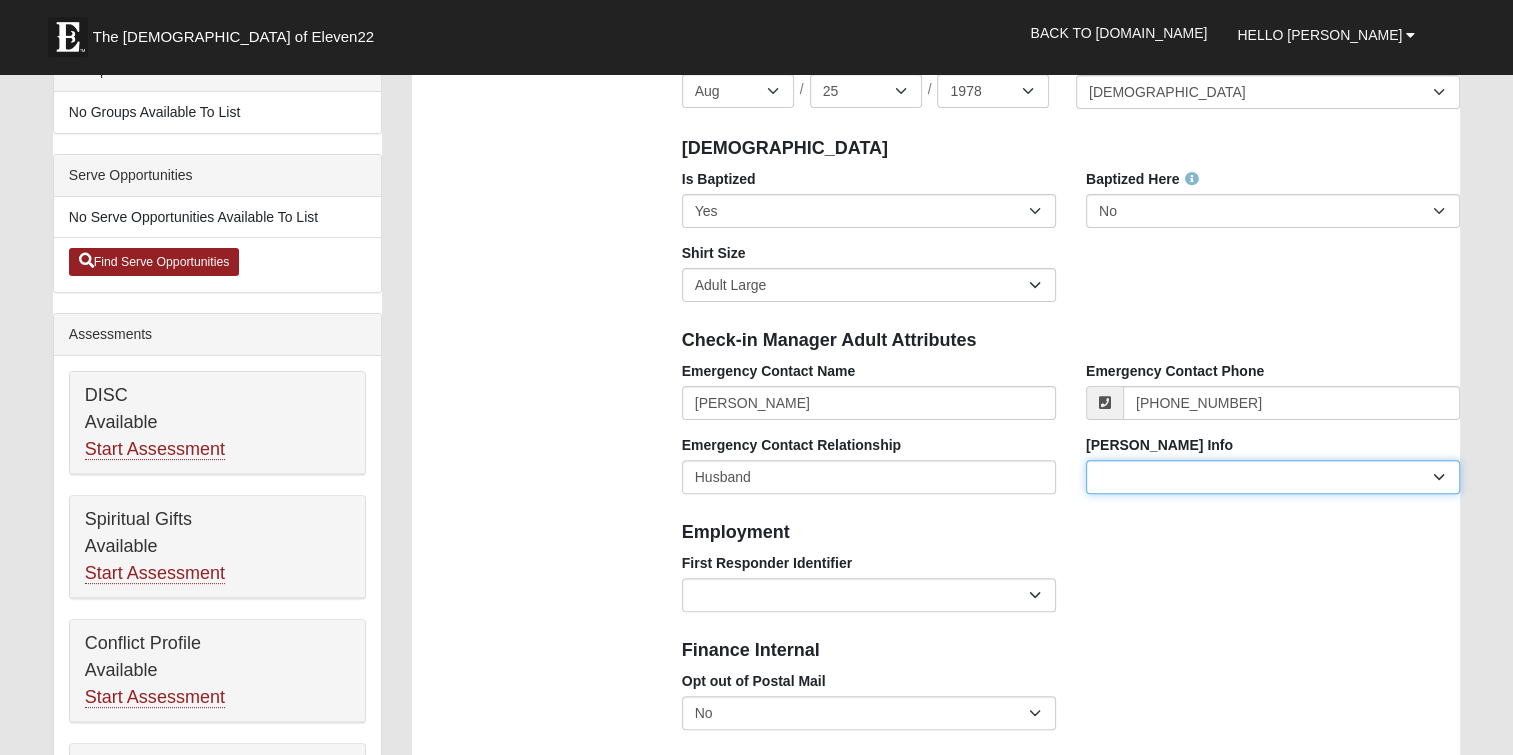 click on "Current Foster Child
Current Foster Parent
Former Foster Child
Former Foster Parent" at bounding box center (1273, 477) 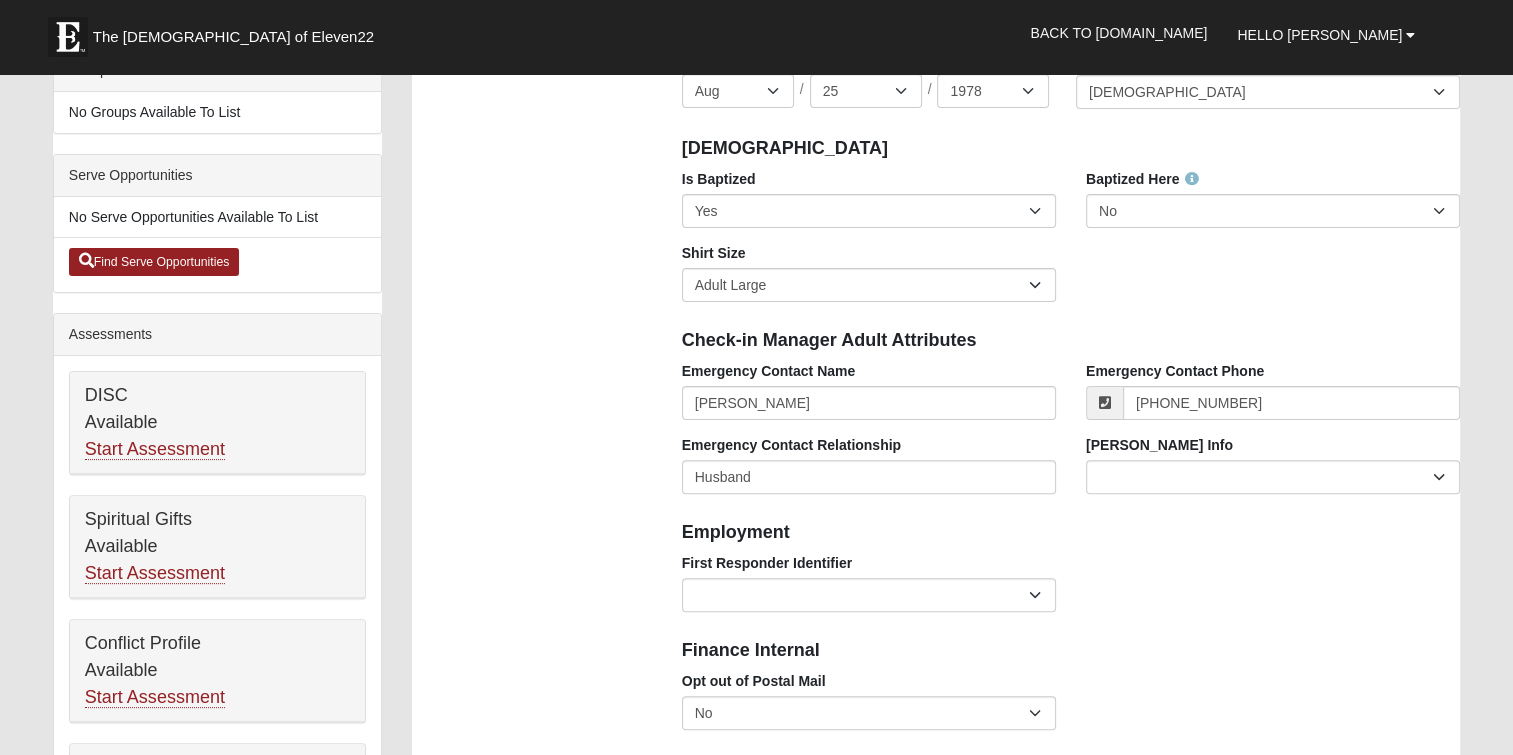 click on "Finance Internal" at bounding box center (1071, 649) 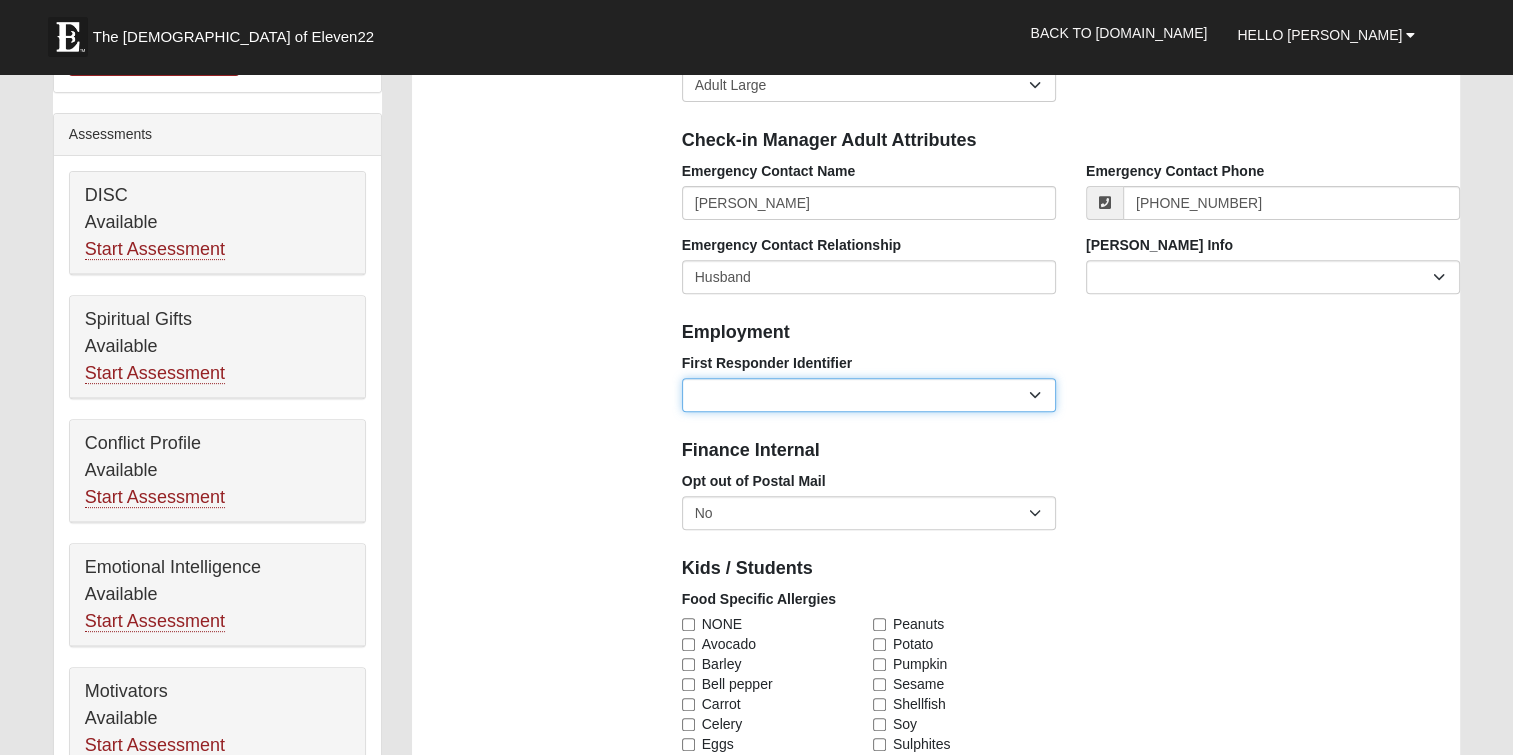 click on "EMT  |  Paramedic  |  Medical
Firefighter  |  Fire Department
Police Officer  |  Sheriff  |  Sheriff's Deputy  |  State Trooper  |  Correctional Officer
Military" at bounding box center [869, 395] 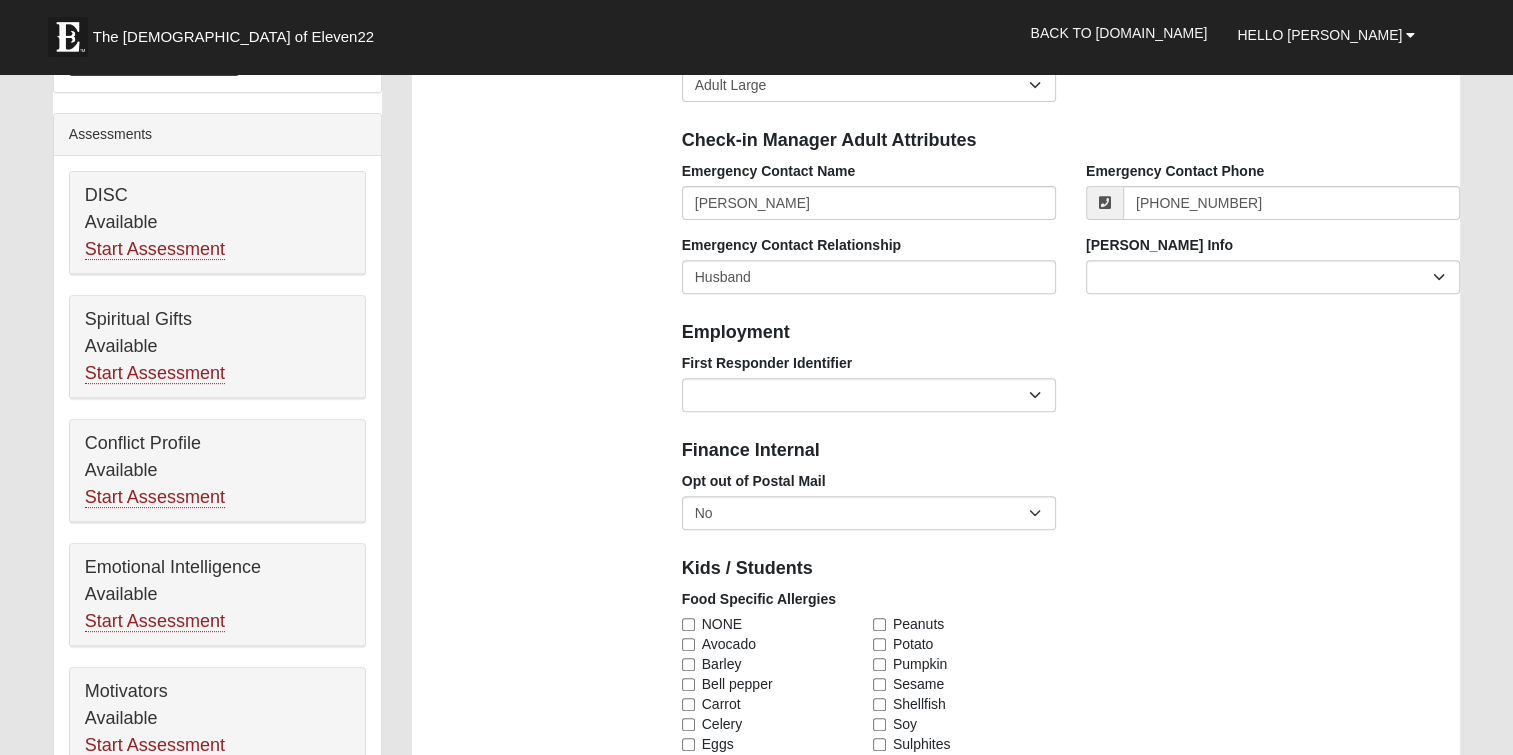 click on "Photo
Family Information
Campus
Arlington
Baymeadows
Eleven22 Online
Fleming Island
Jesup
Mandarin
North Jax
Orange Park
Outpost
Palatka (Coming Soon)
Ponte Vedra
San Pablo
St. Johns
St. Augustine (Coming Soon)
Wildlight
NONE
Personal Information
First Name" at bounding box center (936, 844) 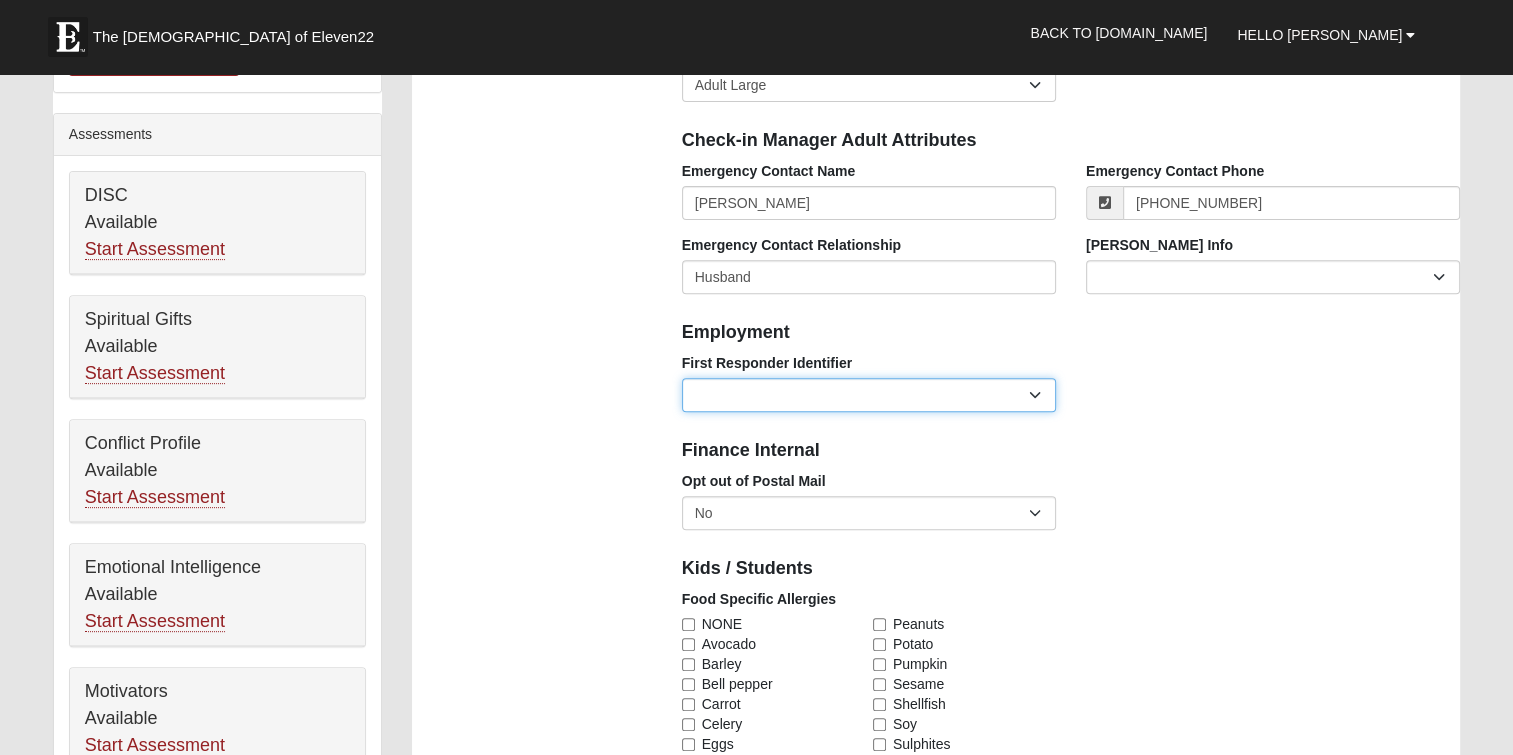 click on "EMT  |  Paramedic  |  Medical
Firefighter  |  Fire Department
Police Officer  |  Sheriff  |  Sheriff's Deputy  |  State Trooper  |  Correctional Officer
Military" at bounding box center [869, 395] 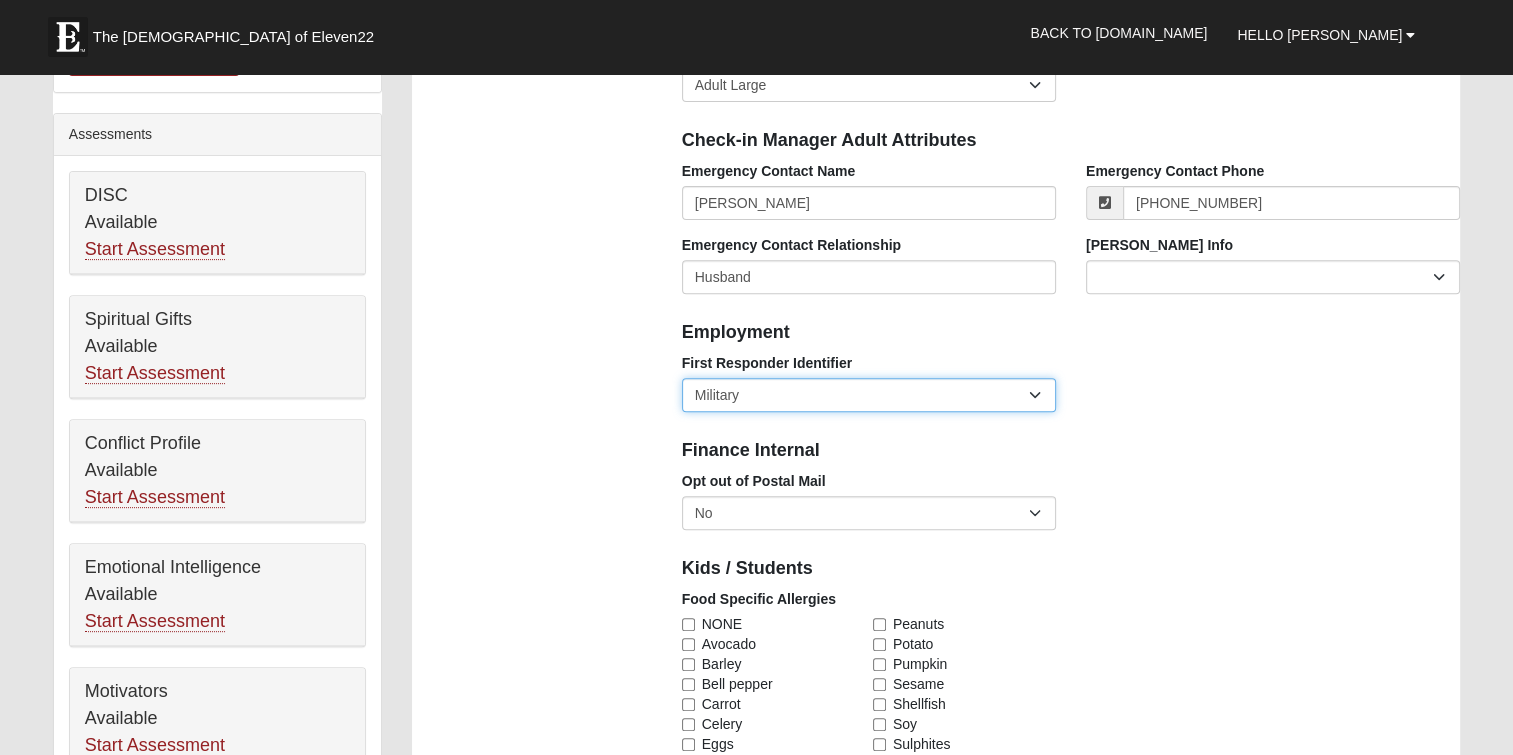 click on "EMT  |  Paramedic  |  Medical
Firefighter  |  Fire Department
Police Officer  |  Sheriff  |  Sheriff's Deputy  |  State Trooper  |  Correctional Officer
Military" at bounding box center (869, 395) 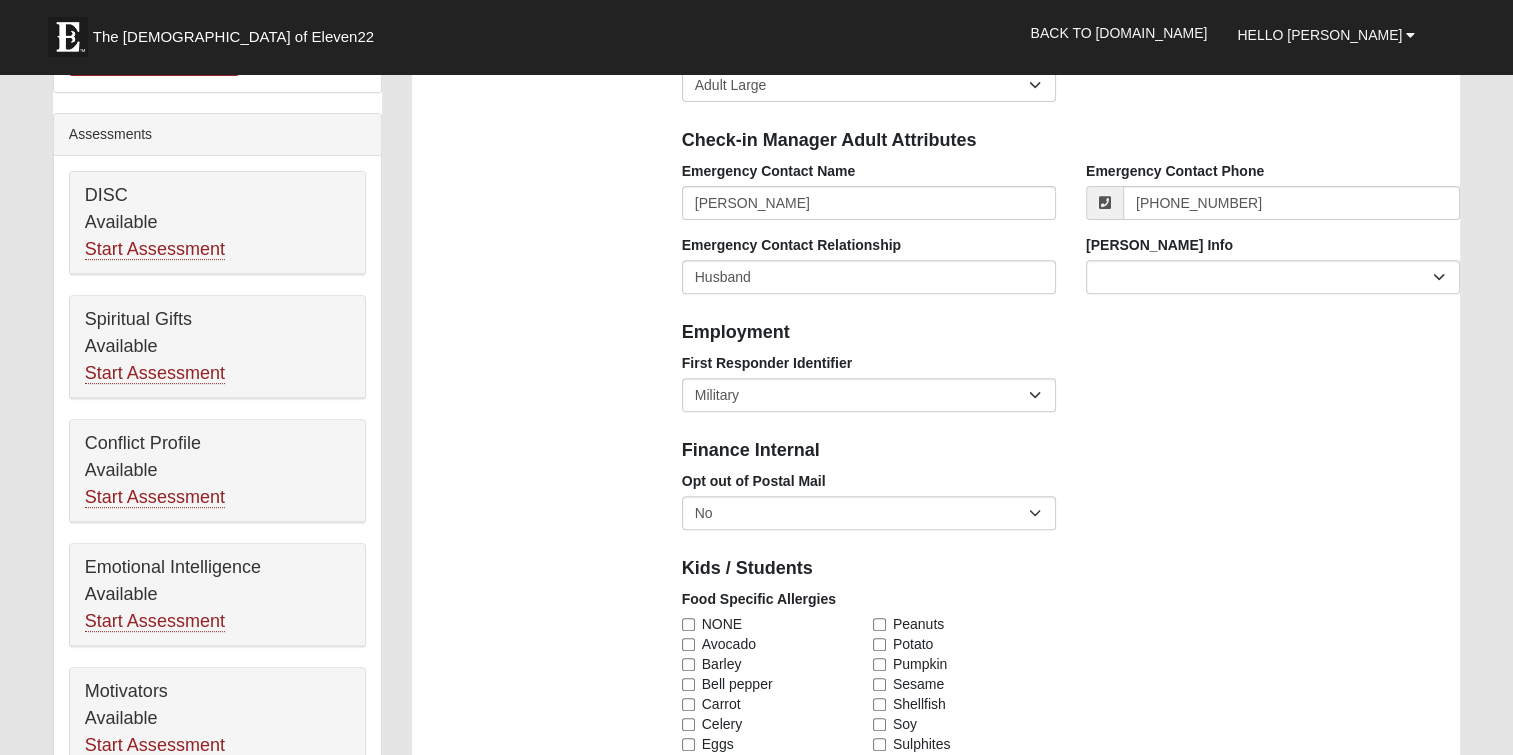 click on "Finance Internal" at bounding box center [1071, 451] 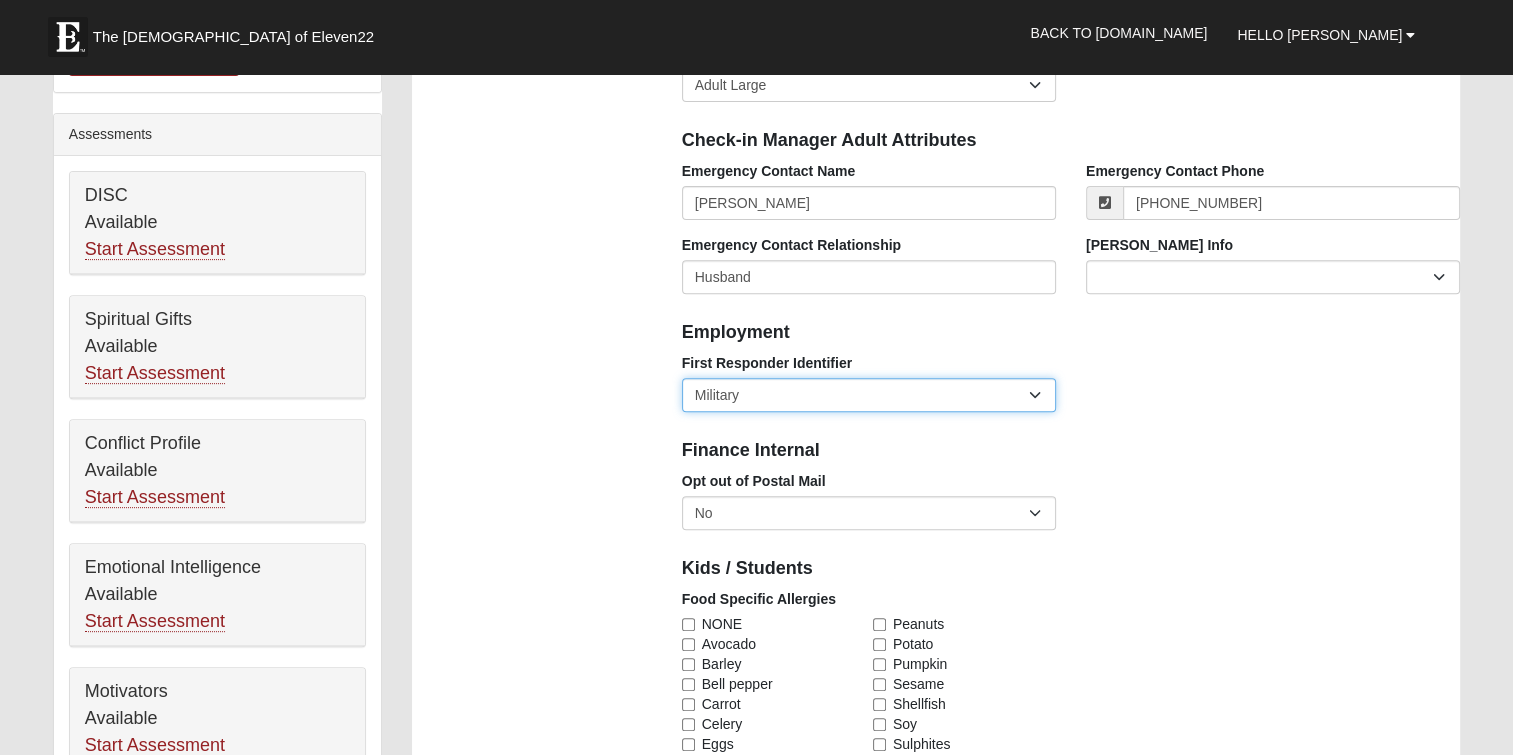 click on "EMT  |  Paramedic  |  Medical
Firefighter  |  Fire Department
Police Officer  |  Sheriff  |  Sheriff's Deputy  |  State Trooper  |  Correctional Officer
Military" at bounding box center [869, 395] 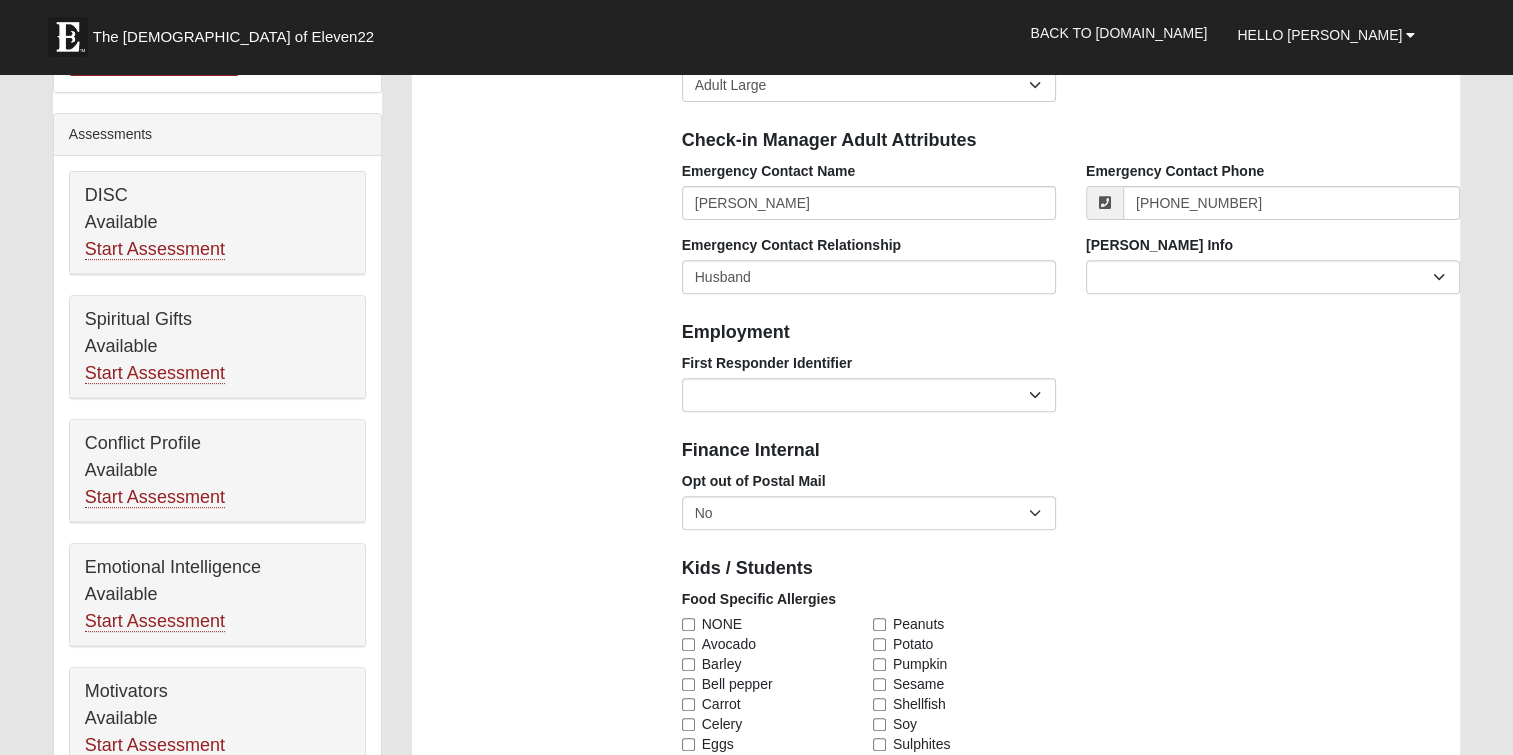click on "Opt out of Postal Mail
No
Yes" at bounding box center (1071, 508) 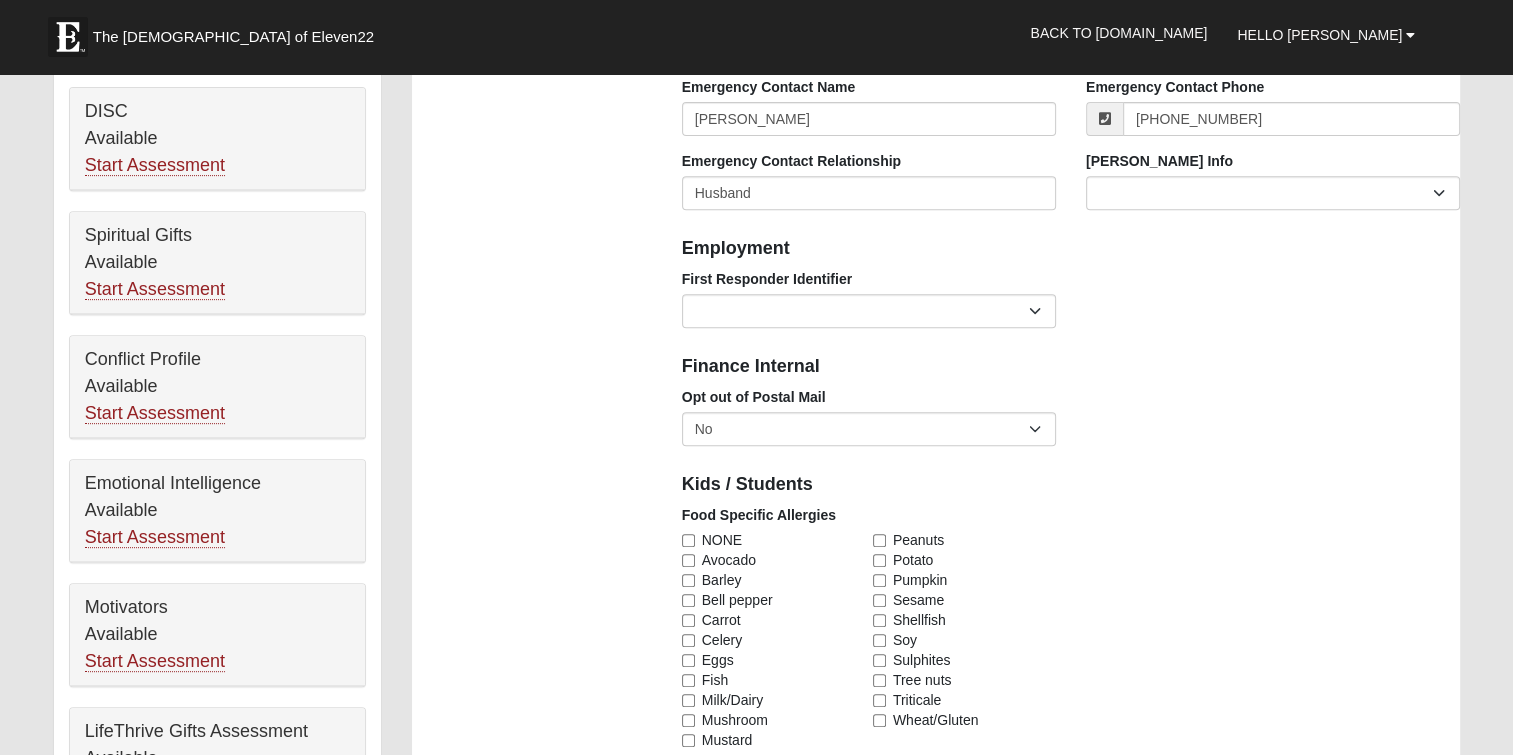 scroll, scrollTop: 900, scrollLeft: 0, axis: vertical 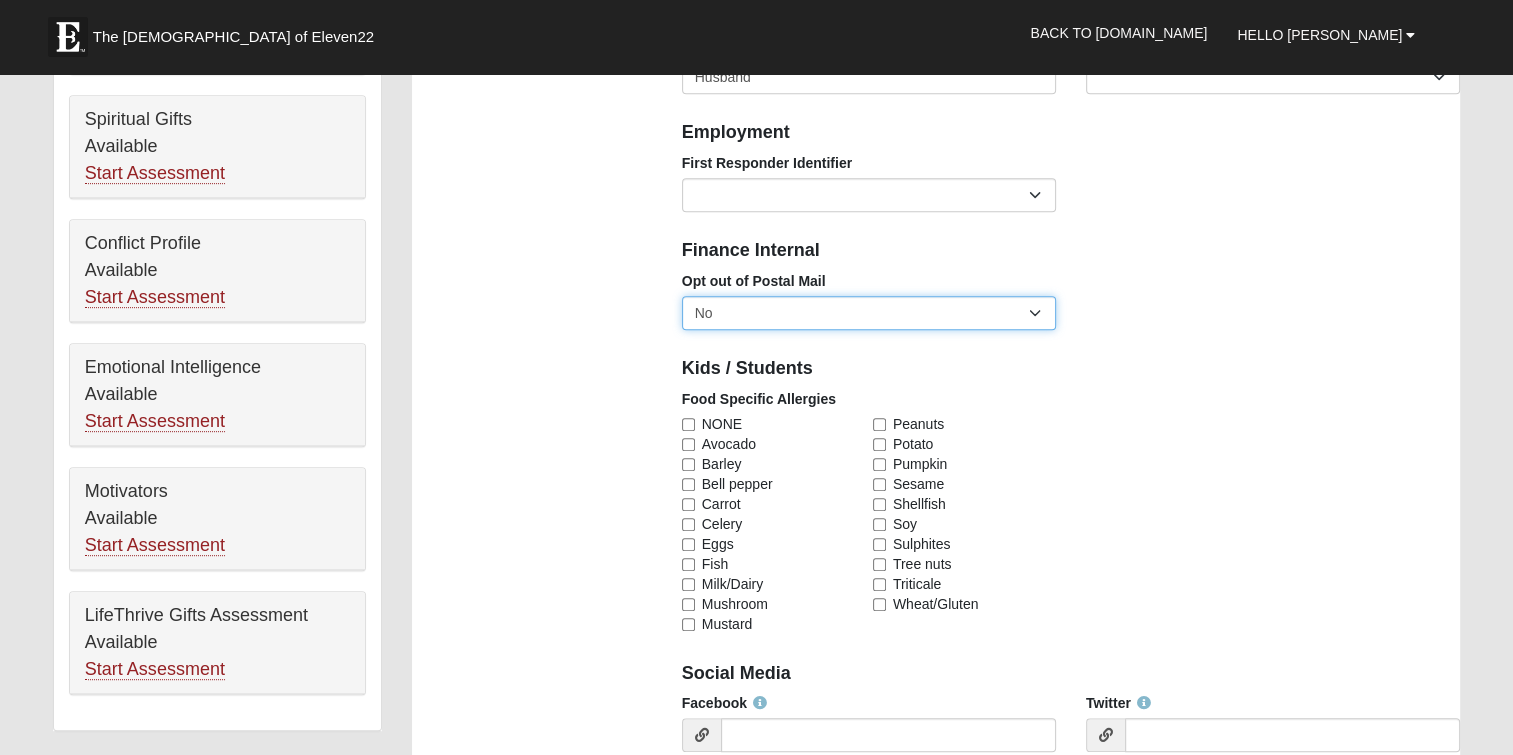 click on "No
Yes" at bounding box center (869, 313) 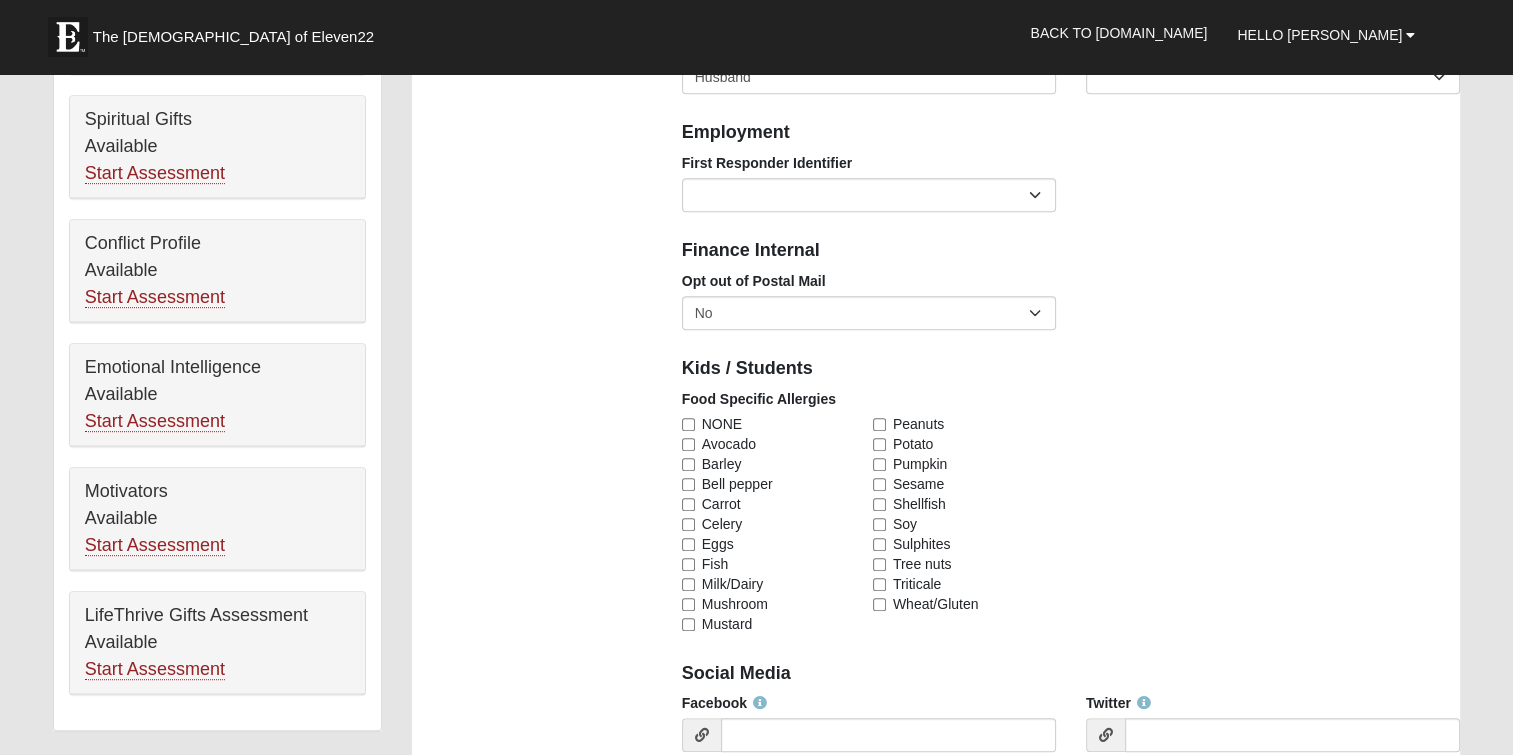 click on "Kids / Students" at bounding box center [1071, 367] 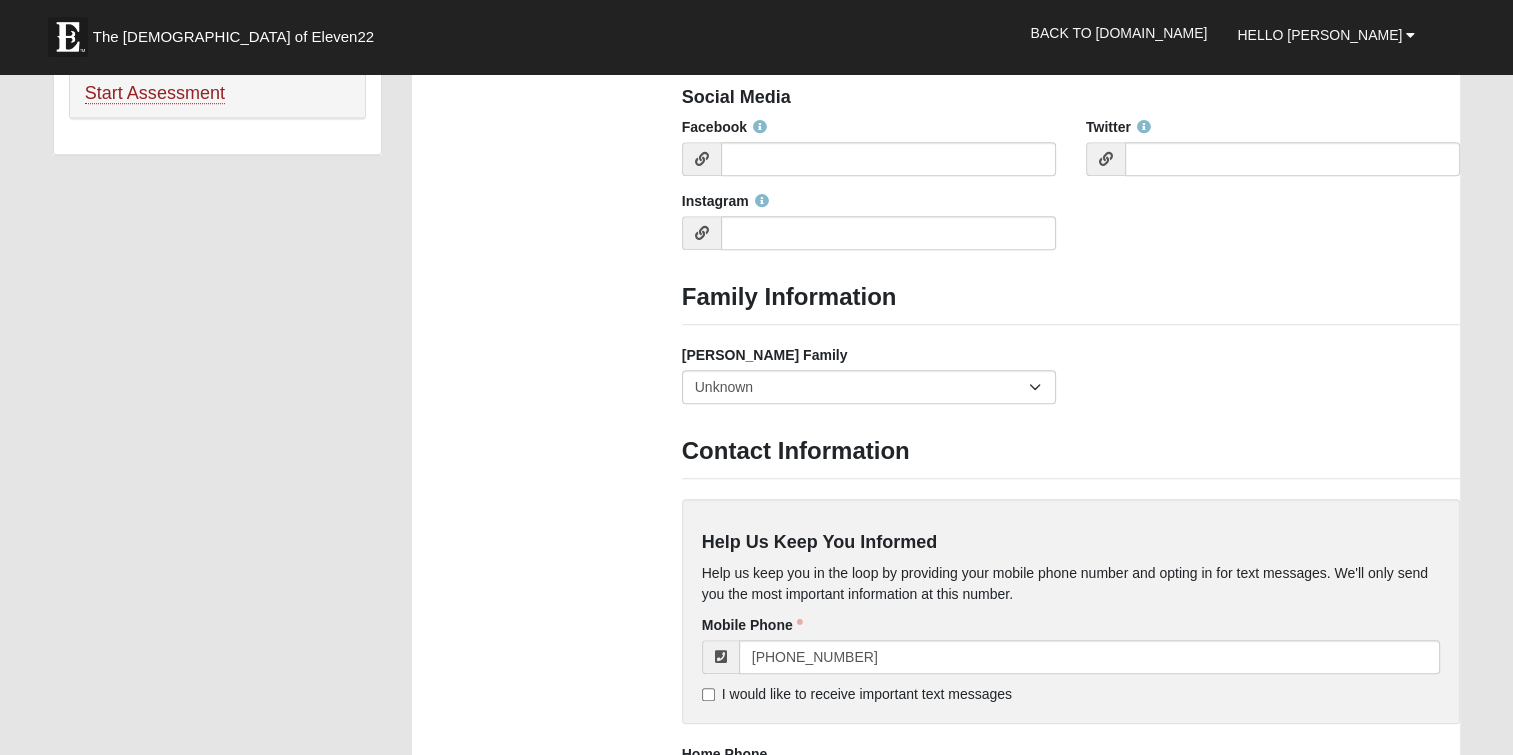 scroll, scrollTop: 1500, scrollLeft: 0, axis: vertical 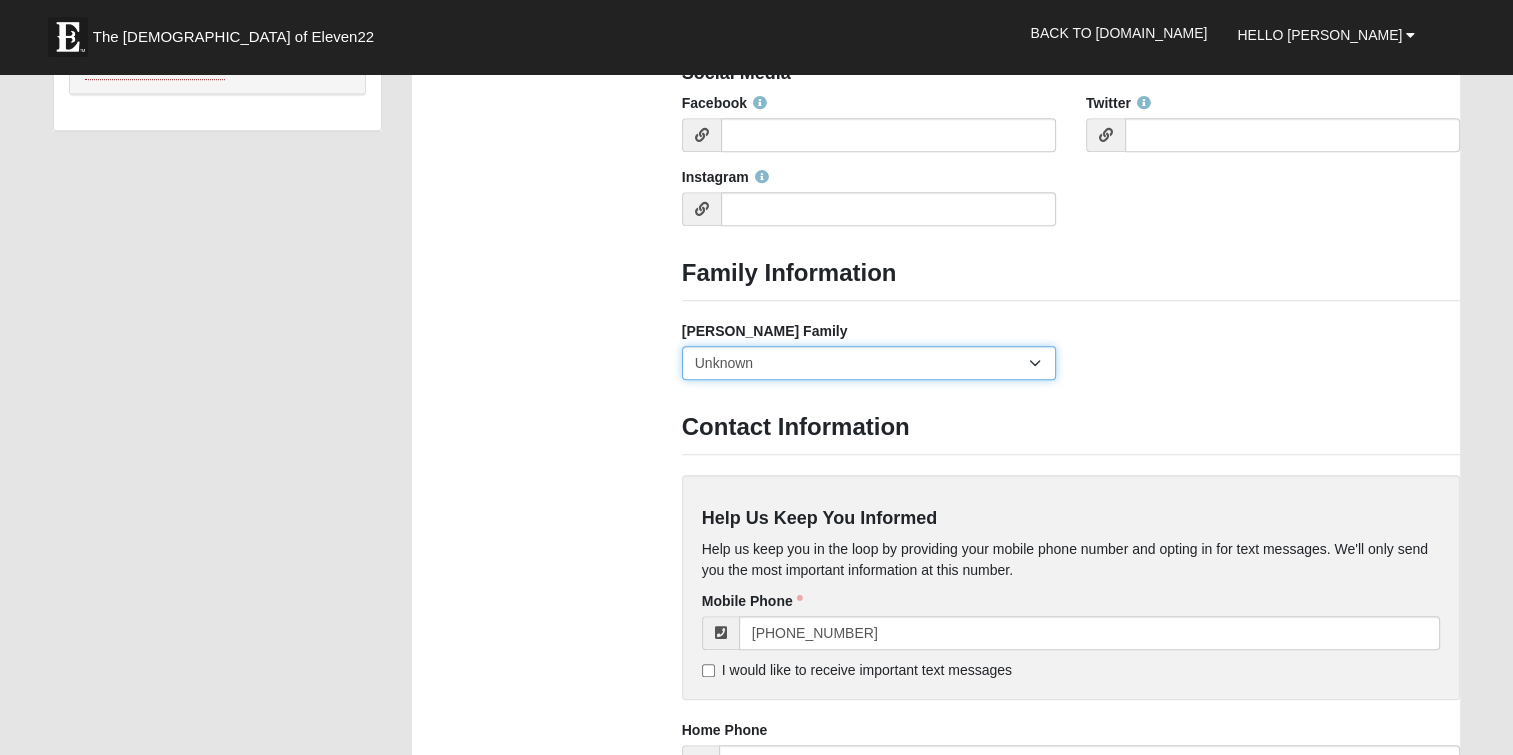 click on "Yes, we are a current foster family
No, we are a former foster family
No, we have never been a foster family
Unknown" at bounding box center [869, 363] 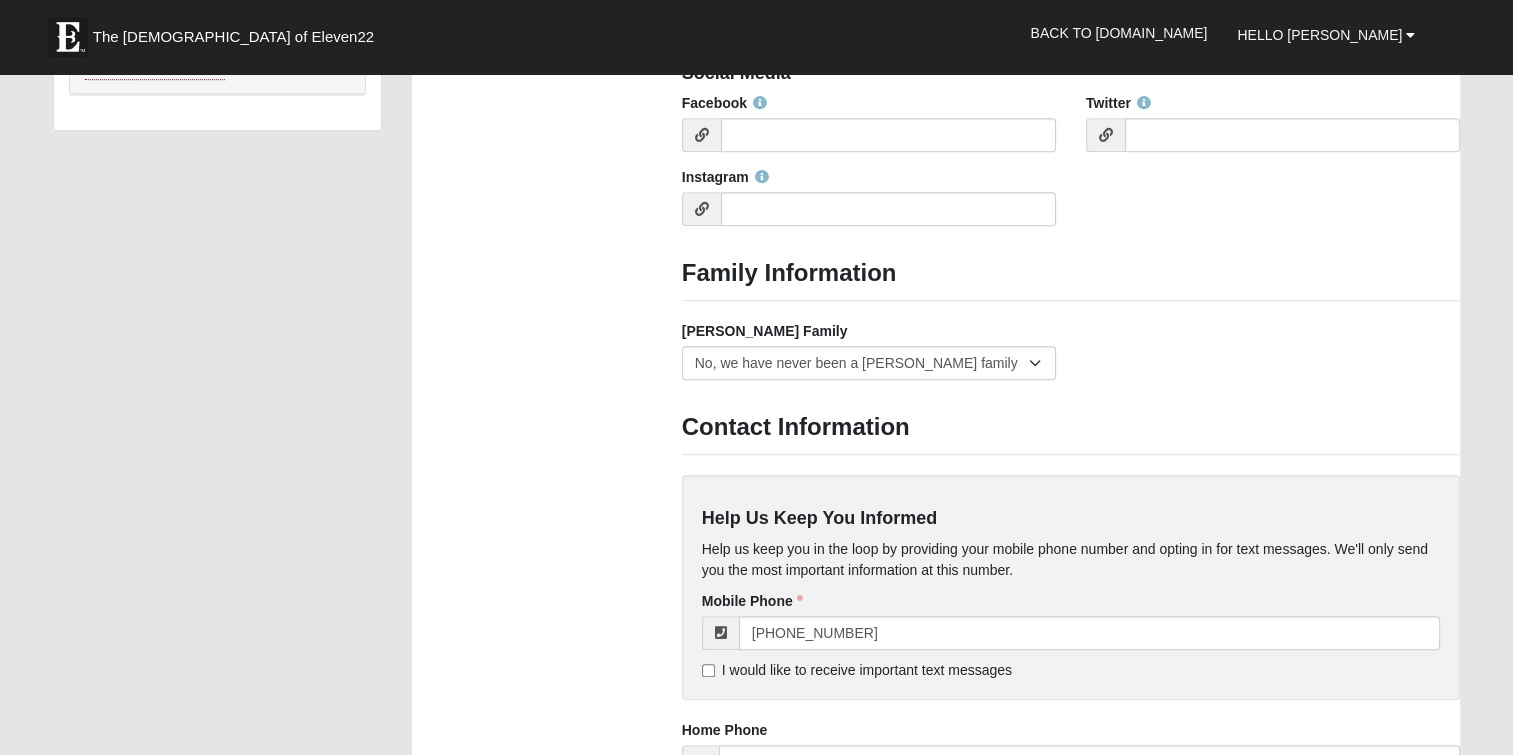 click on "Family Information
Campus
Arlington
Baymeadows
Eleven22 Online
Fleming Island
Jesup
Mandarin
North Jax
Orange Park
Outpost
Palatka (Coming Soon)
Ponte Vedra
San Pablo
St. Johns
St. Augustine (Coming Soon)
Wildlight
NONE
Personal Information" at bounding box center (1071, 44) 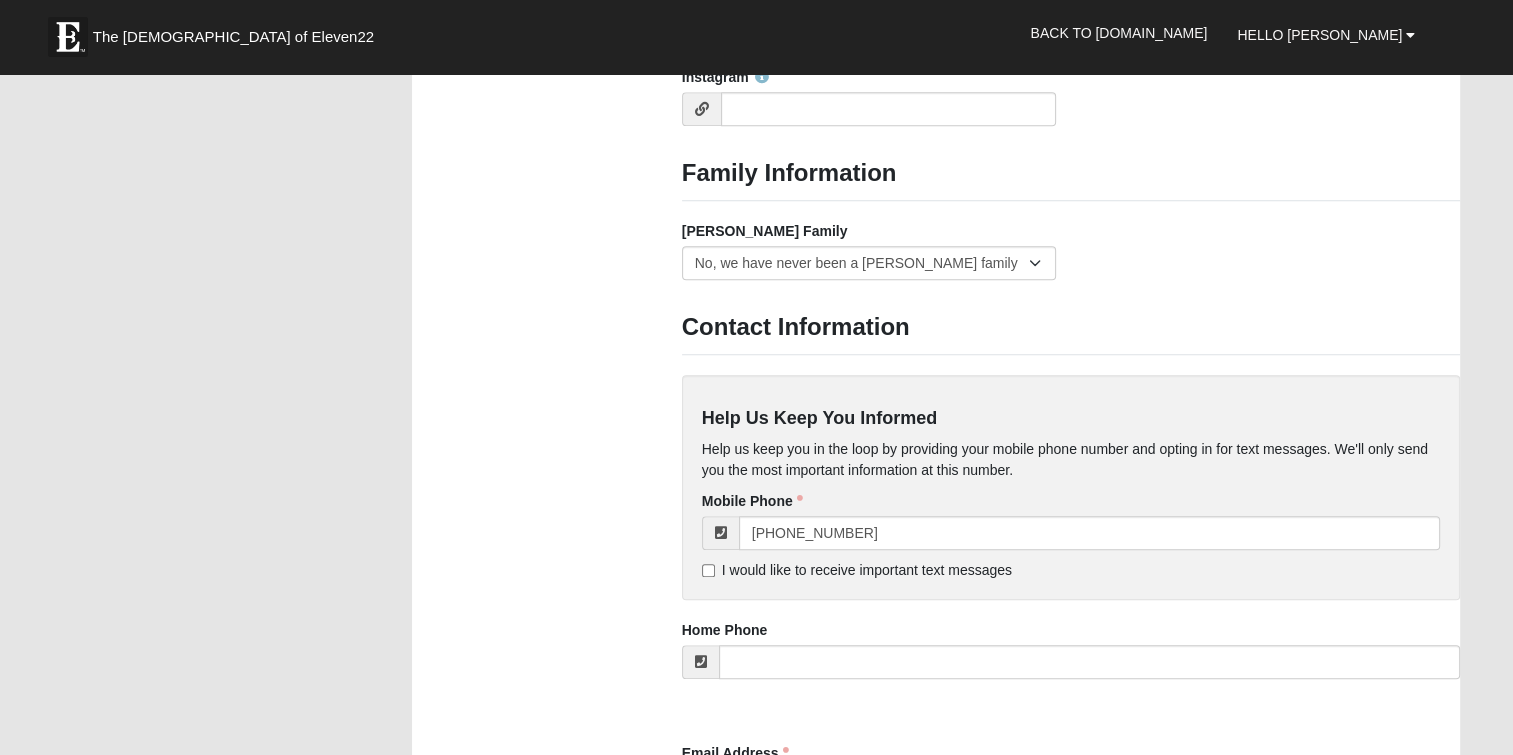 click on "I would like to receive important text messages" at bounding box center [867, 570] 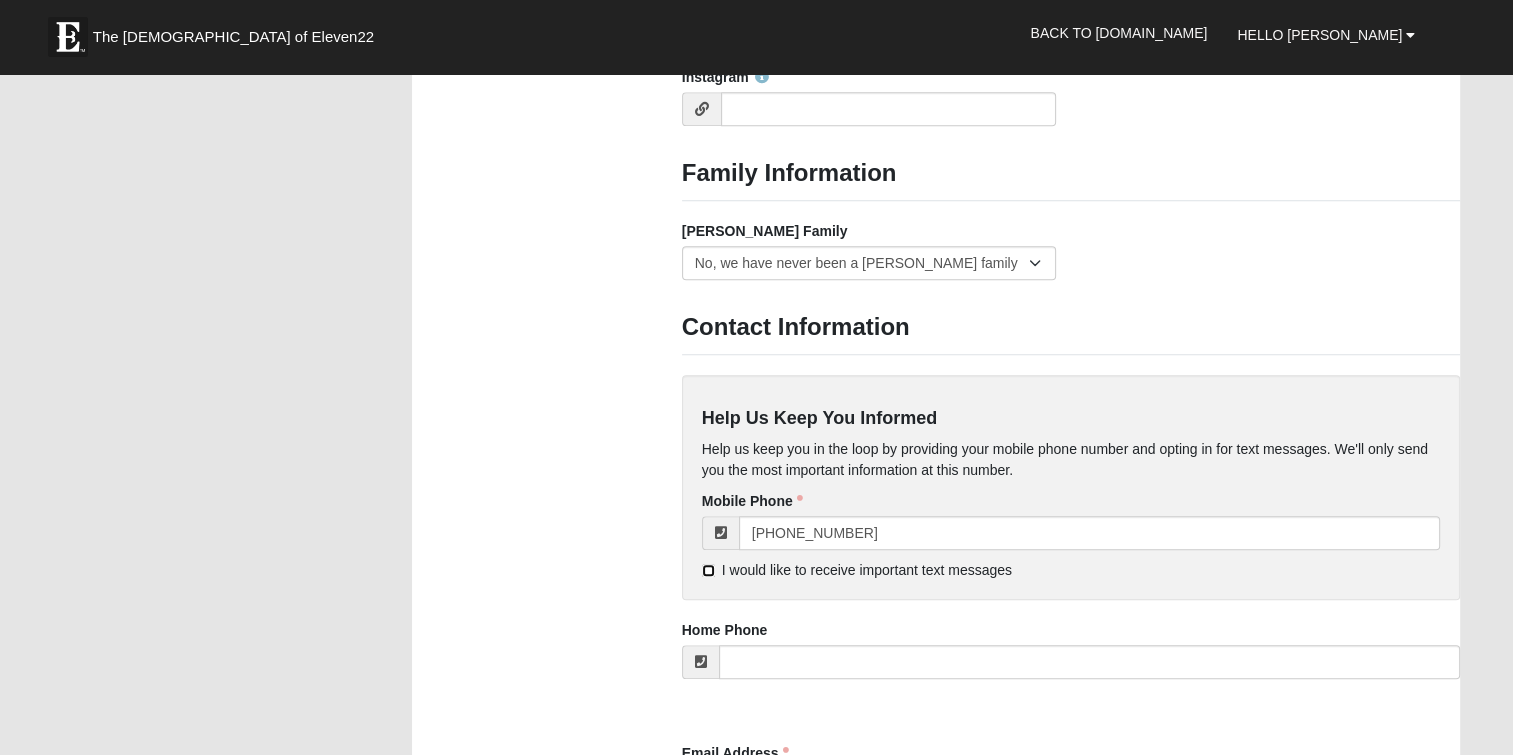 click on "I would like to receive important text messages" at bounding box center [708, 570] 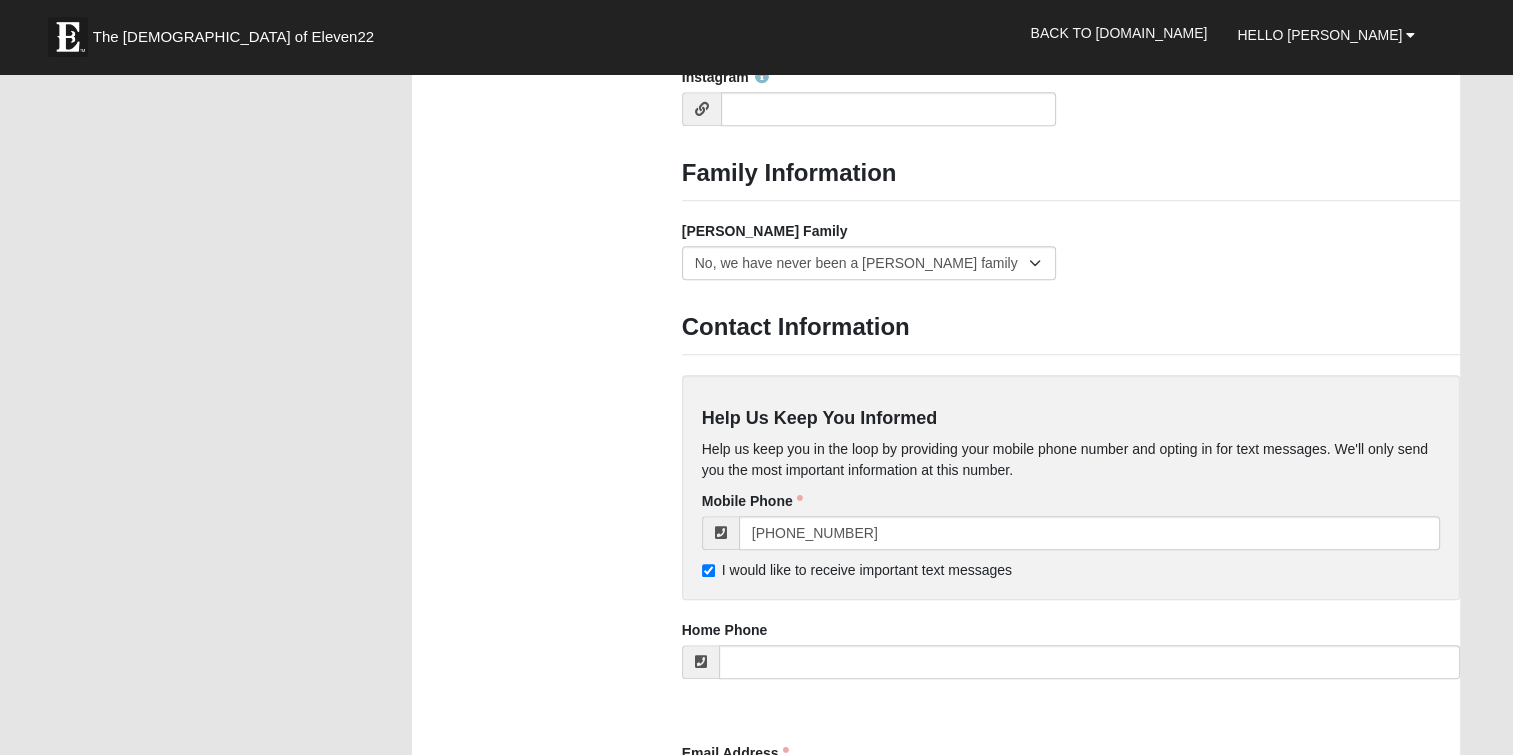 click on "Foster Family
Yes, we are a current foster family
No, we are a former foster family
No, we have never been a foster family
Unknown" at bounding box center [1071, 258] 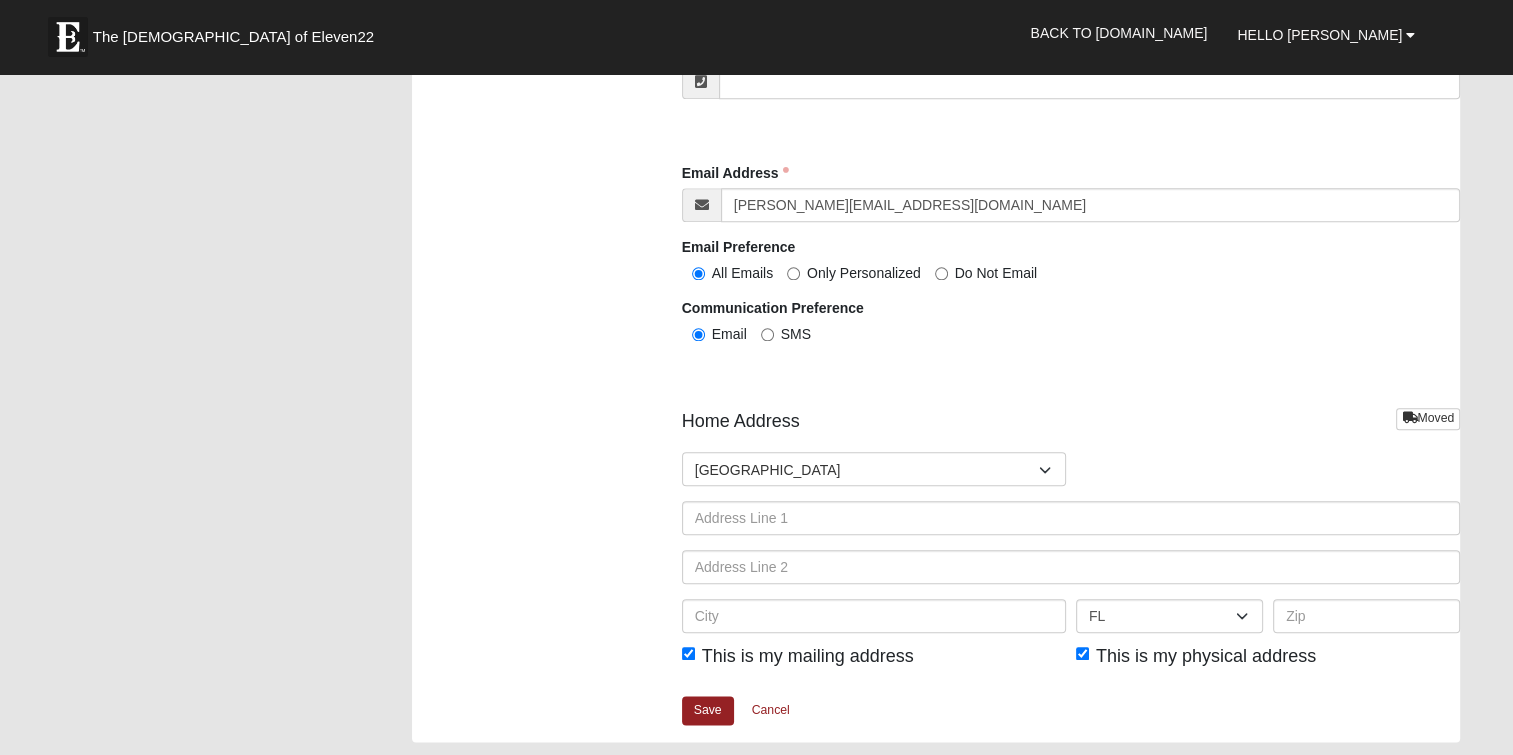 scroll, scrollTop: 2200, scrollLeft: 0, axis: vertical 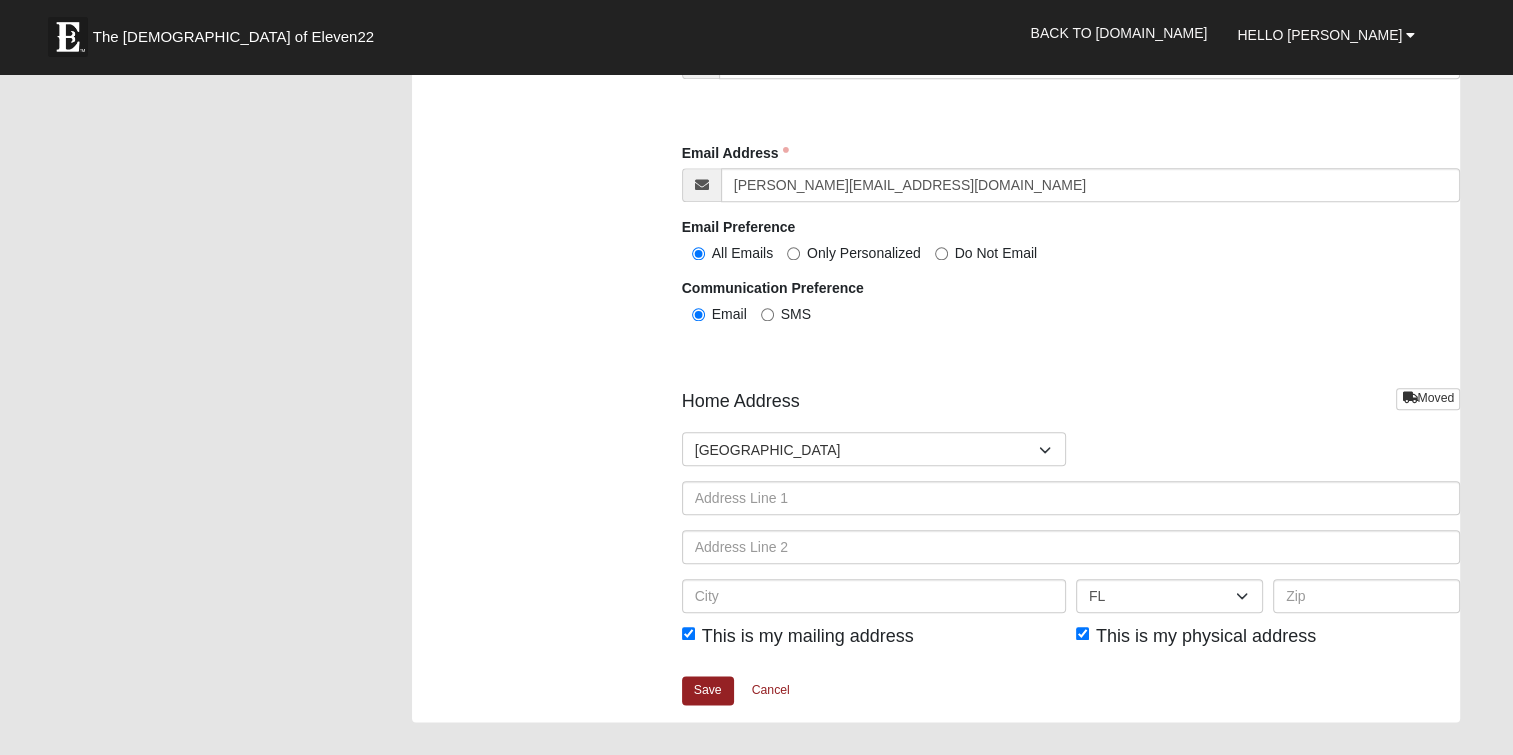 click on "SMS" at bounding box center (796, 314) 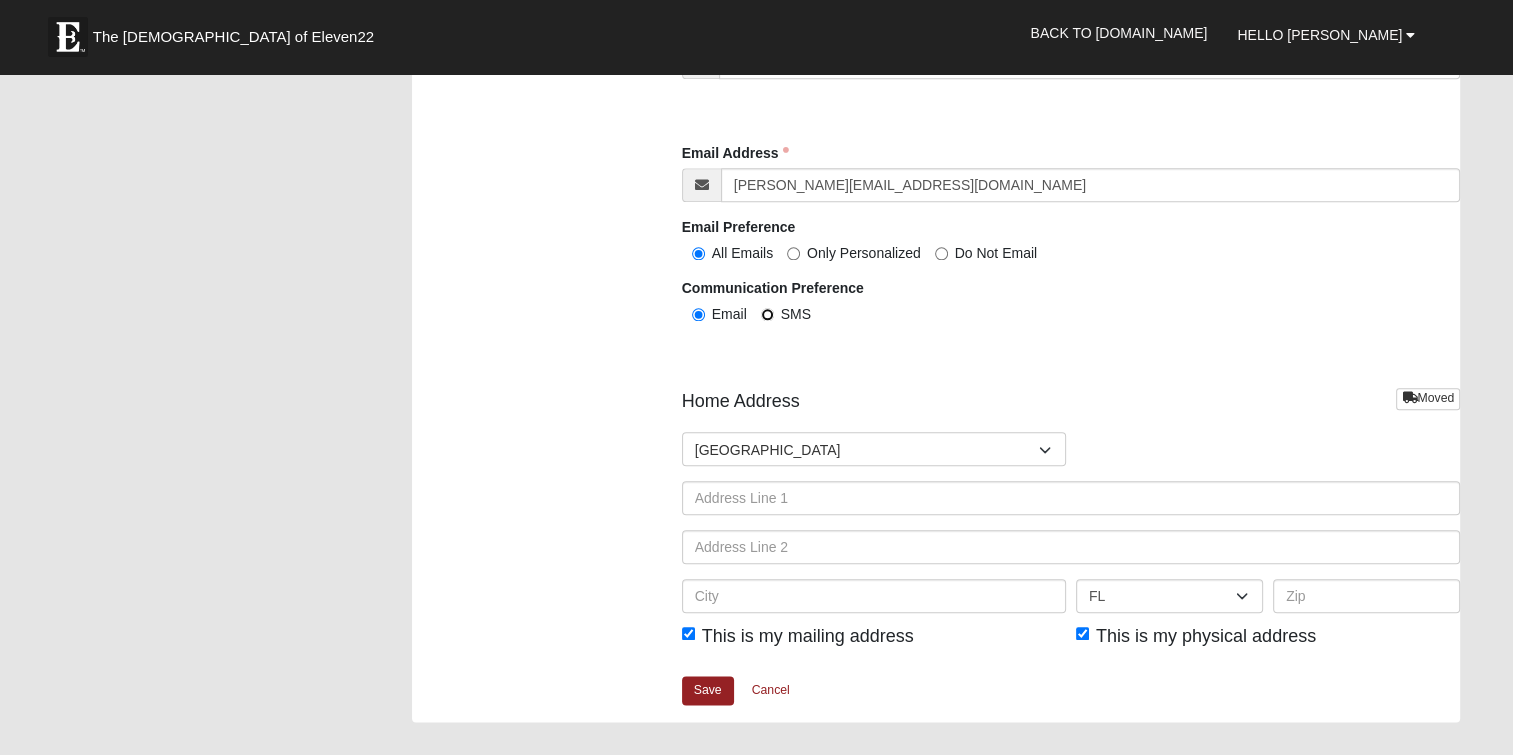 click on "SMS" at bounding box center [767, 314] 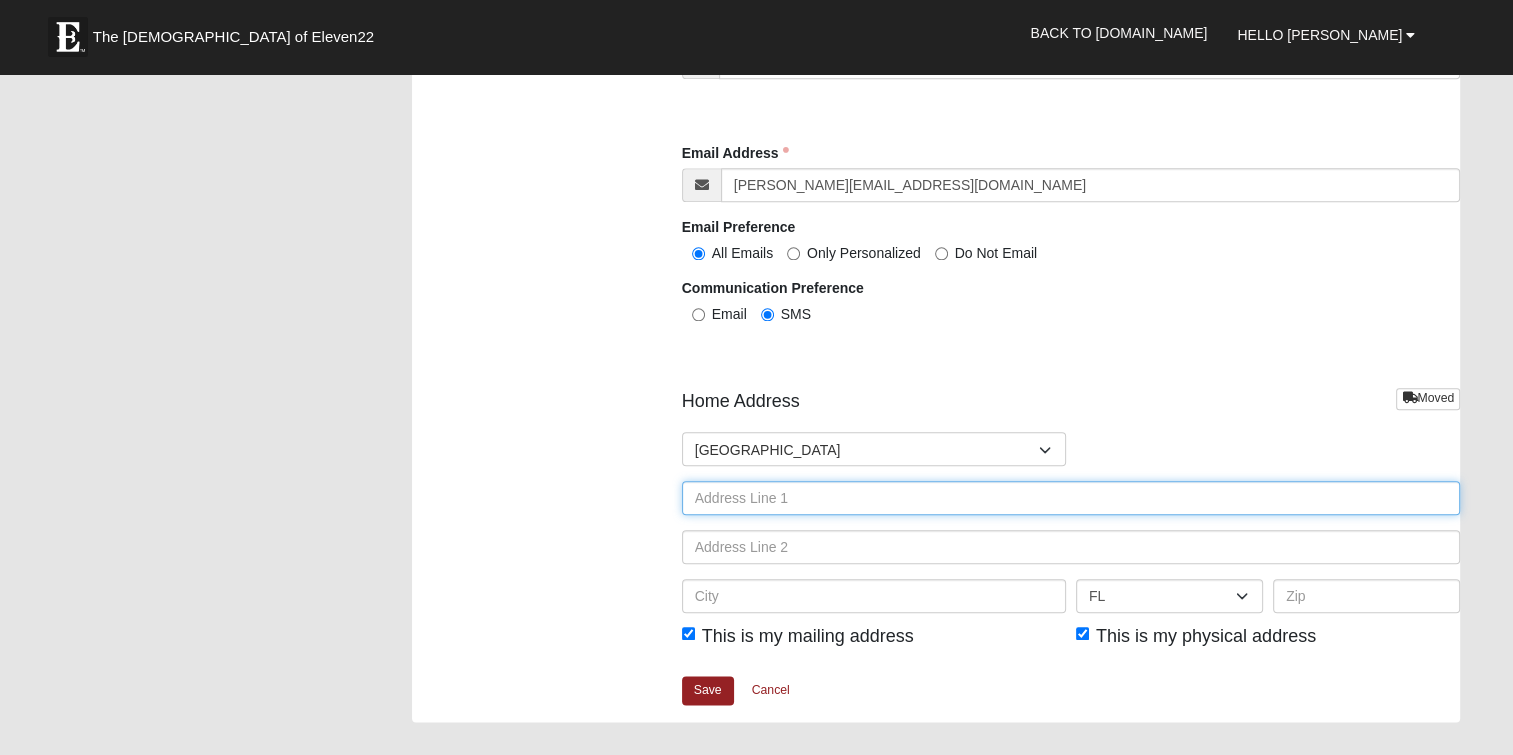 click at bounding box center [1071, 498] 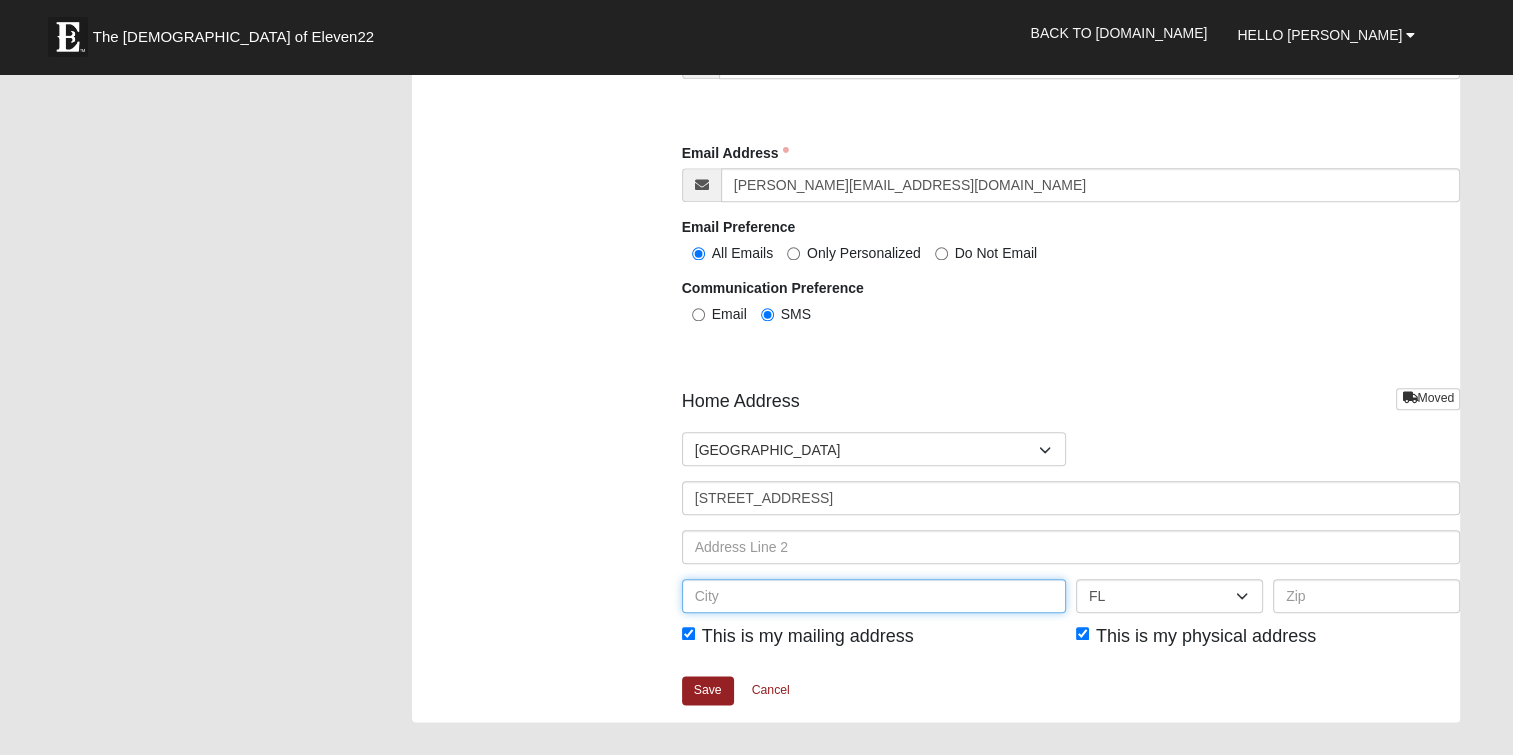 type on "Ponte Vedra Beach" 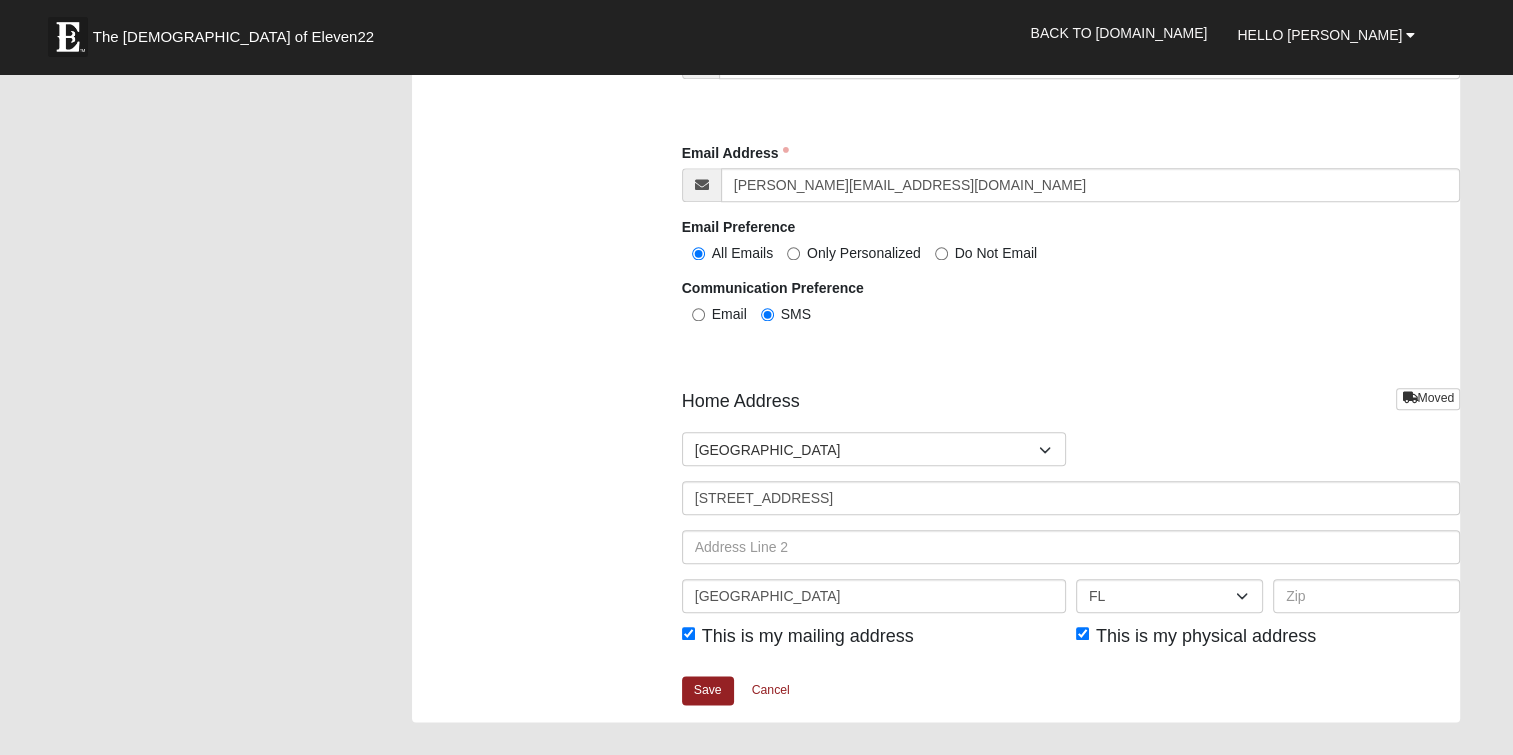 type on "32082" 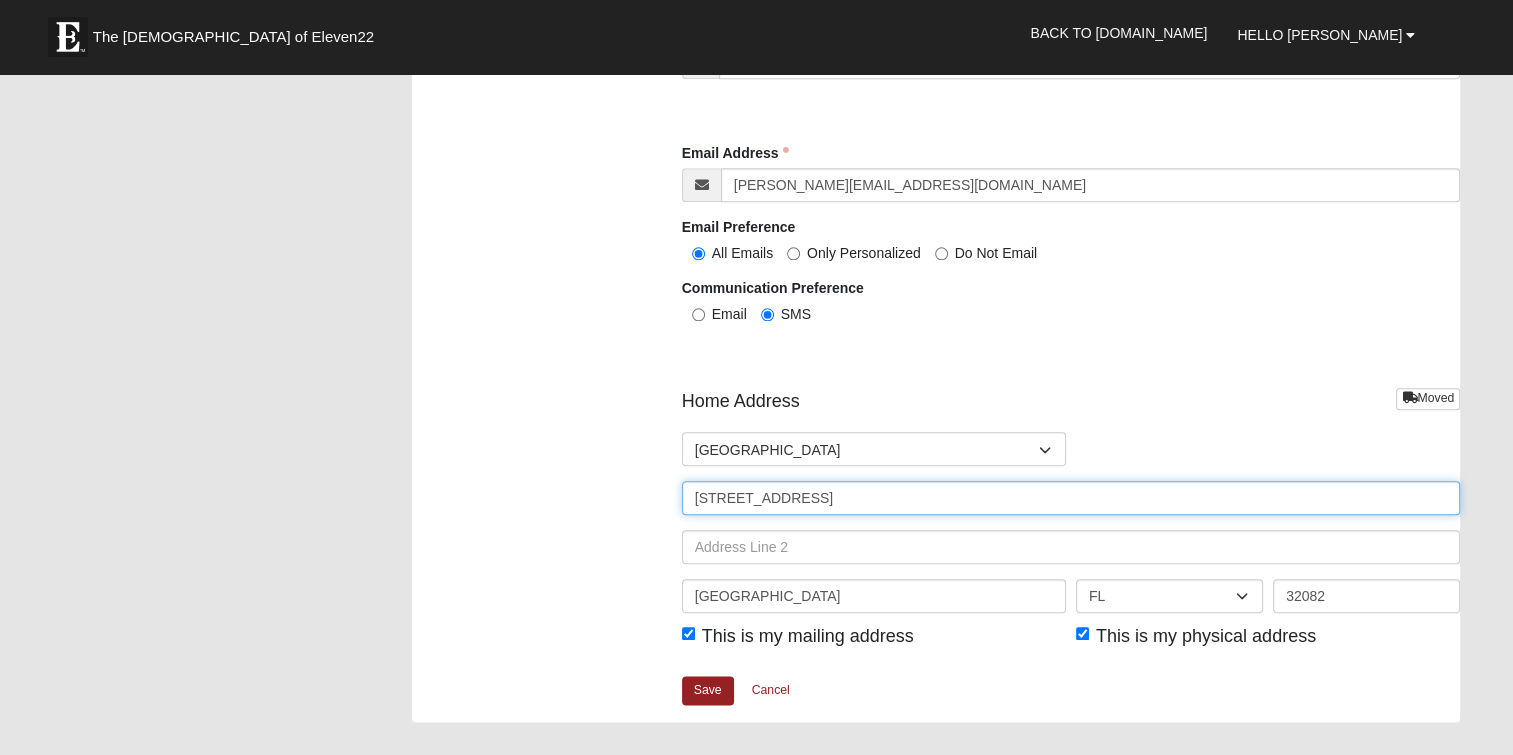 drag, startPoint x: 808, startPoint y: 504, endPoint x: 1074, endPoint y: 498, distance: 266.06766 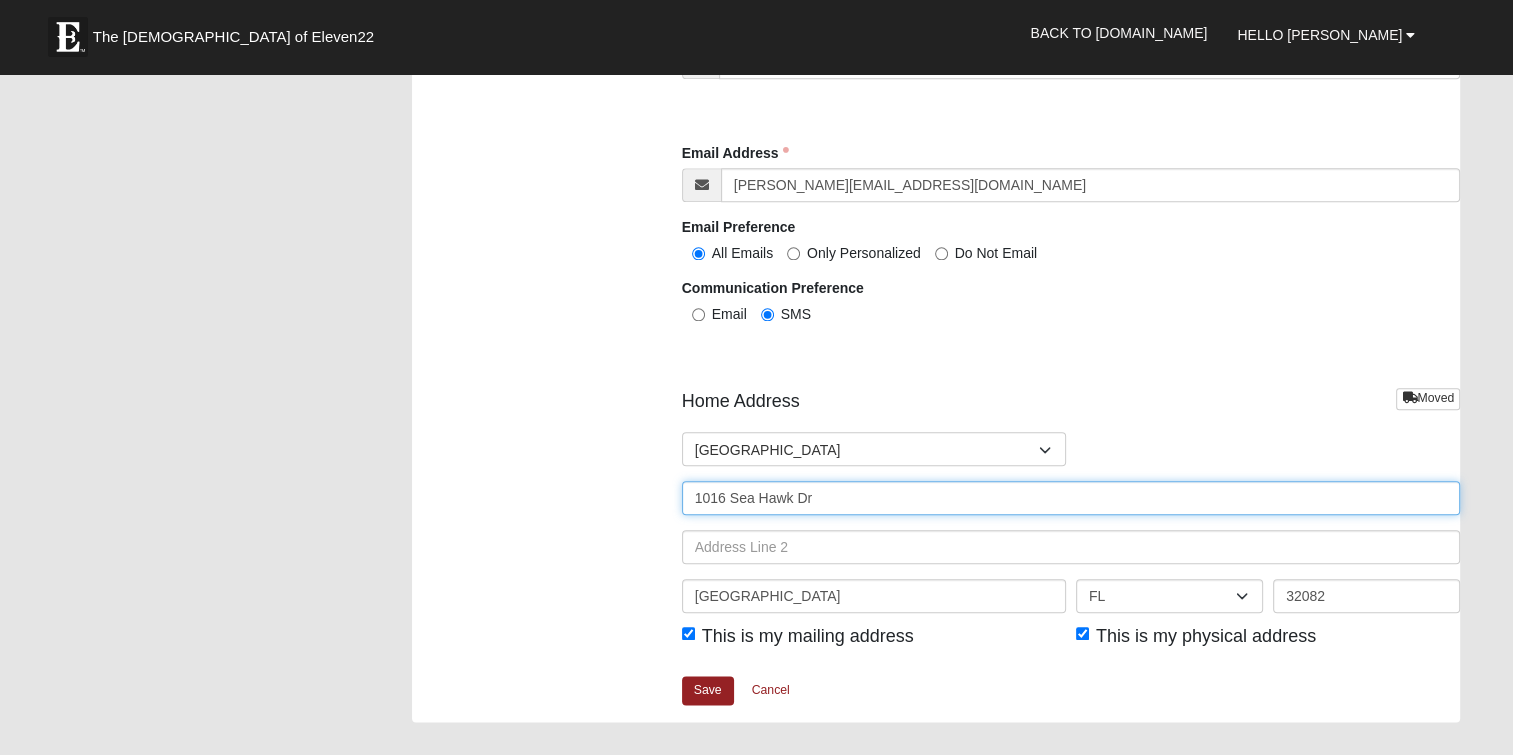 type on "1016 Sea Hawk Dr" 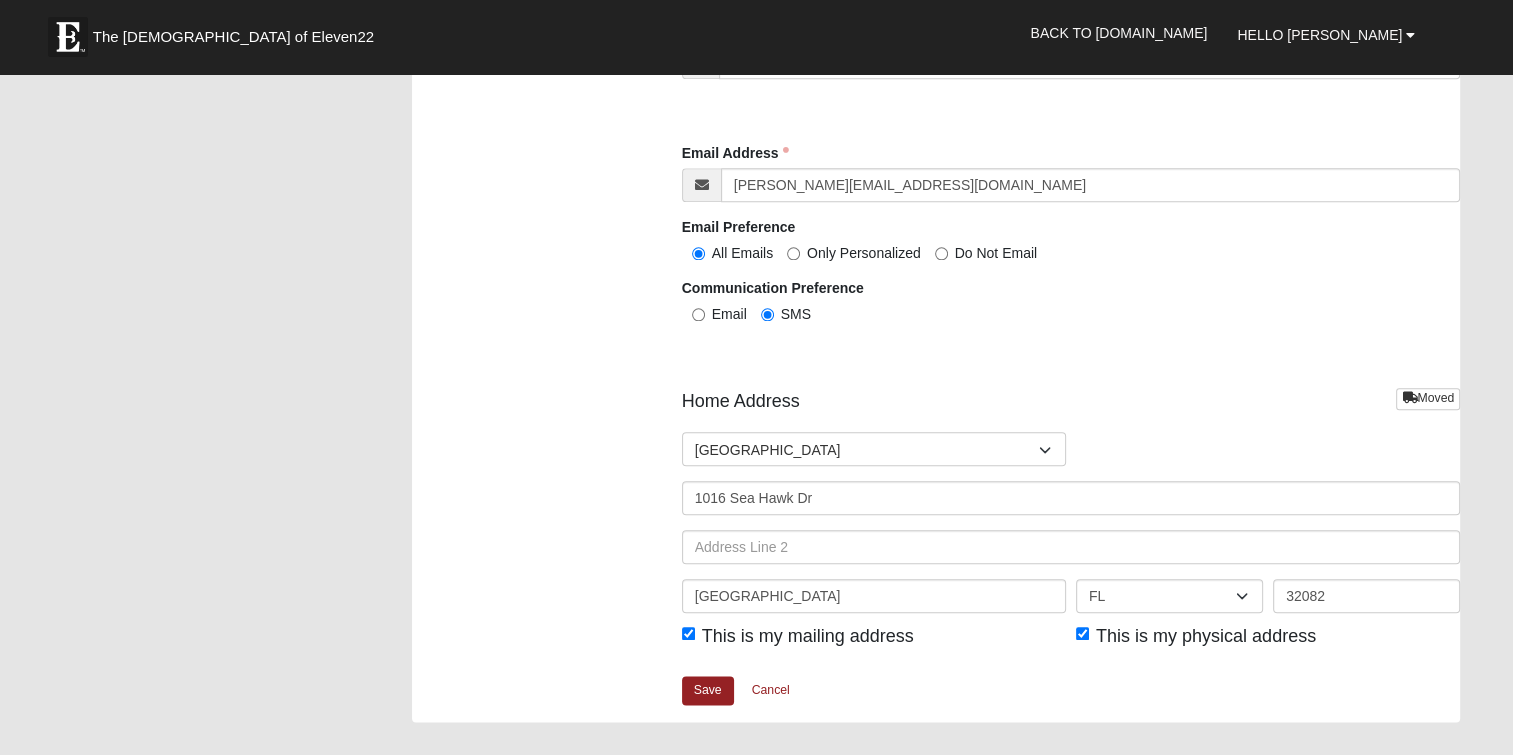 click on "Photo
Family Information
Campus
Arlington
Baymeadows
Eleven22 Online
Fleming Island
Jesup
Mandarin
North Jax
Orange Park
Outpost
Palatka (Coming Soon)
Ponte Vedra
San Pablo
St. Johns
St. Augustine (Coming Soon)
Wildlight
NONE
Personal Information
First Name" at bounding box center [936, -656] 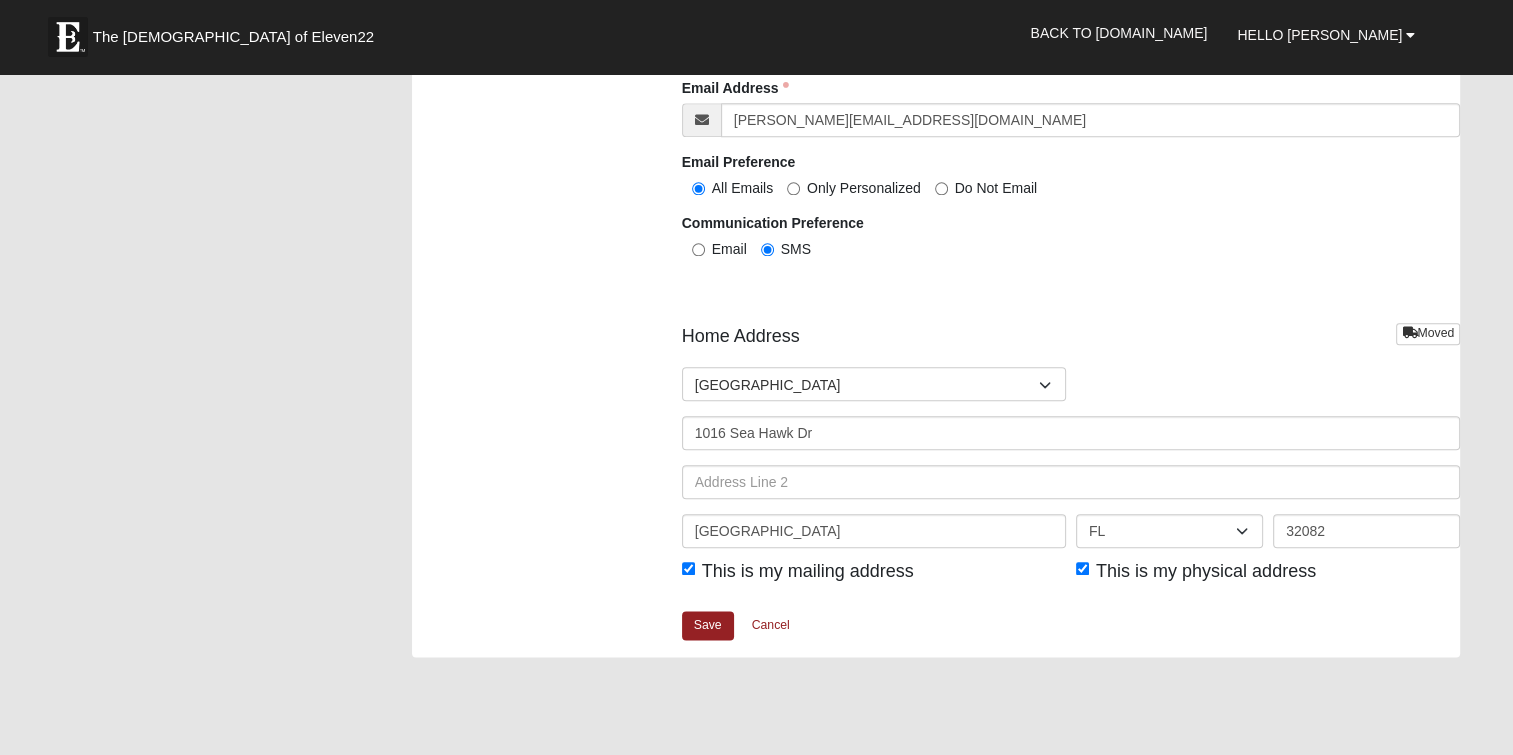 scroll, scrollTop: 2300, scrollLeft: 0, axis: vertical 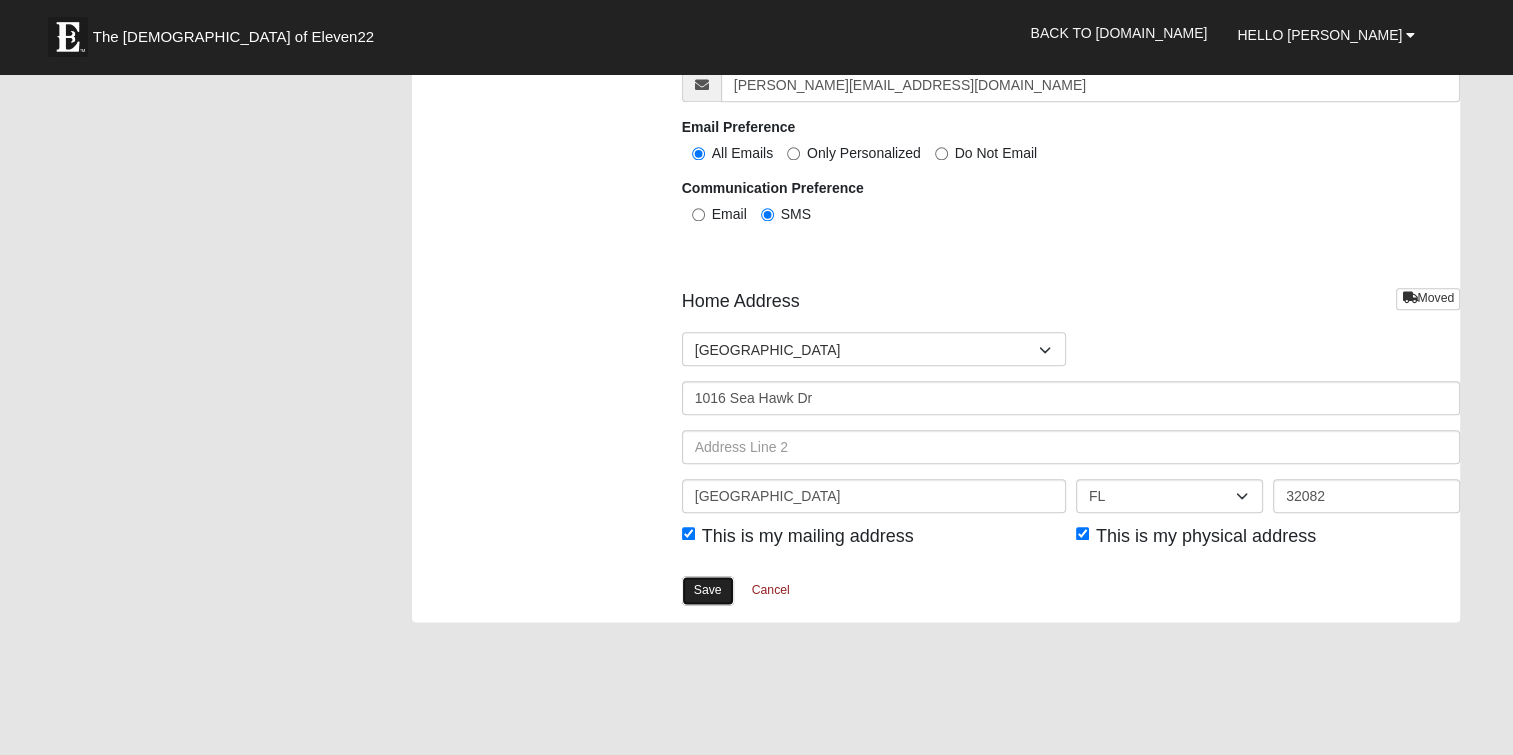 click on "Save" at bounding box center (708, 590) 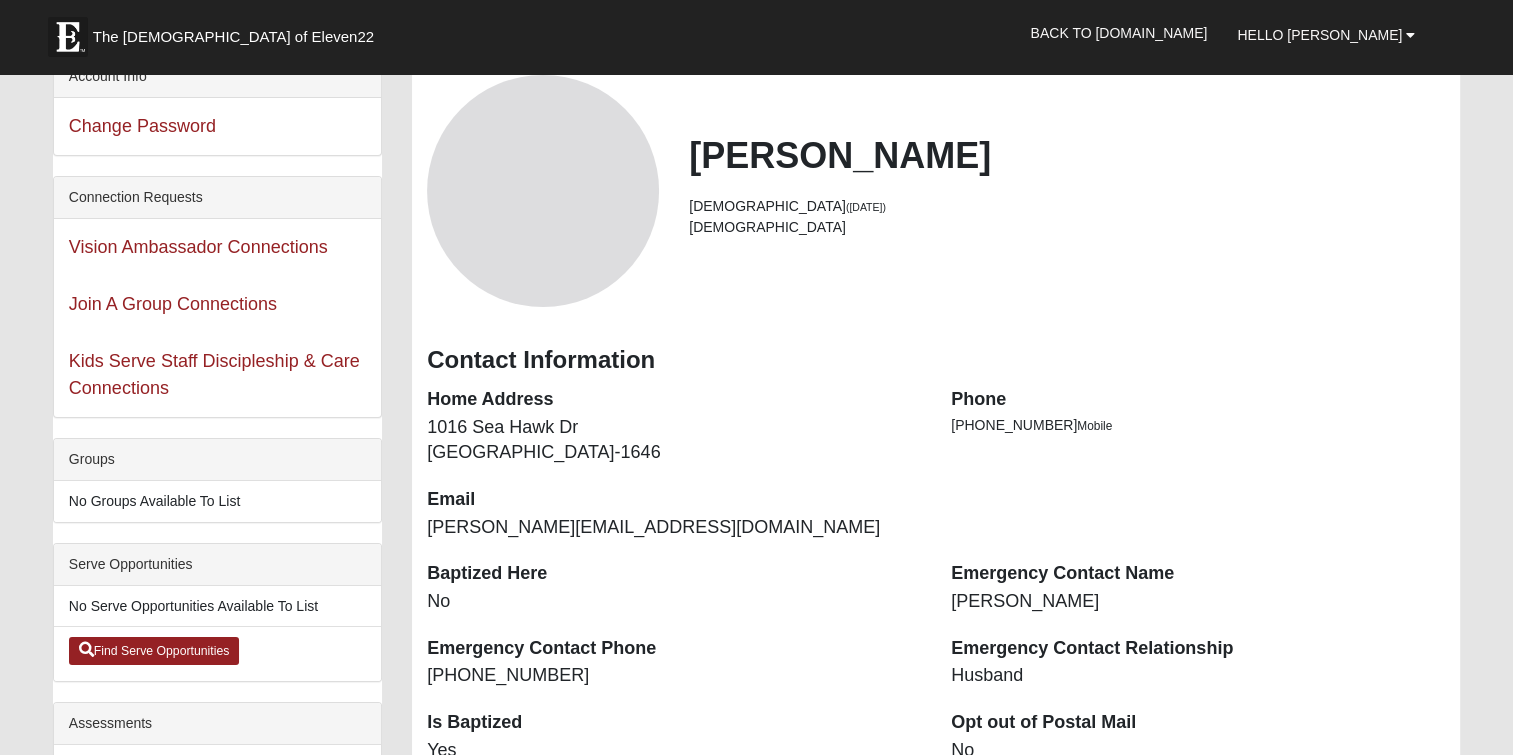 scroll, scrollTop: 0, scrollLeft: 0, axis: both 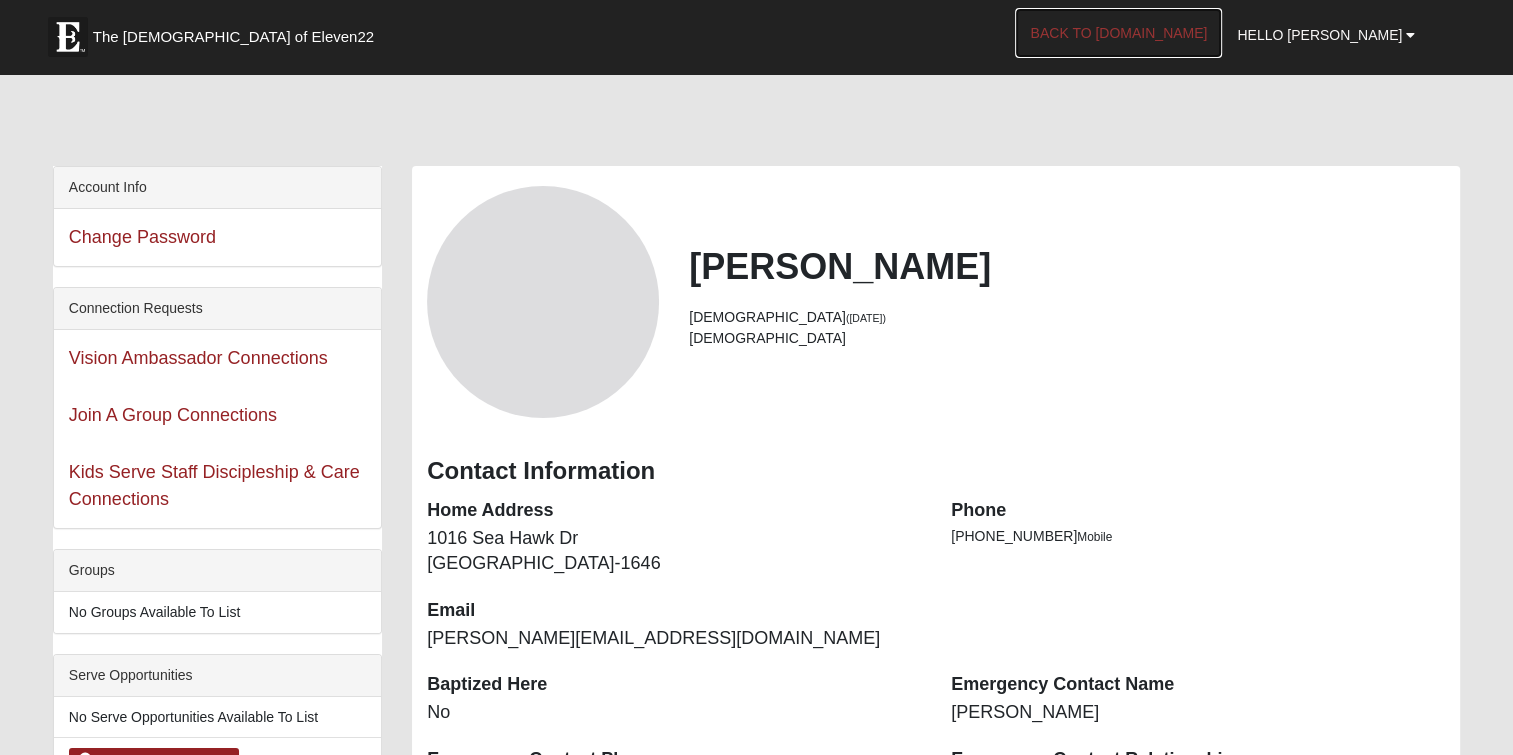 click on "Back to [DOMAIN_NAME]" at bounding box center [1118, 33] 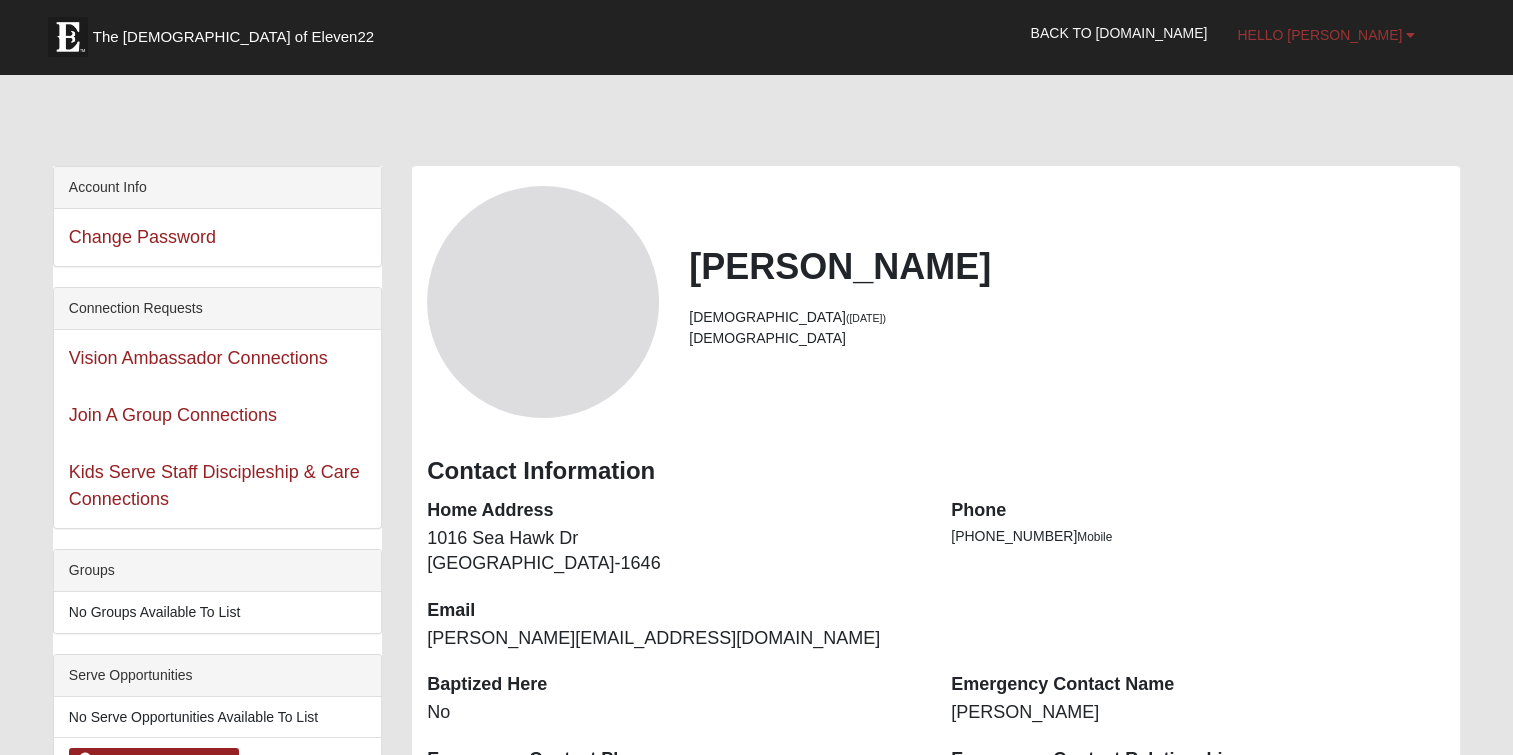 click on "Hello [PERSON_NAME]" at bounding box center [1319, 35] 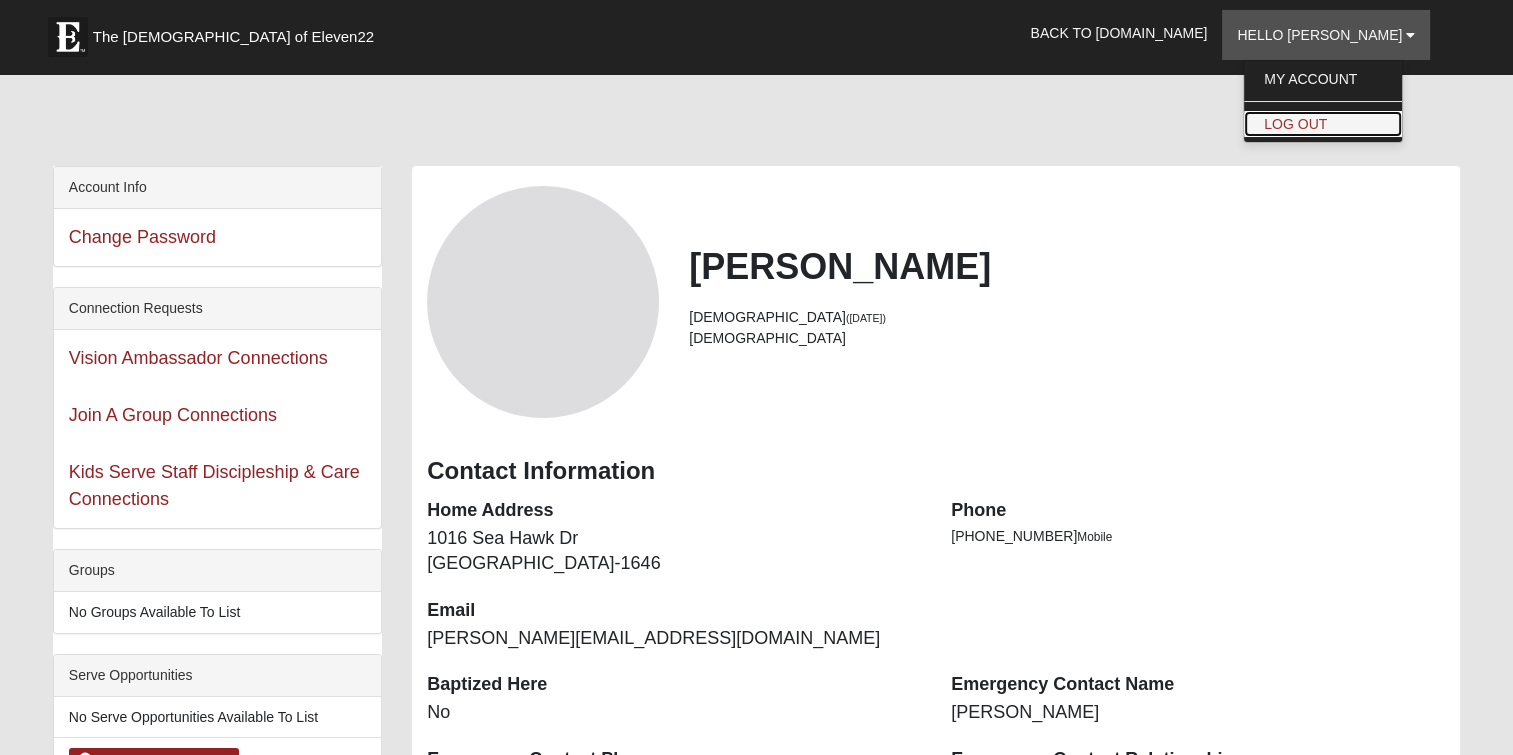 click on "Log Out" at bounding box center [1323, 124] 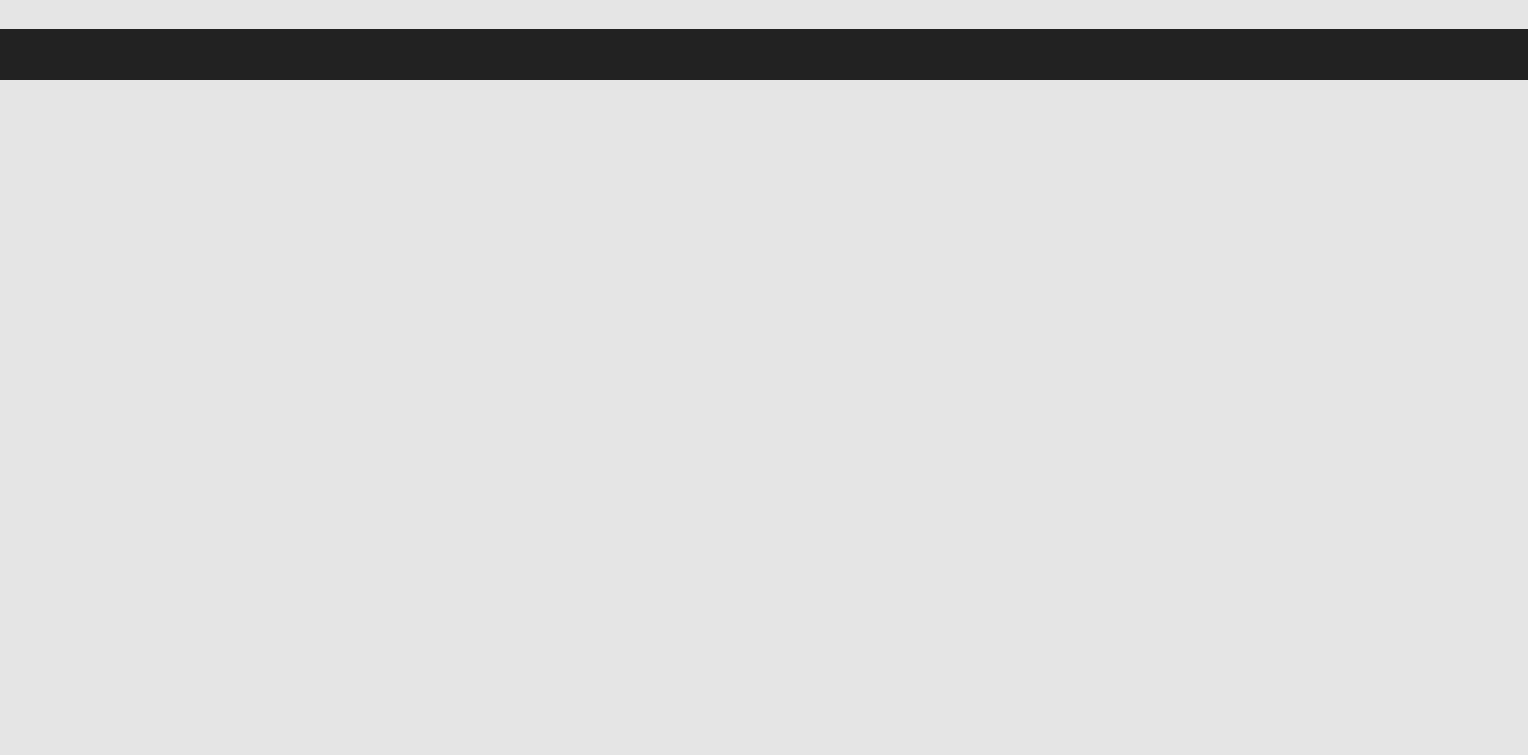 scroll, scrollTop: 0, scrollLeft: 0, axis: both 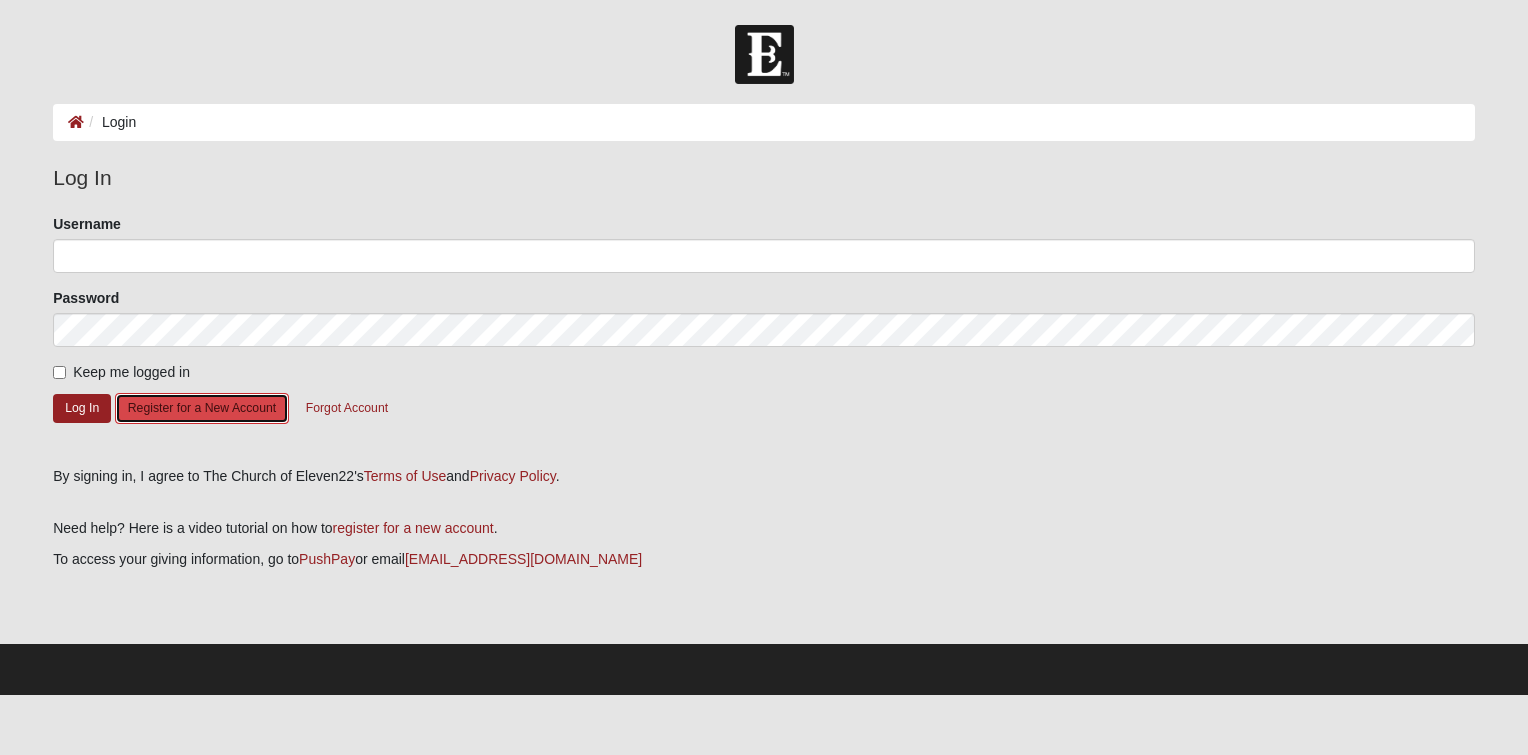 click on "Register for a New Account" 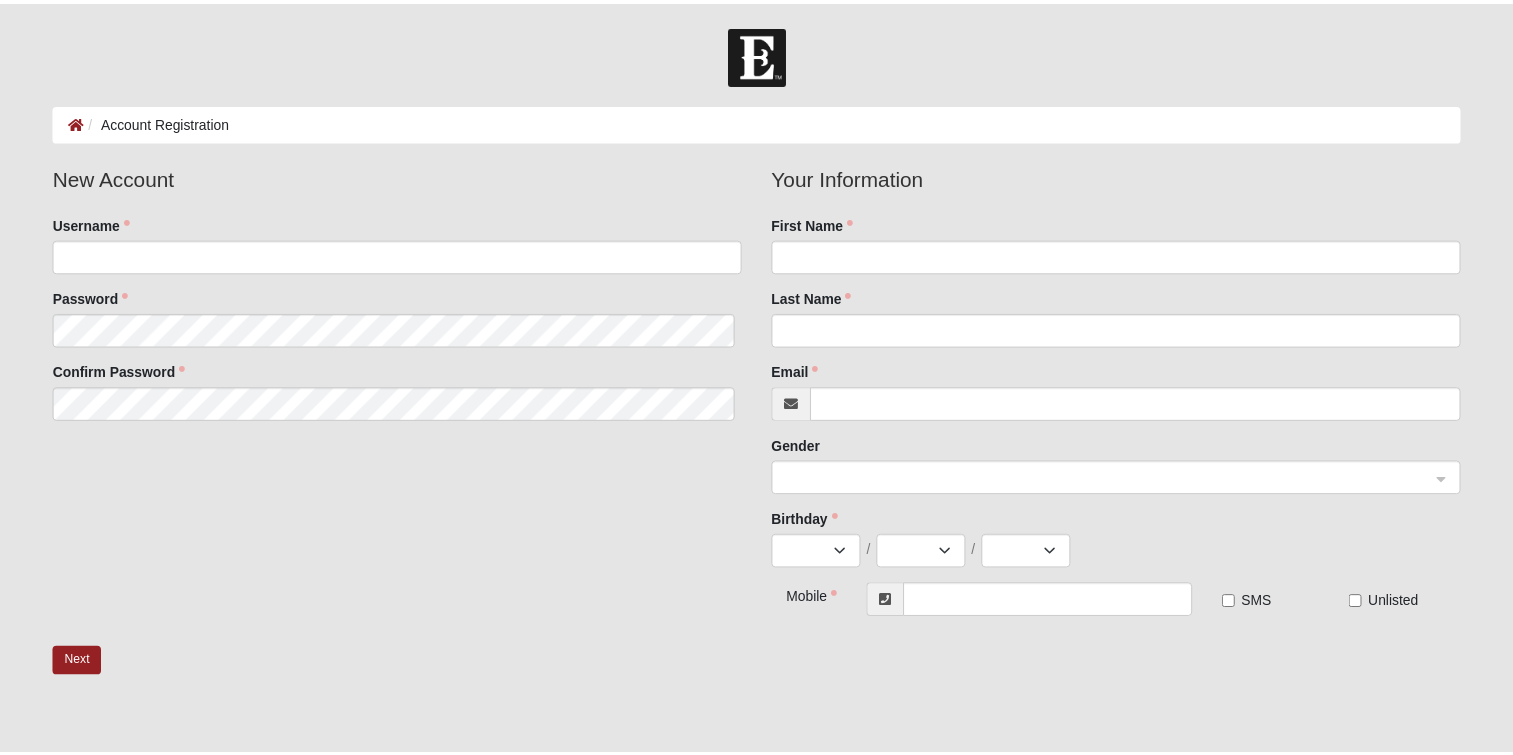 scroll, scrollTop: 0, scrollLeft: 0, axis: both 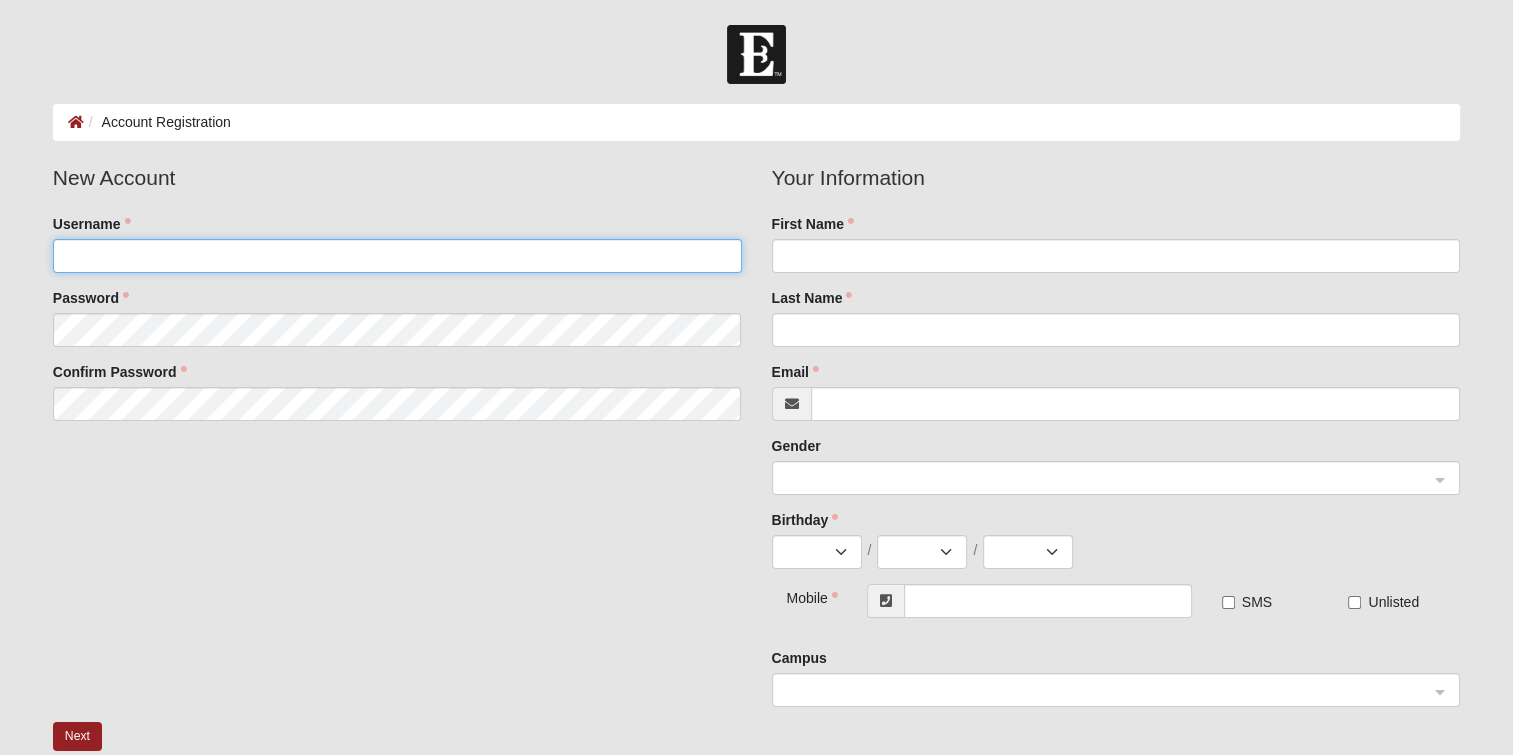 click on "Username" 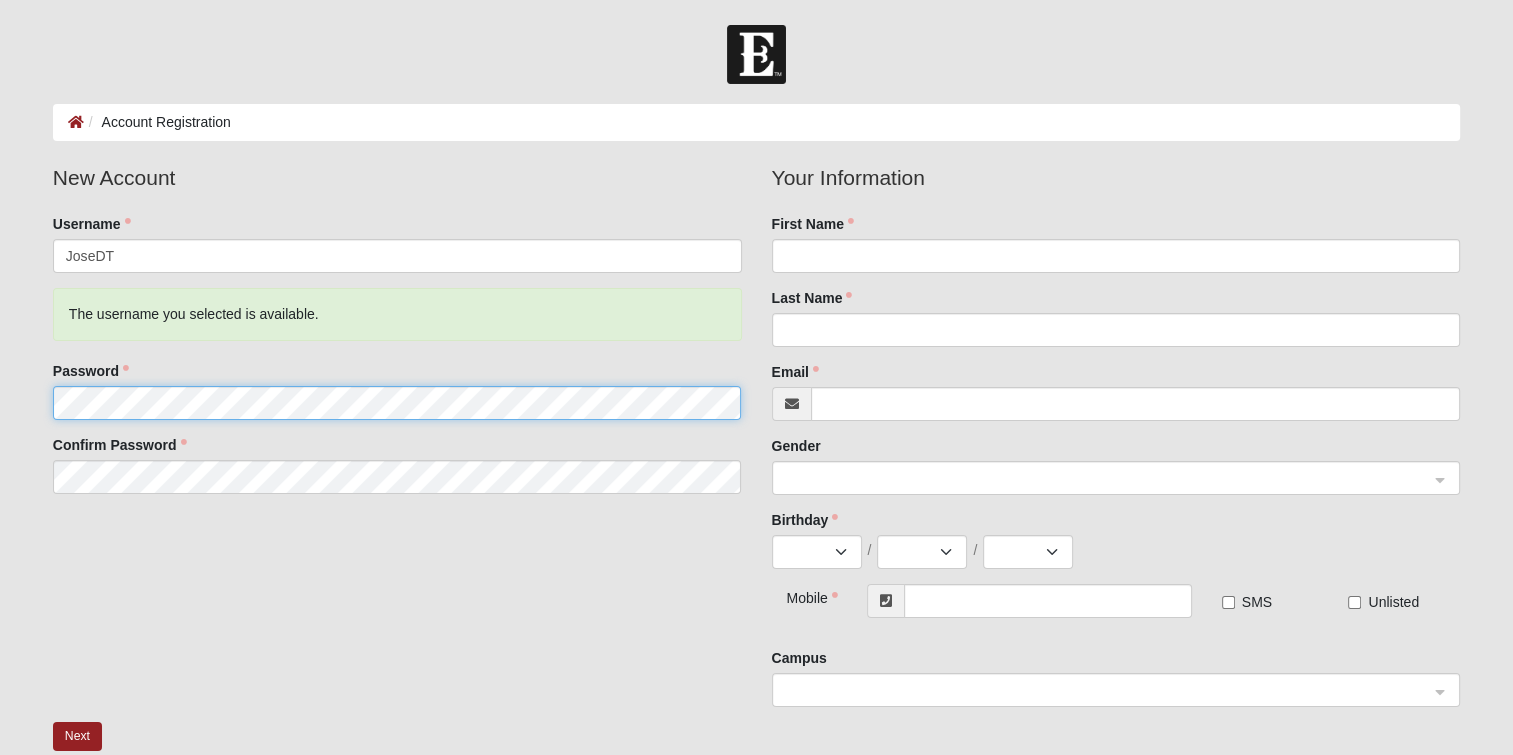 click on "New Account   Username    JoseDT   The username you selected is available.   Password        Confirm Password" at bounding box center [397, 335] 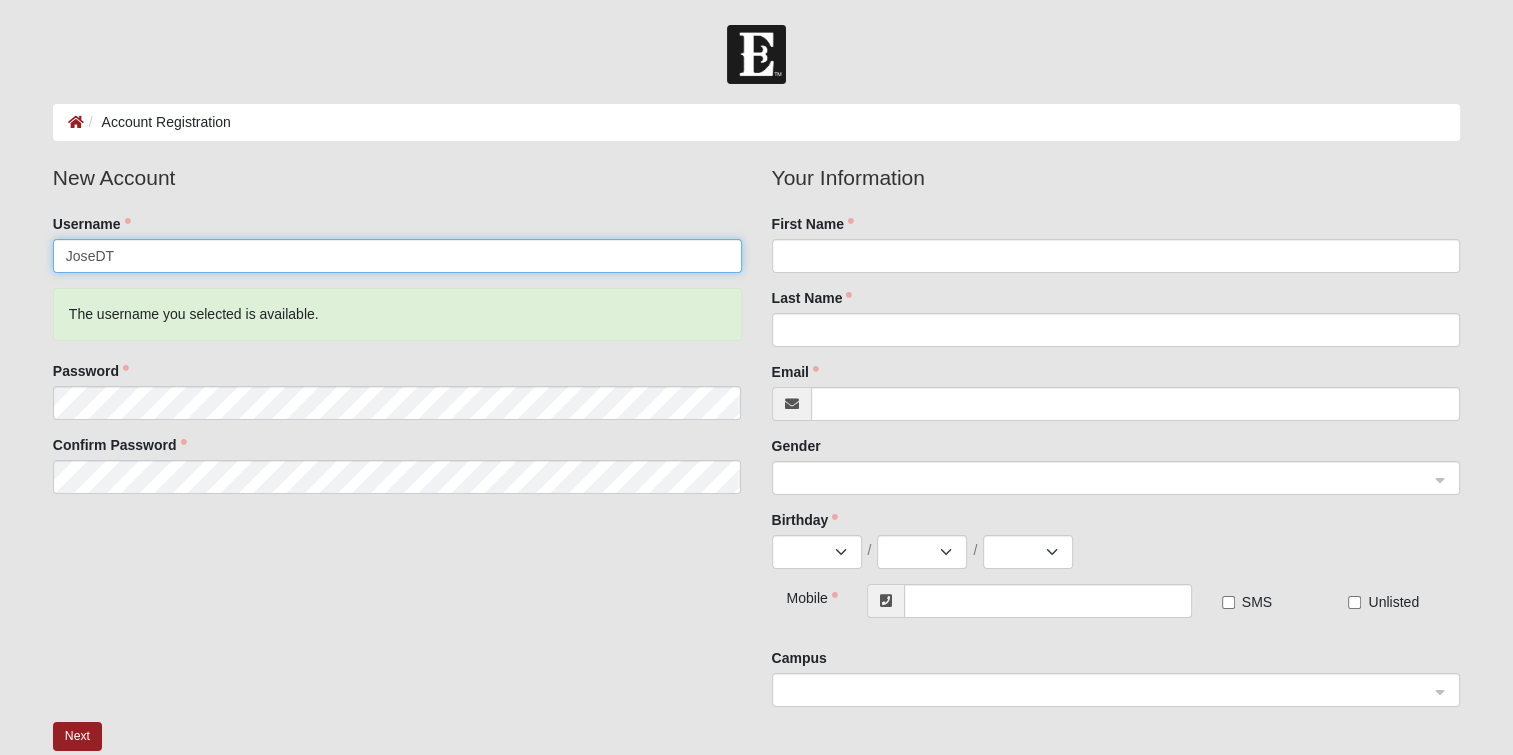 click on "JoseDT" 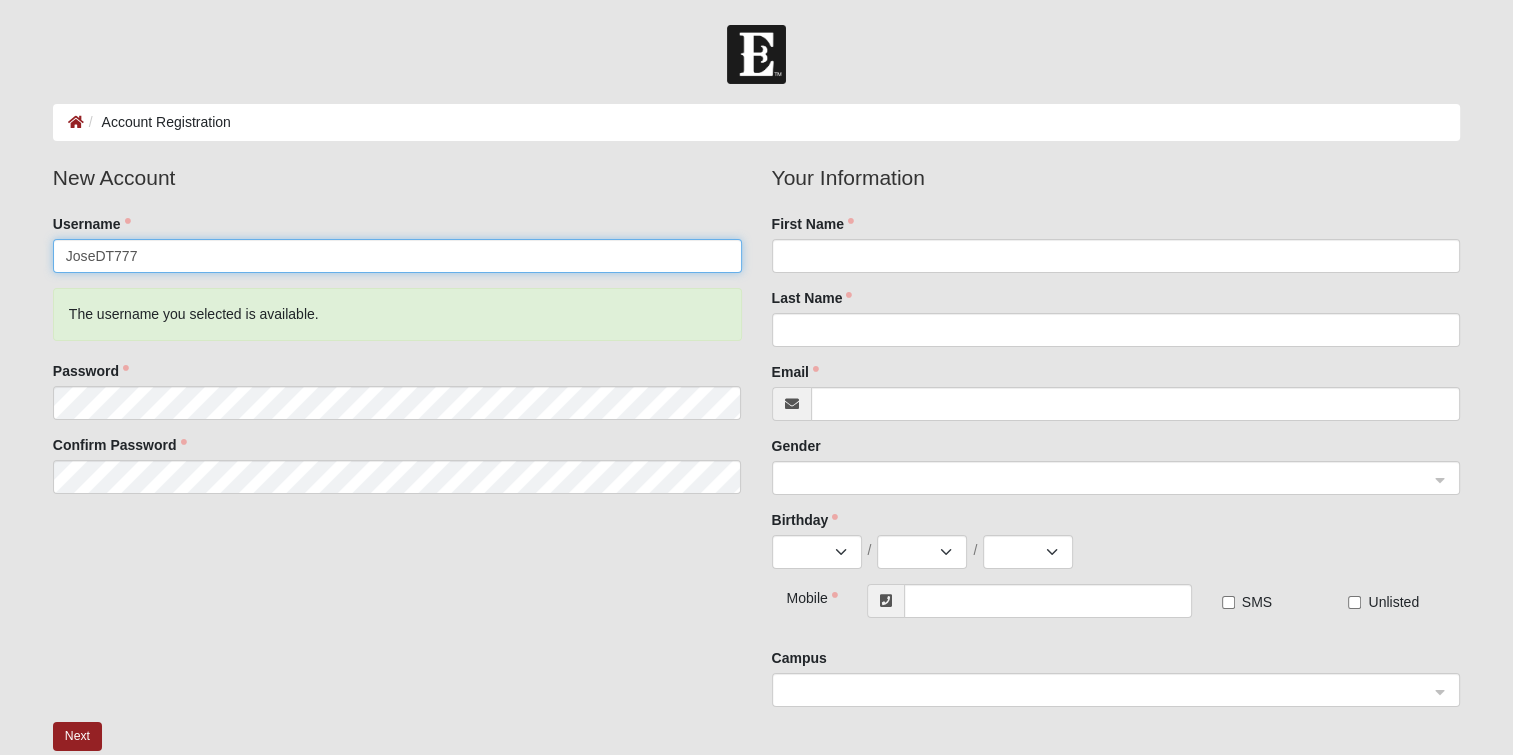 type on "JoseDT777" 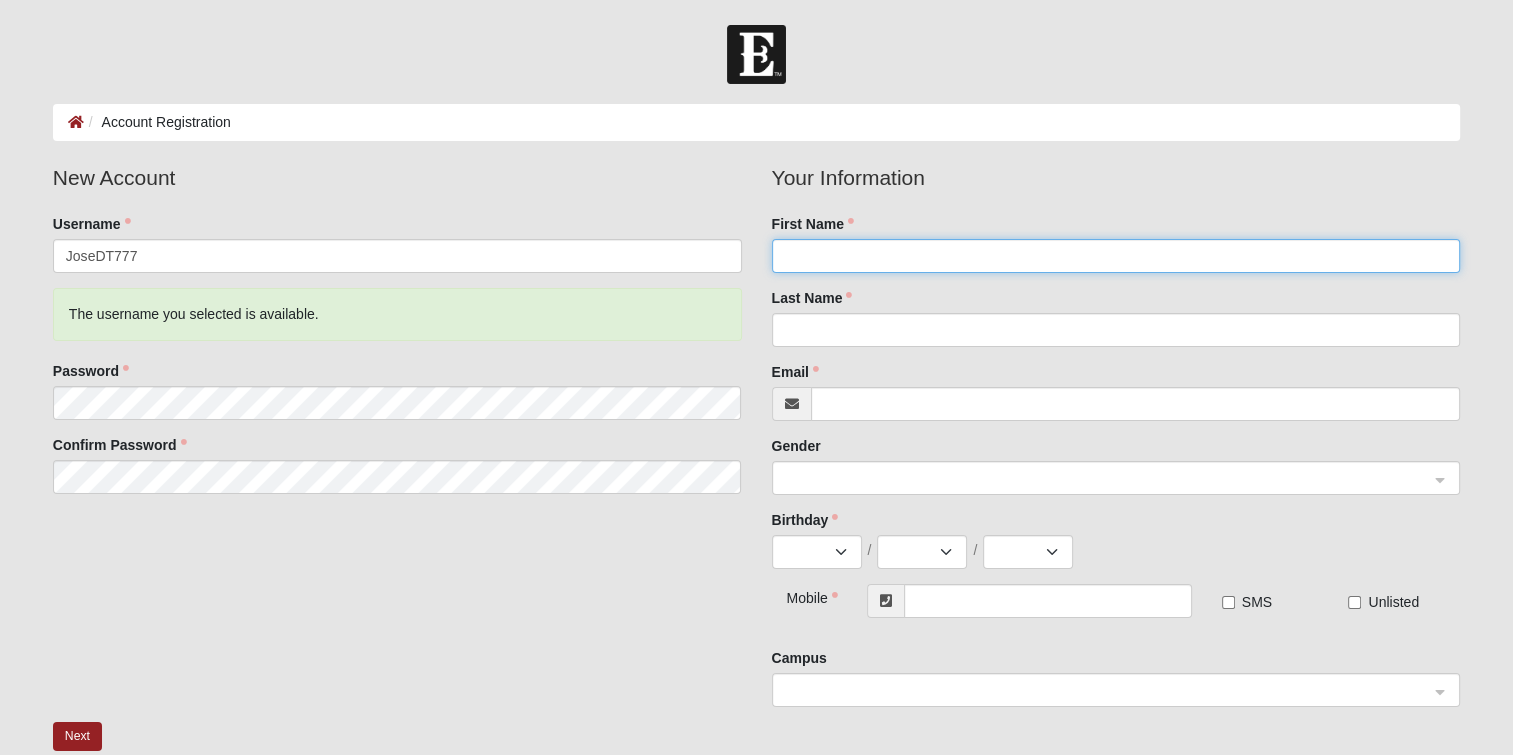 click on "First Name" 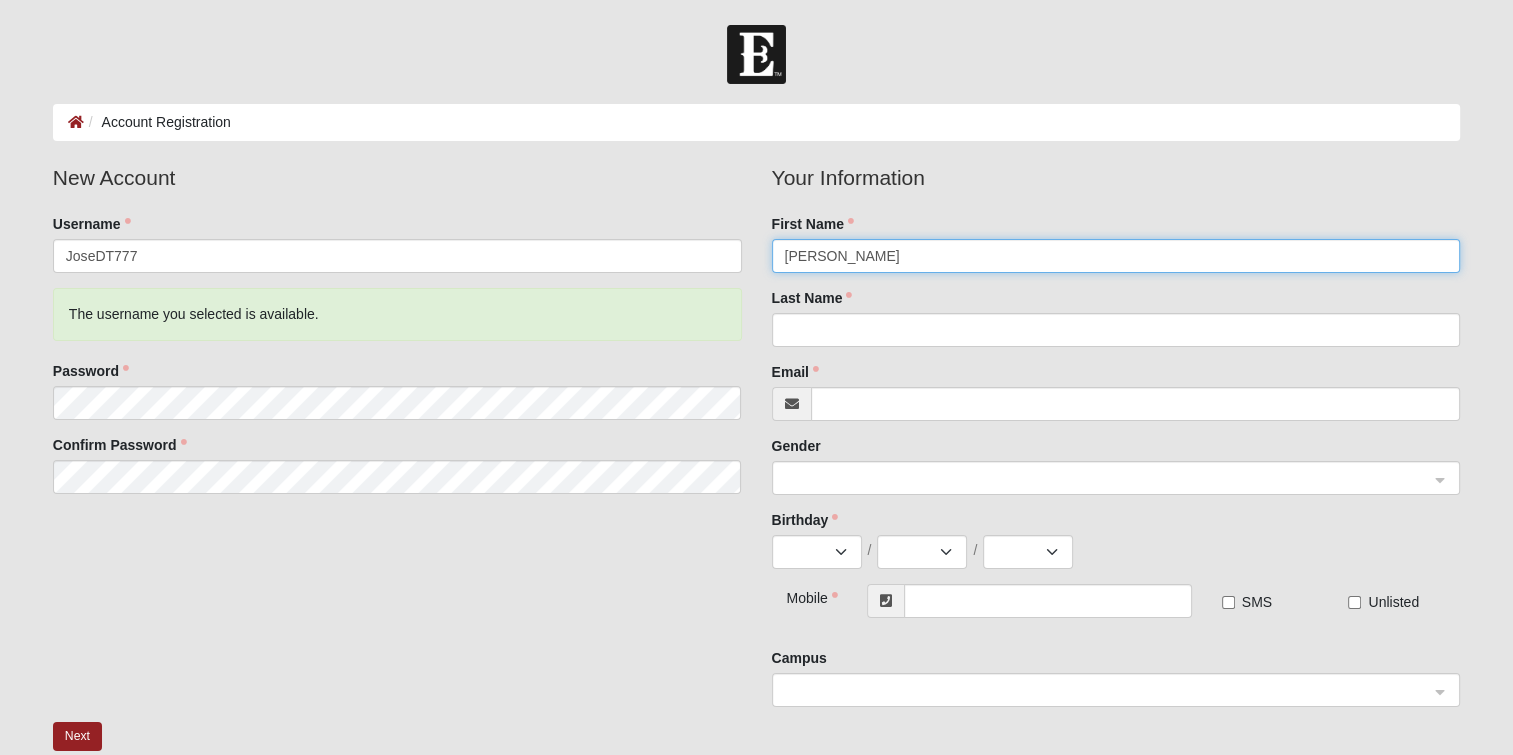type on "Jose" 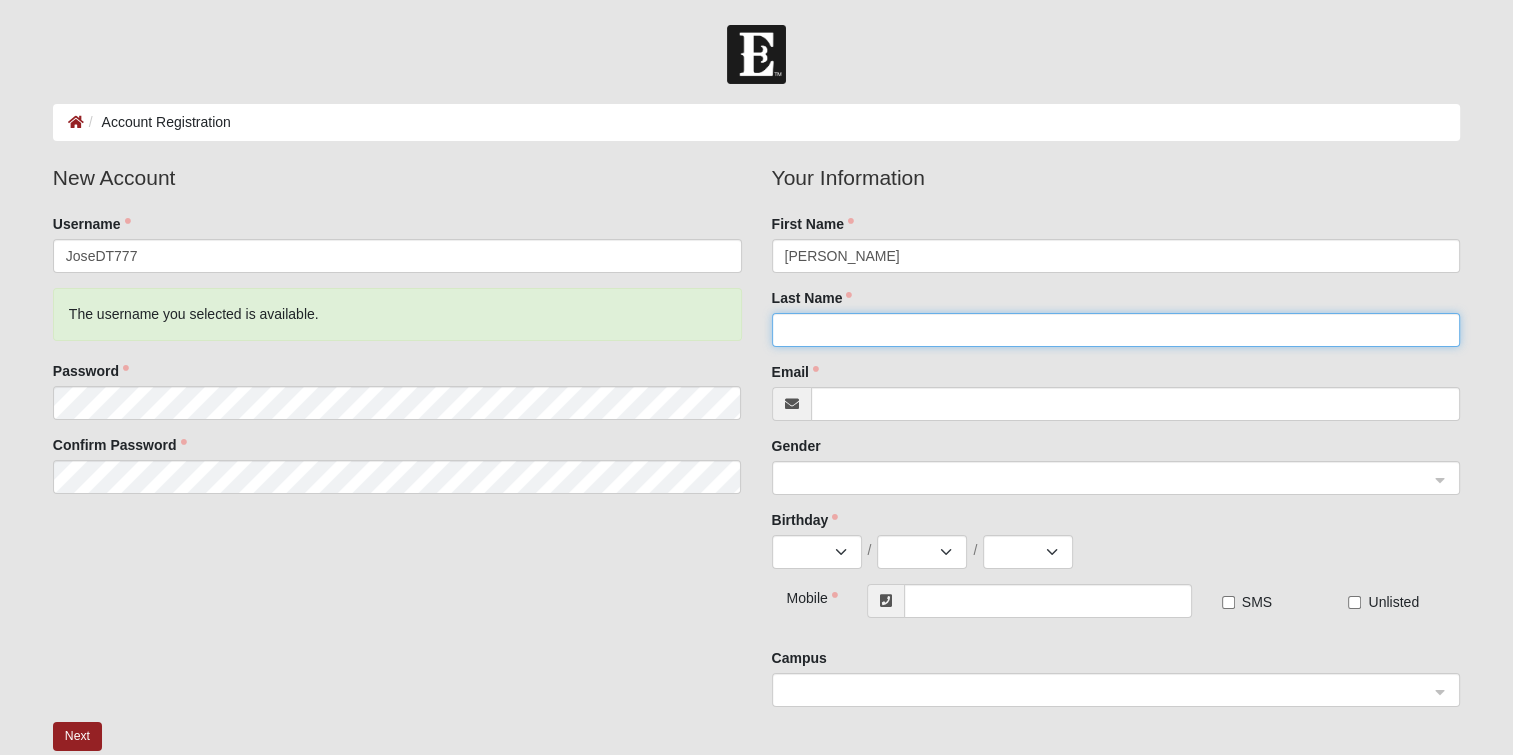 click on "Last Name" 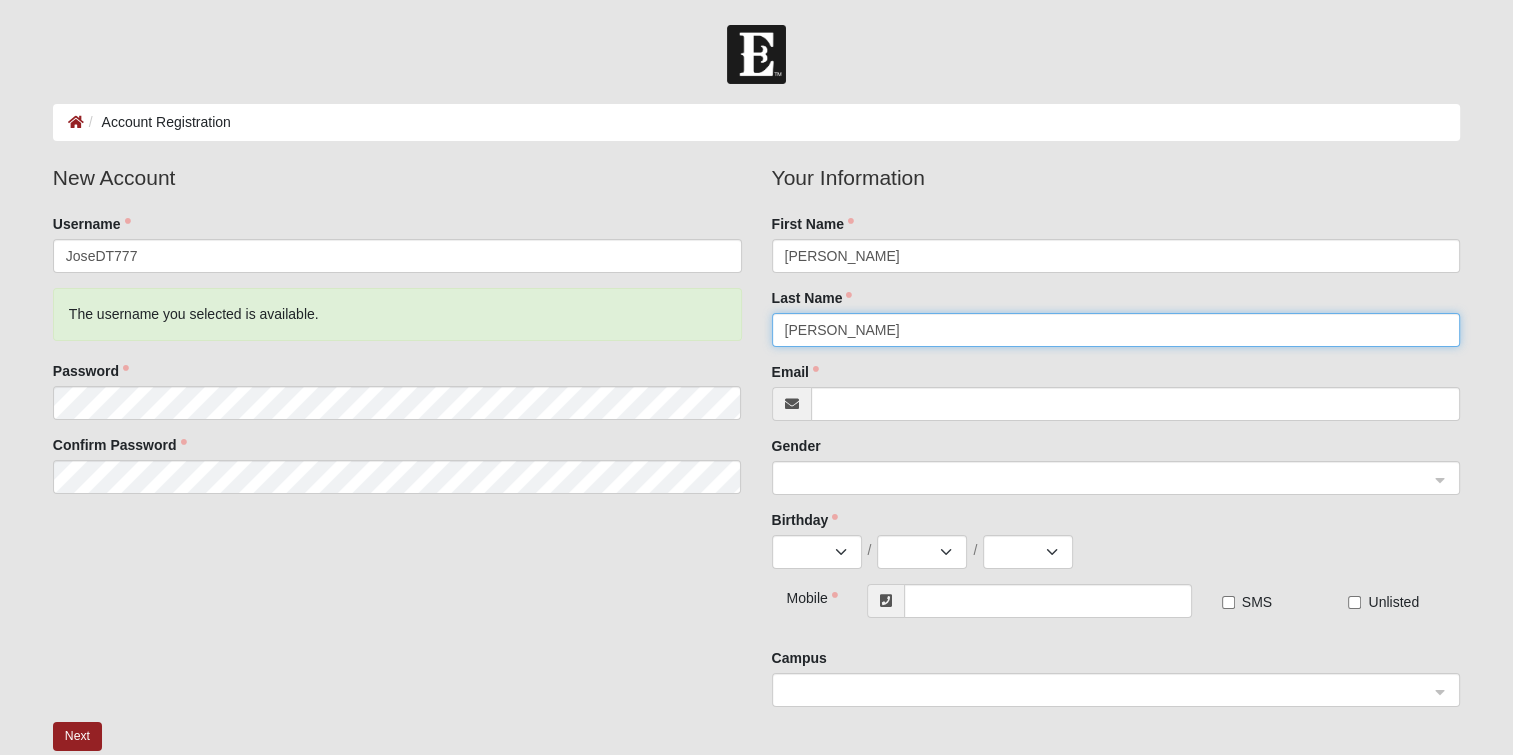 type on "Torres" 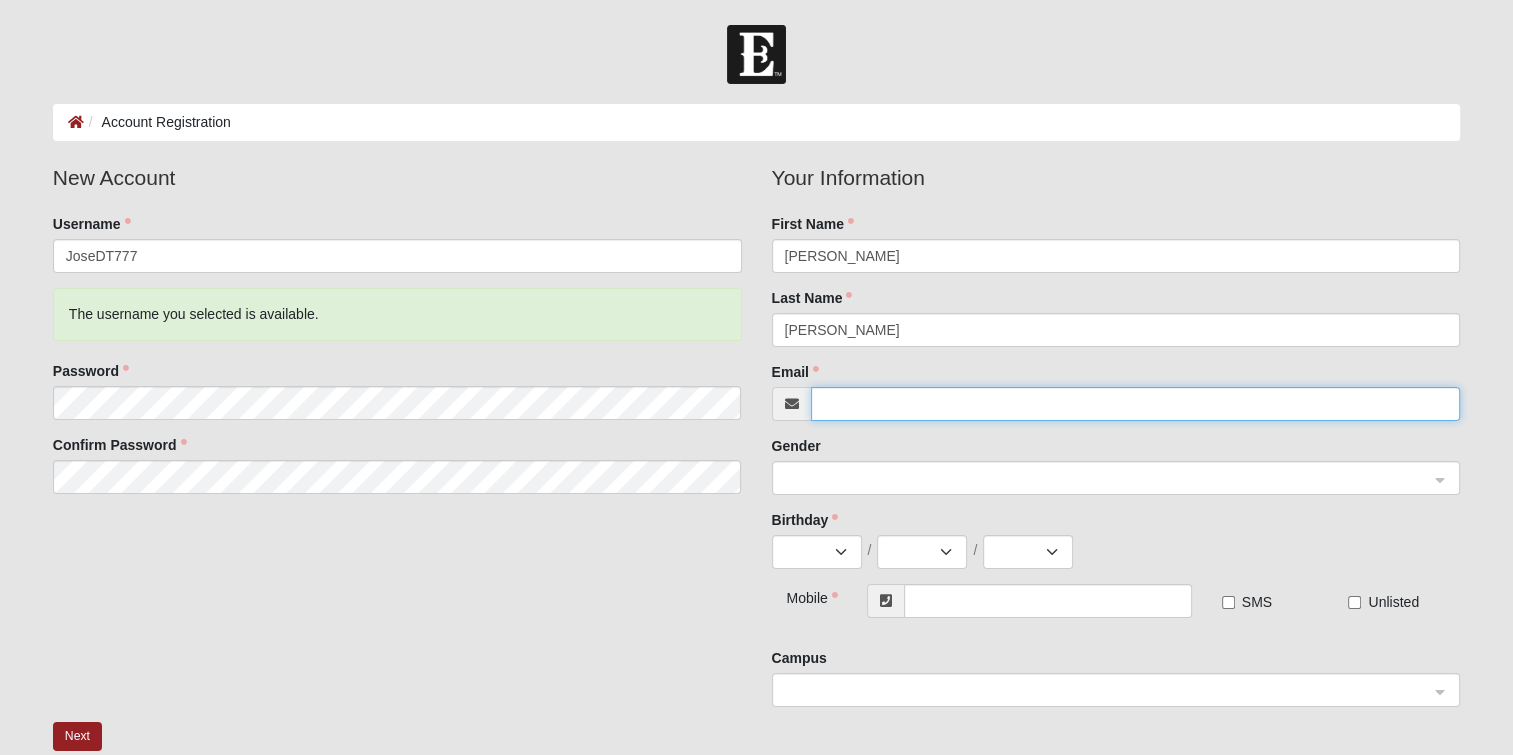 click on "Email" at bounding box center [1136, 404] 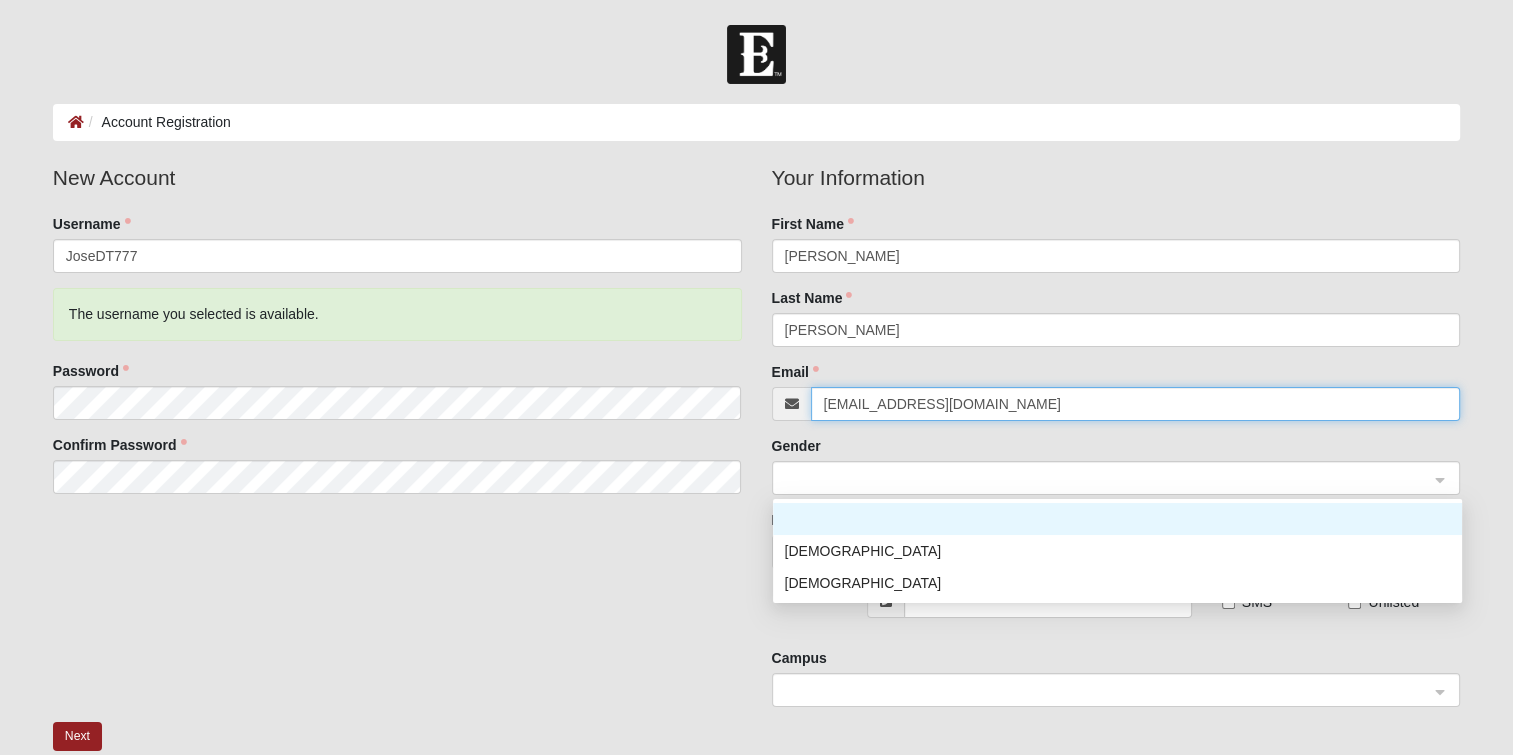 click 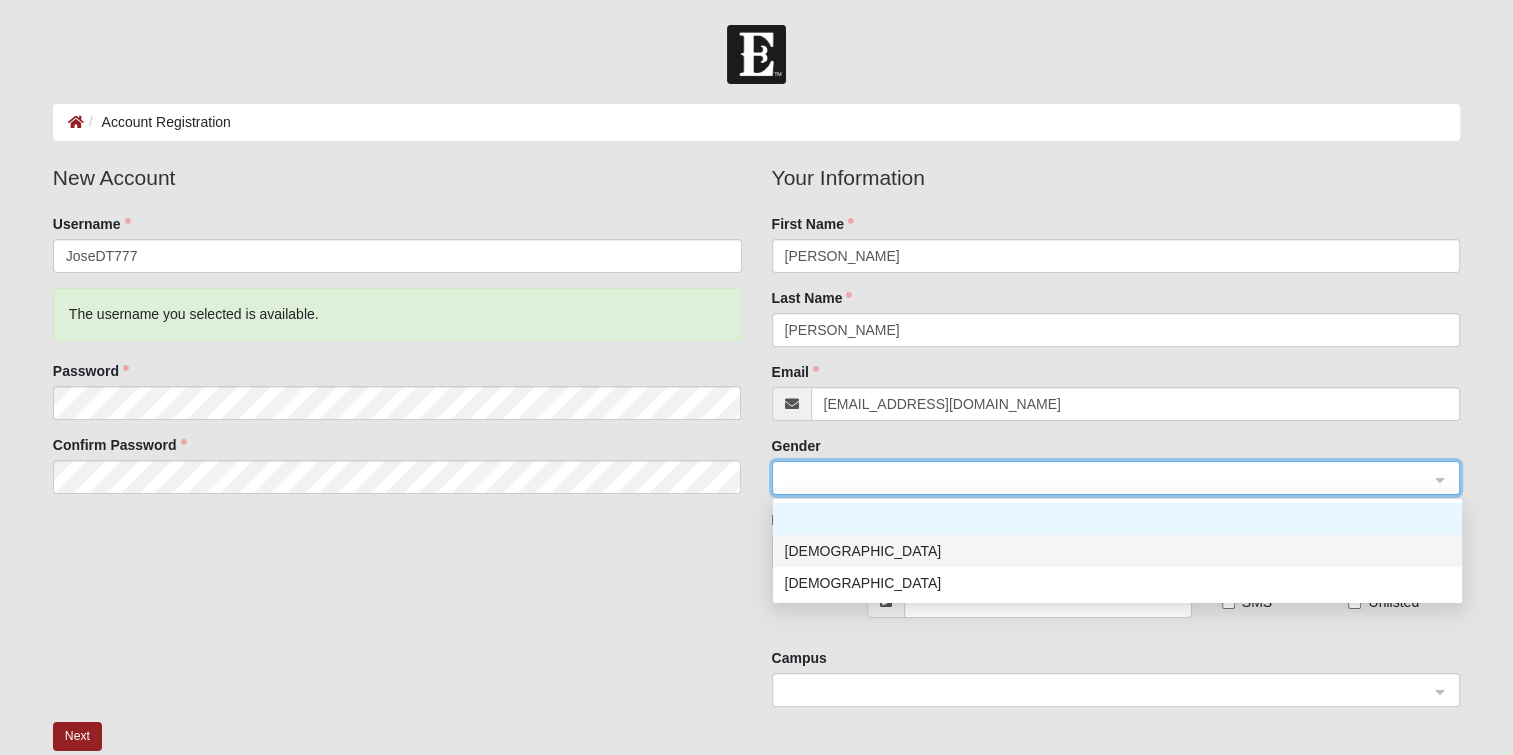click on "[DEMOGRAPHIC_DATA]" at bounding box center (1117, 551) 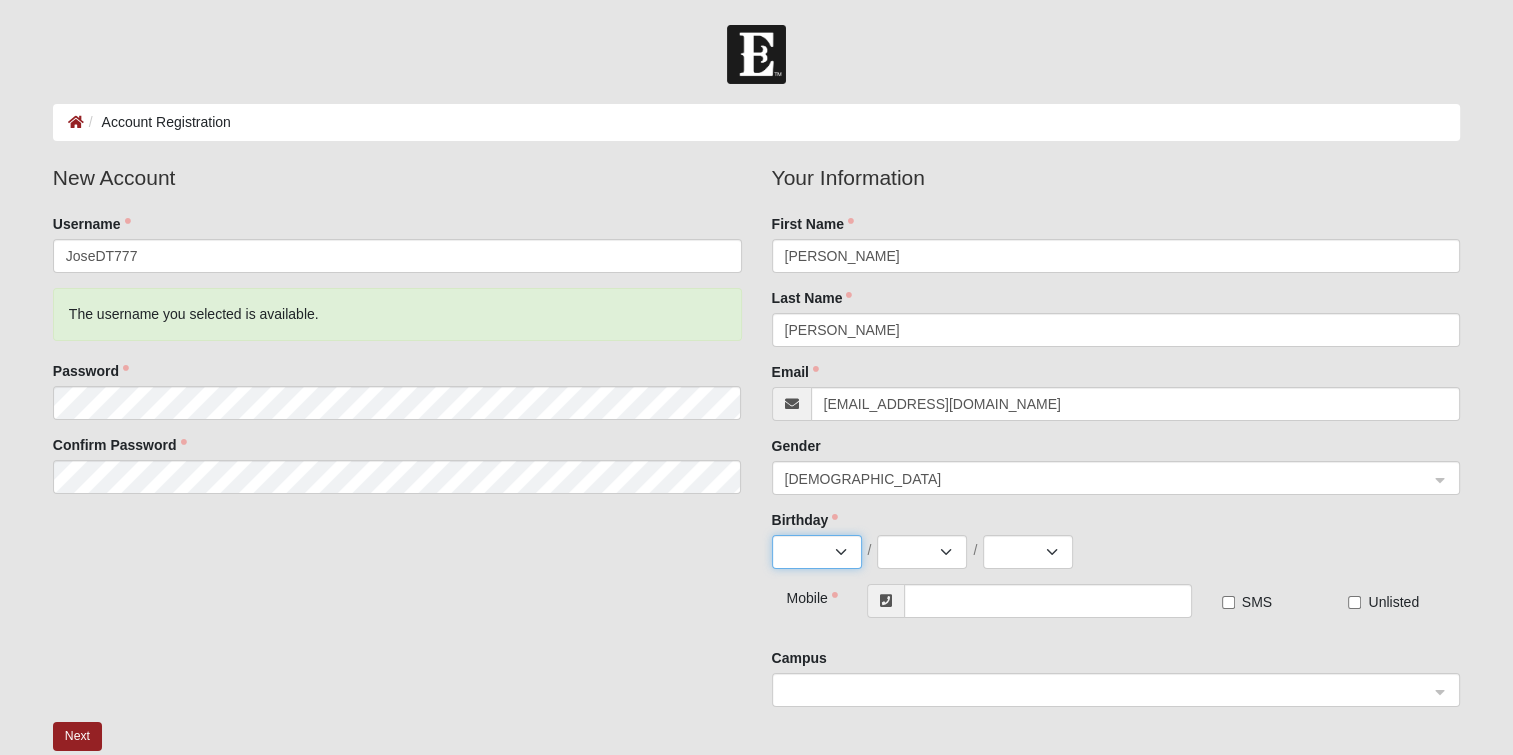 click on "Jan Feb Mar Apr May Jun Jul Aug Sep Oct Nov Dec" at bounding box center (817, 552) 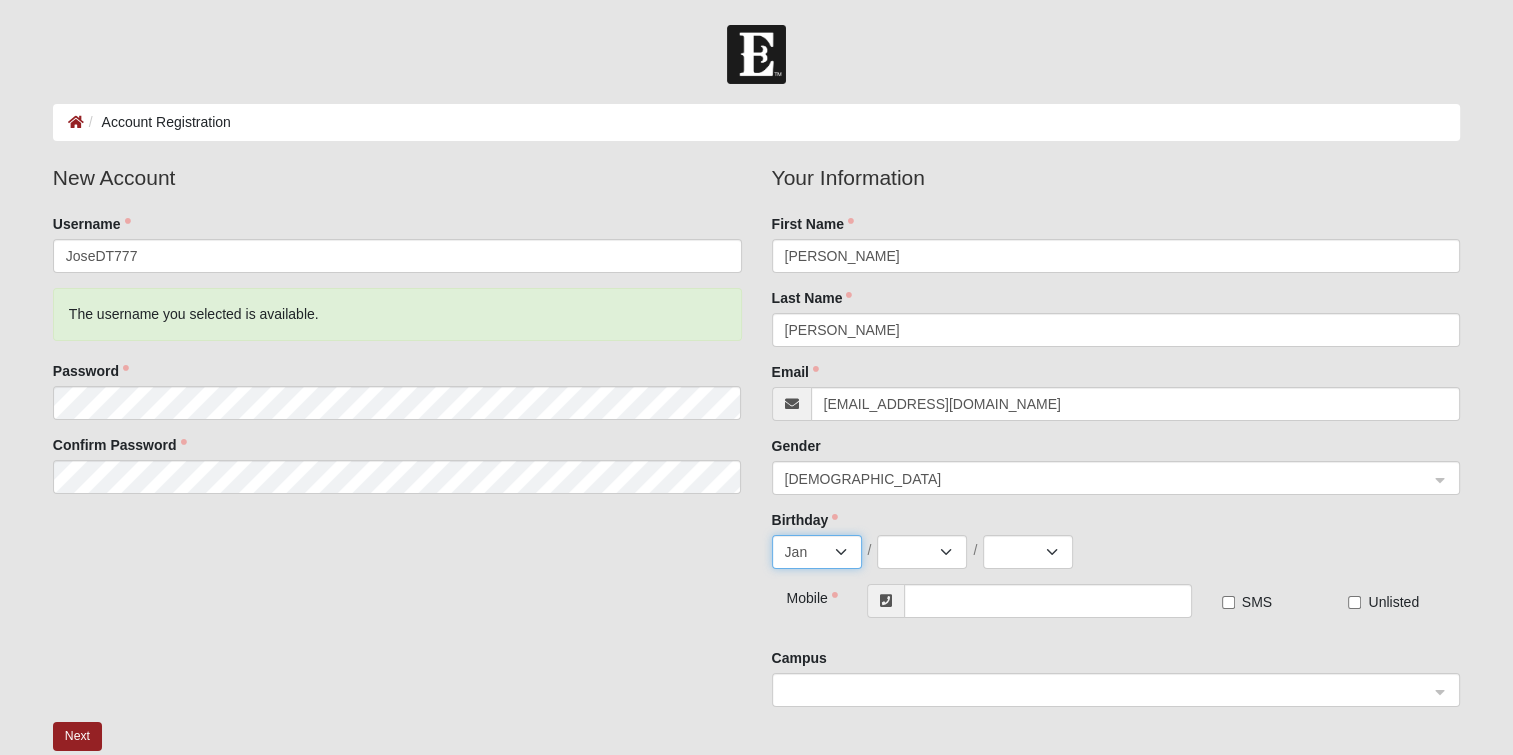 click on "Jan Feb Mar Apr May Jun Jul Aug Sep Oct Nov Dec" at bounding box center [817, 552] 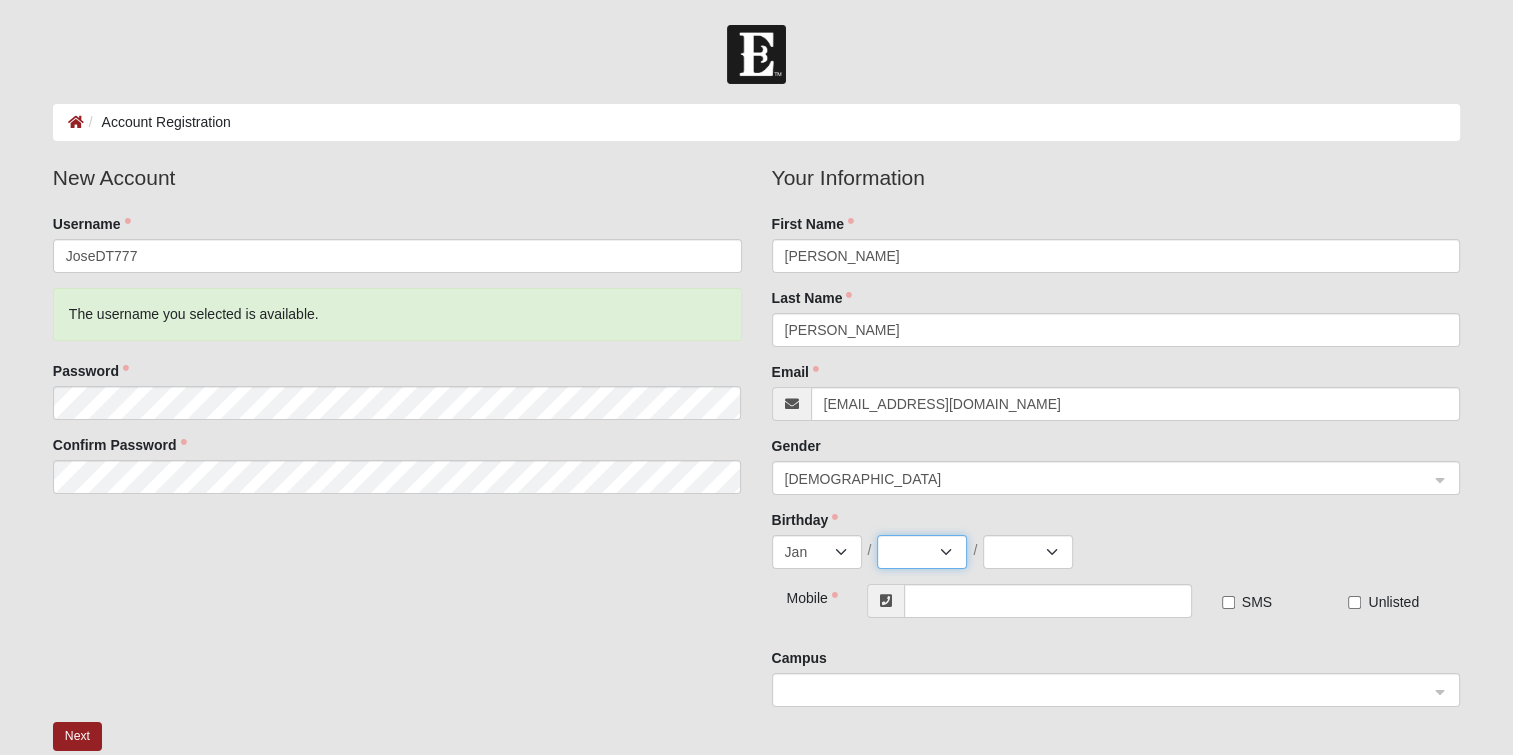 click on "1 2 3 4 5 6 7 8 9 10 11 12 13 14 15 16 17 18 19 20 21 22 23 24 25 26 27 28 29 30 31" at bounding box center (922, 552) 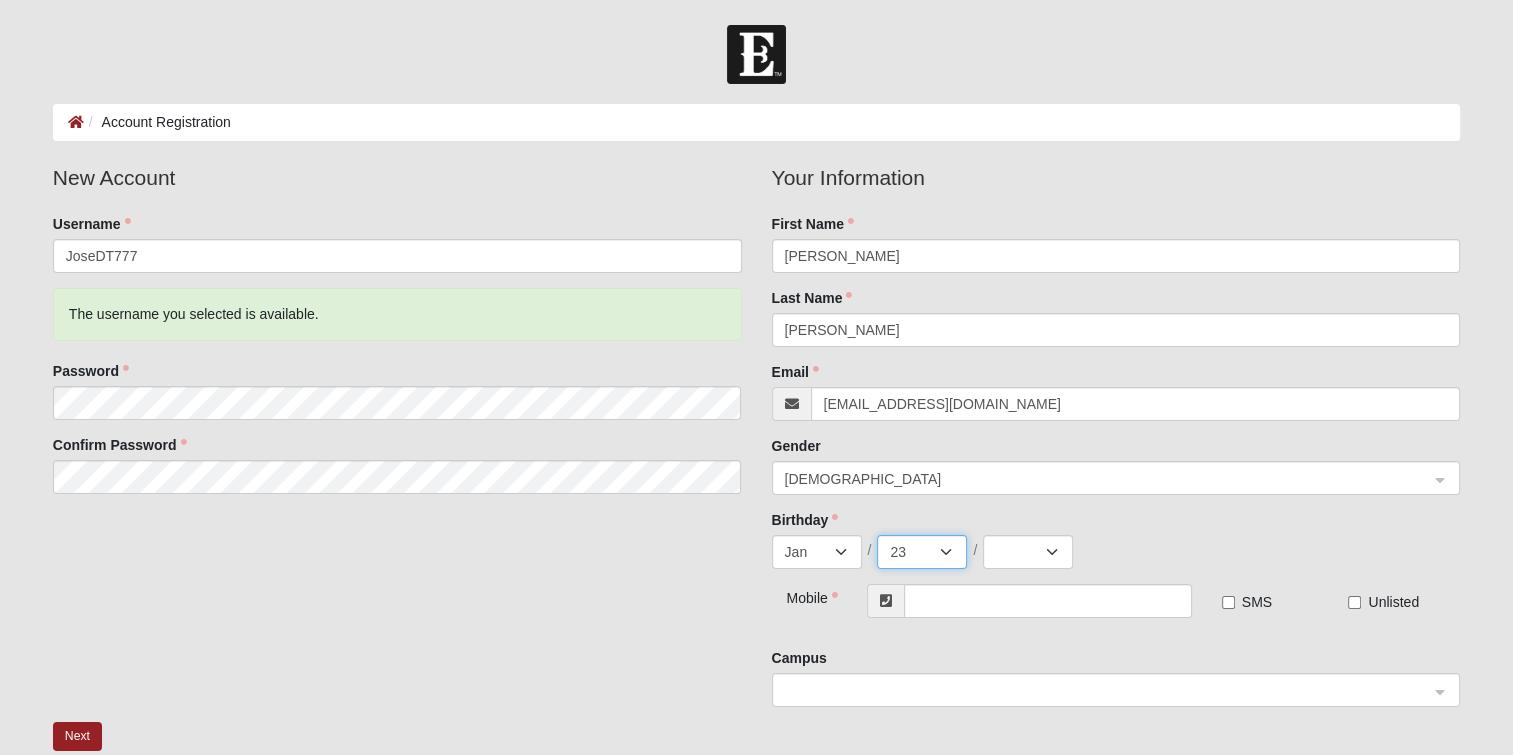 click on "1 2 3 4 5 6 7 8 9 10 11 12 13 14 15 16 17 18 19 20 21 22 23 24 25 26 27 28 29 30 31" at bounding box center [922, 552] 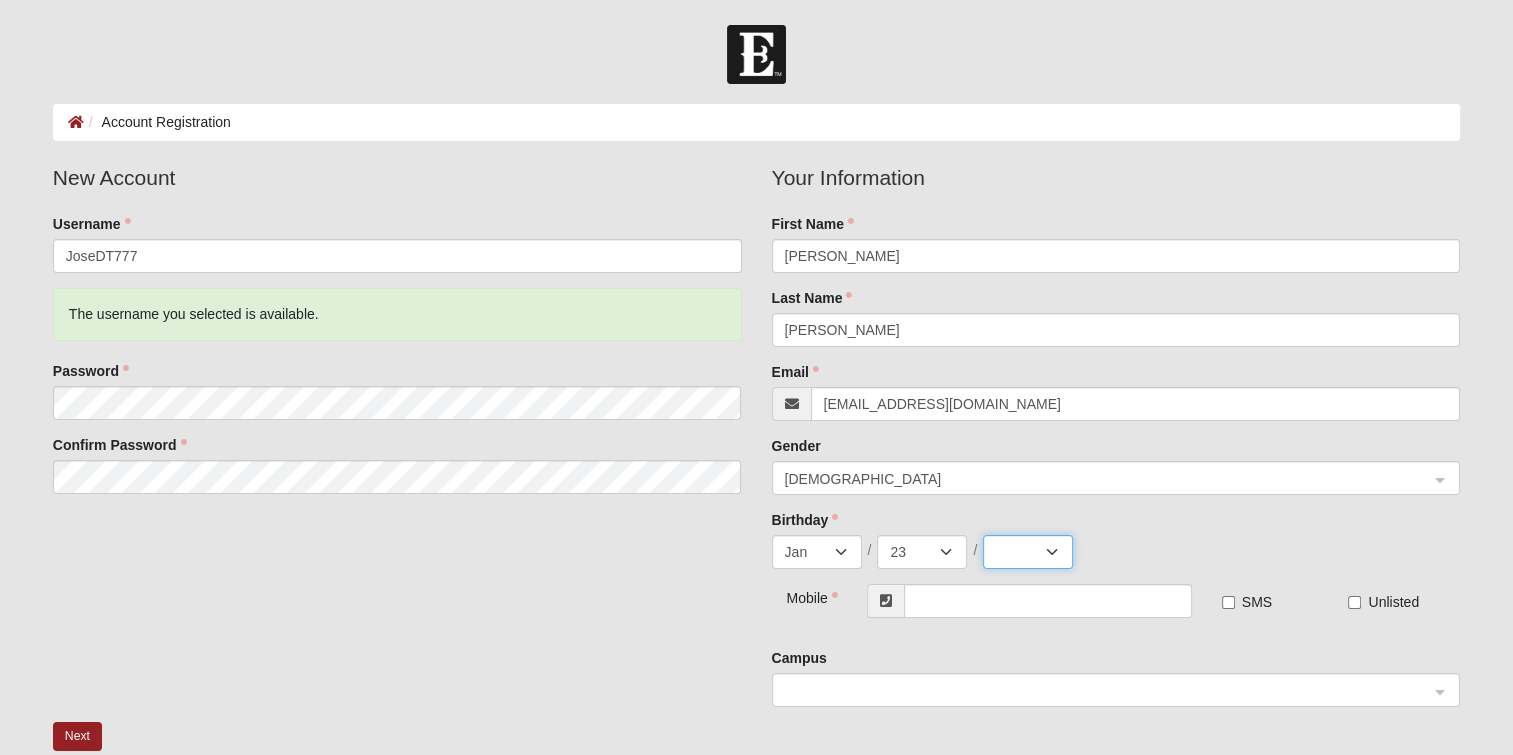 click on "2025 2024 2023 2022 2021 2020 2019 2018 2017 2016 2015 2014 2013 2012 2011 2010 2009 2008 2007 2006 2005 2004 2003 2002 2001 2000 1999 1998 1997 1996 1995 1994 1993 1992 1991 1990 1989 1988 1987 1986 1985 1984 1983 1982 1981 1980 1979 1978 1977 1976 1975 1974 1973 1972 1971 1970 1969 1968 1967 1966 1965 1964 1963 1962 1961 1960 1959 1958 1957 1956 1955 1954 1953 1952 1951 1950 1949 1948 1947 1946 1945 1944 1943 1942 1941 1940 1939 1938 1937 1936 1935 1934 1933 1932 1931 1930 1929 1928 1927 1926 1925 1924 1923 1922 1921 1920 1919 1918 1917 1916 1915 1914 1913 1912 1911 1910 1909 1908 1907 1906 1905 1904 1903 1902 1901 1900" at bounding box center [1028, 552] 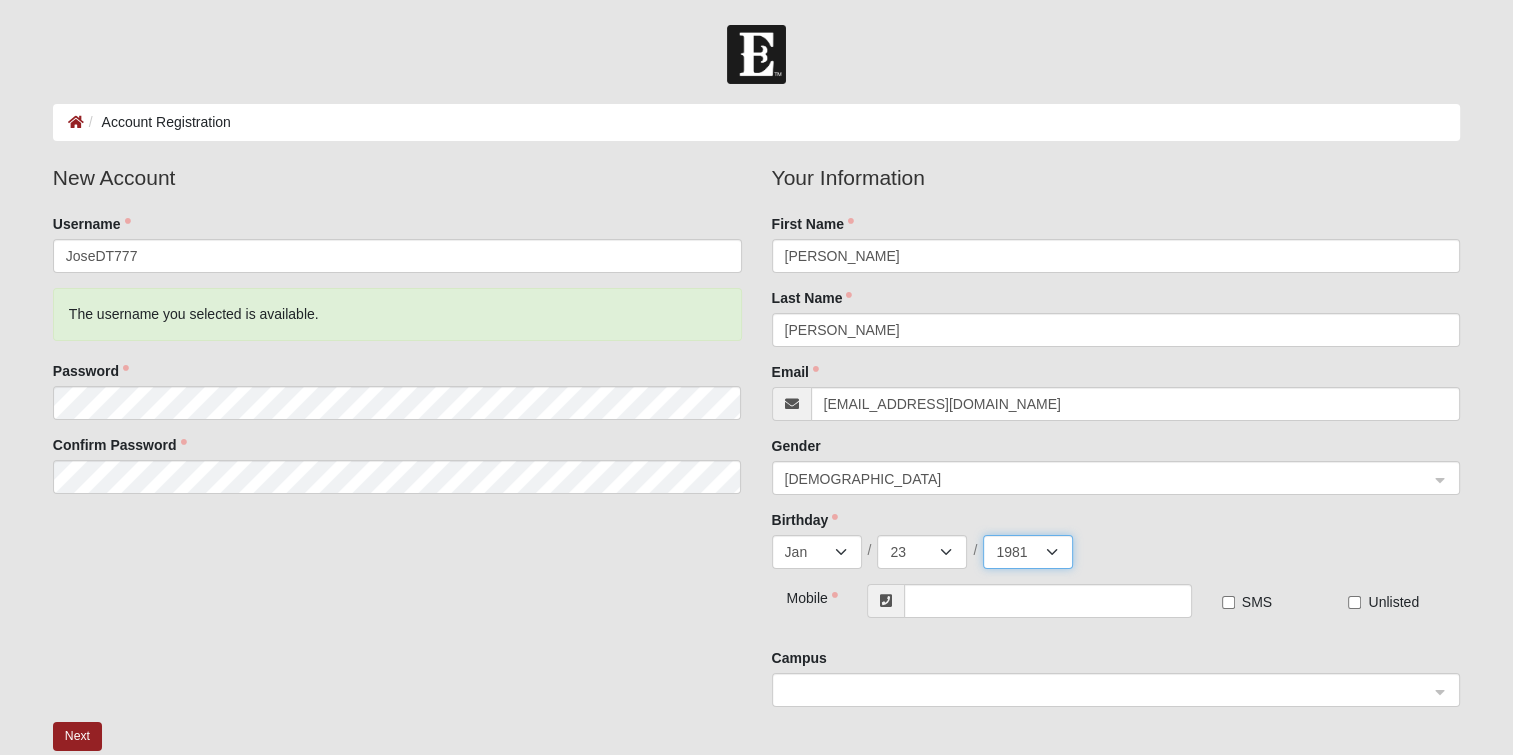 click on "2025 2024 2023 2022 2021 2020 2019 2018 2017 2016 2015 2014 2013 2012 2011 2010 2009 2008 2007 2006 2005 2004 2003 2002 2001 2000 1999 1998 1997 1996 1995 1994 1993 1992 1991 1990 1989 1988 1987 1986 1985 1984 1983 1982 1981 1980 1979 1978 1977 1976 1975 1974 1973 1972 1971 1970 1969 1968 1967 1966 1965 1964 1963 1962 1961 1960 1959 1958 1957 1956 1955 1954 1953 1952 1951 1950 1949 1948 1947 1946 1945 1944 1943 1942 1941 1940 1939 1938 1937 1936 1935 1934 1933 1932 1931 1930 1929 1928 1927 1926 1925 1924 1923 1922 1921 1920 1919 1918 1917 1916 1915 1914 1913 1912 1911 1910 1909 1908 1907 1906 1905 1904 1903 1902 1901 1900" at bounding box center (1028, 552) 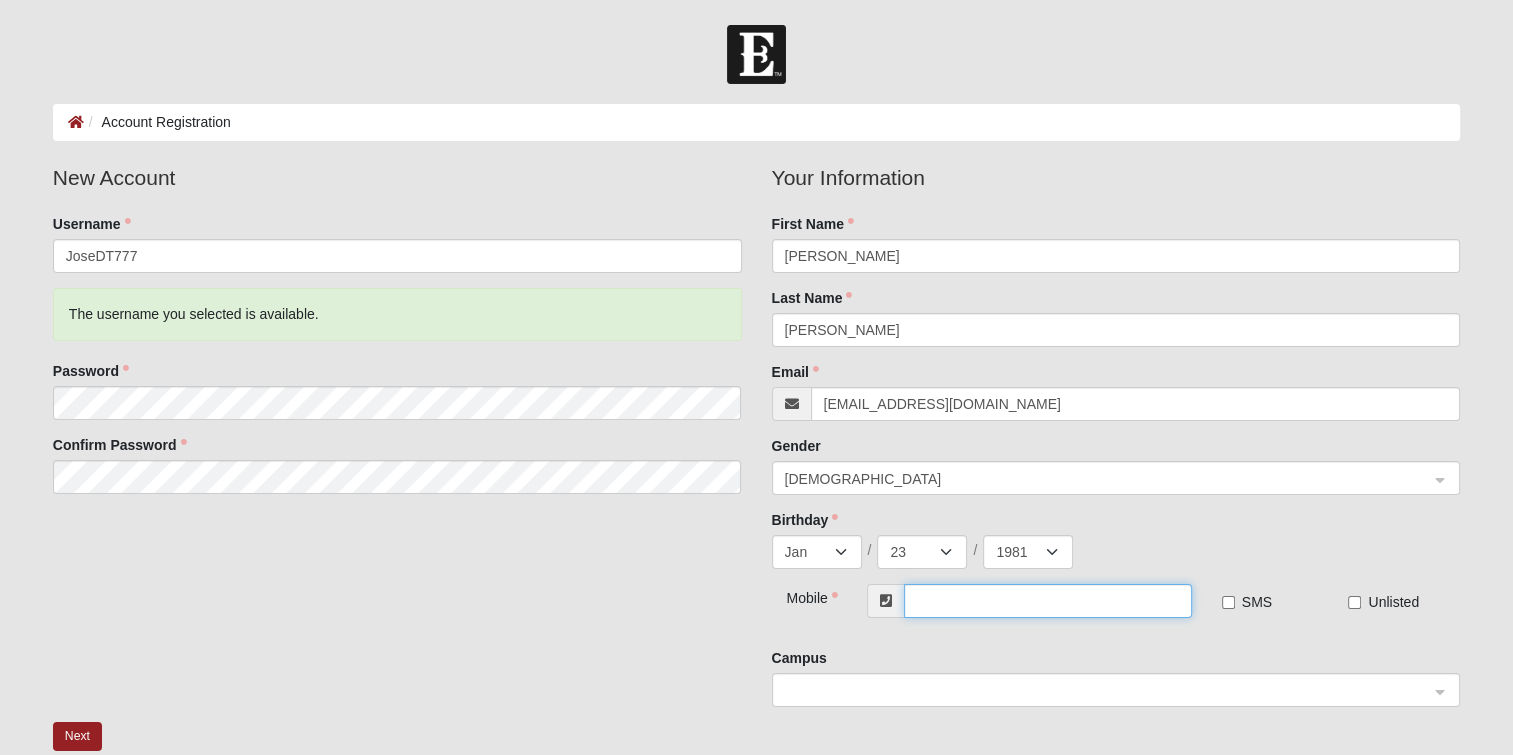 click at bounding box center (1048, 601) 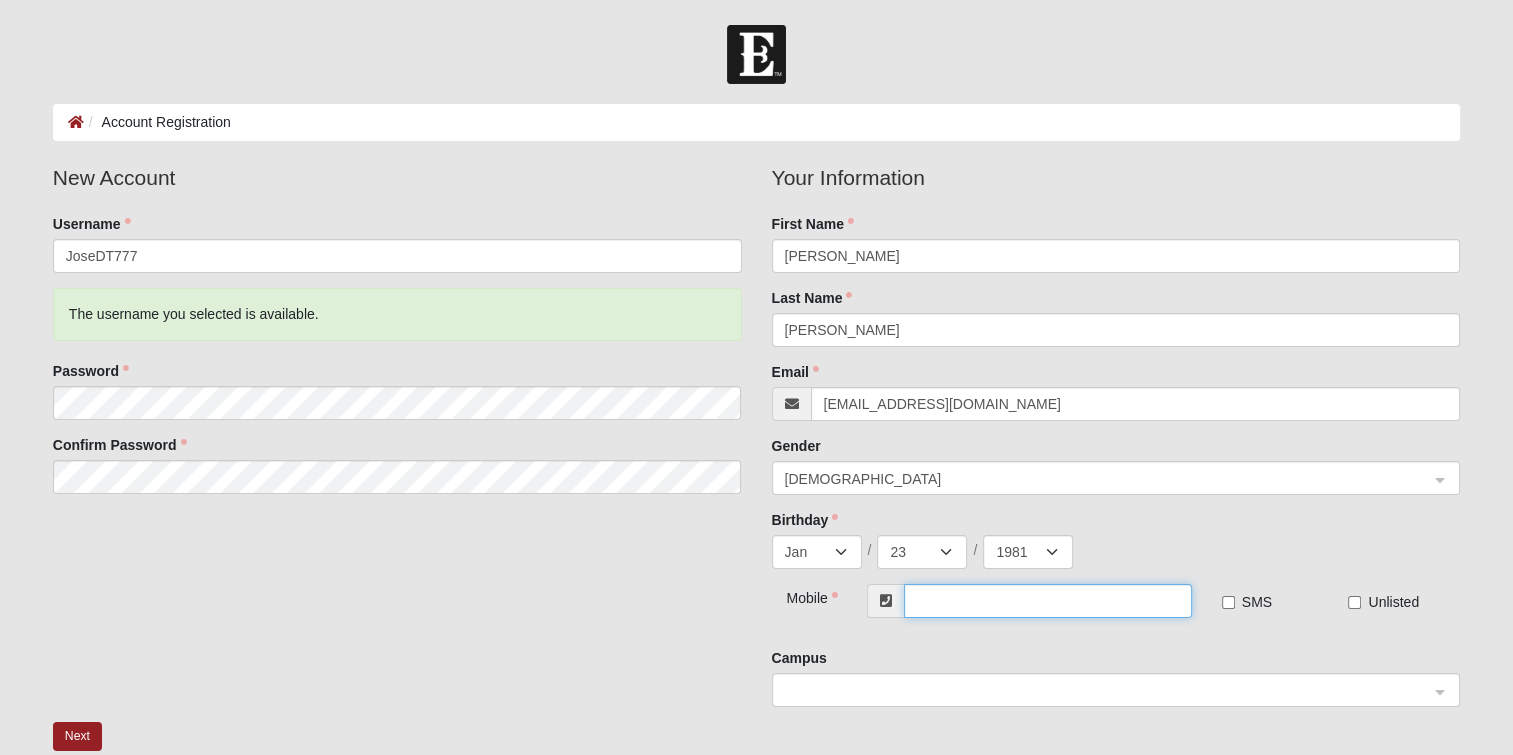 type on "[PHONE_NUMBER]" 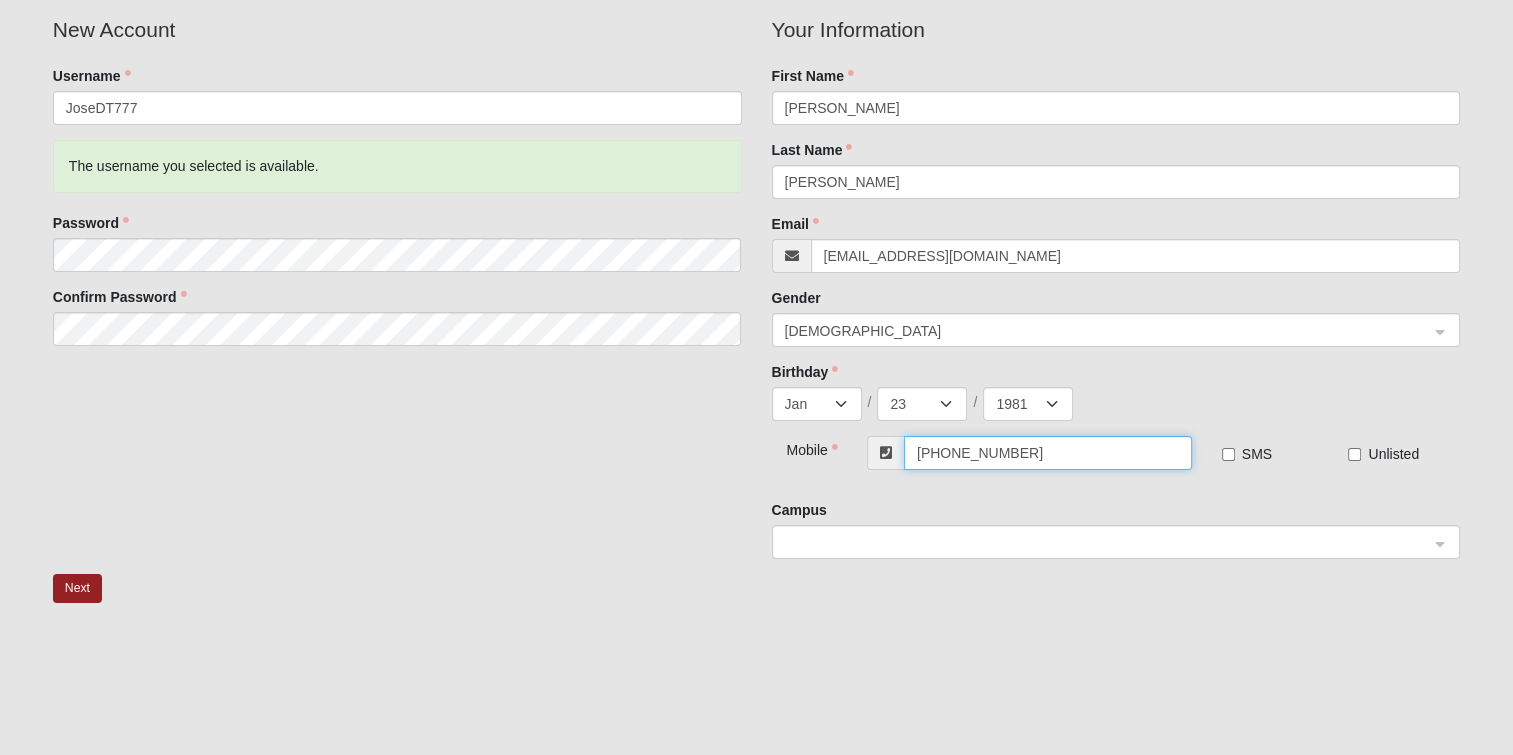 scroll, scrollTop: 159, scrollLeft: 0, axis: vertical 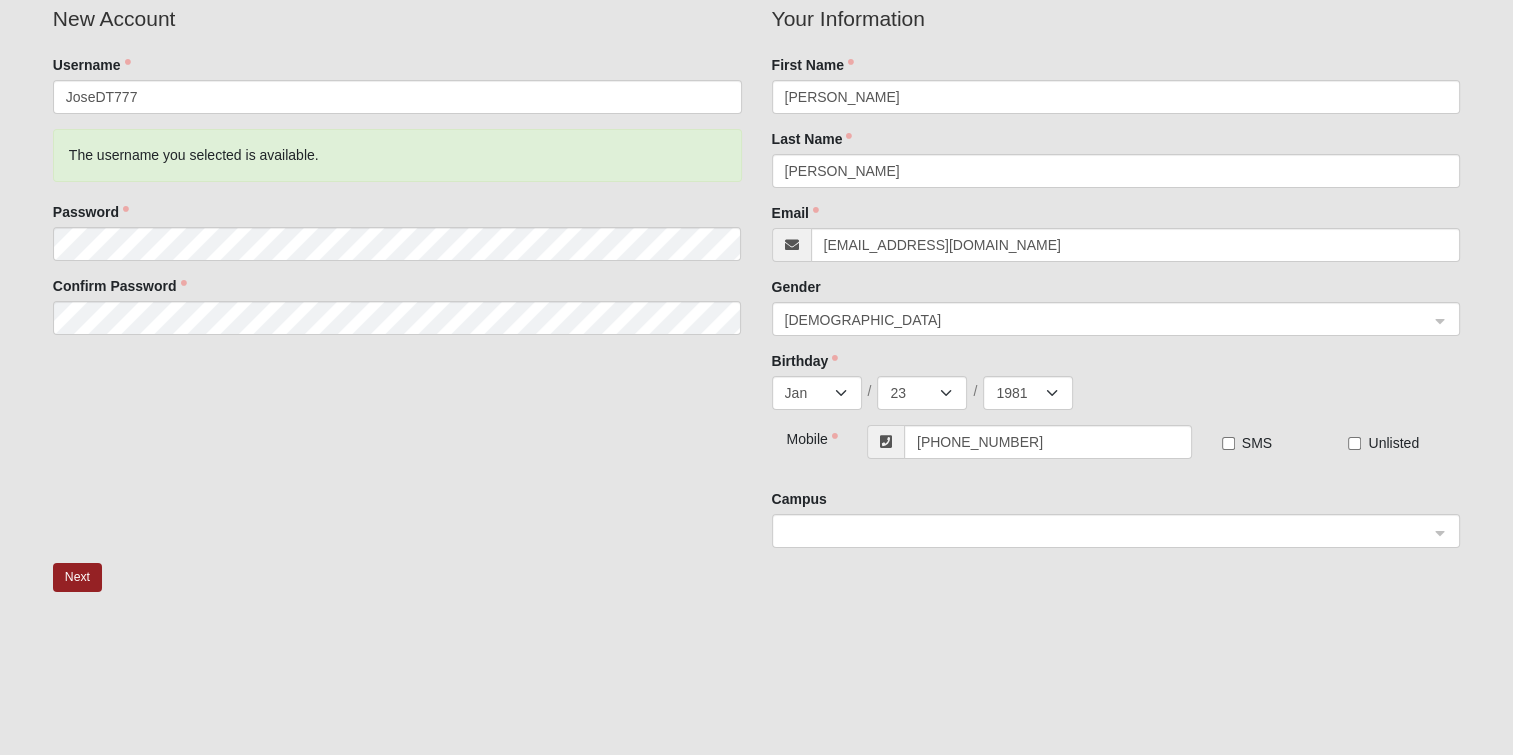 click on "SMS" at bounding box center (1247, 443) 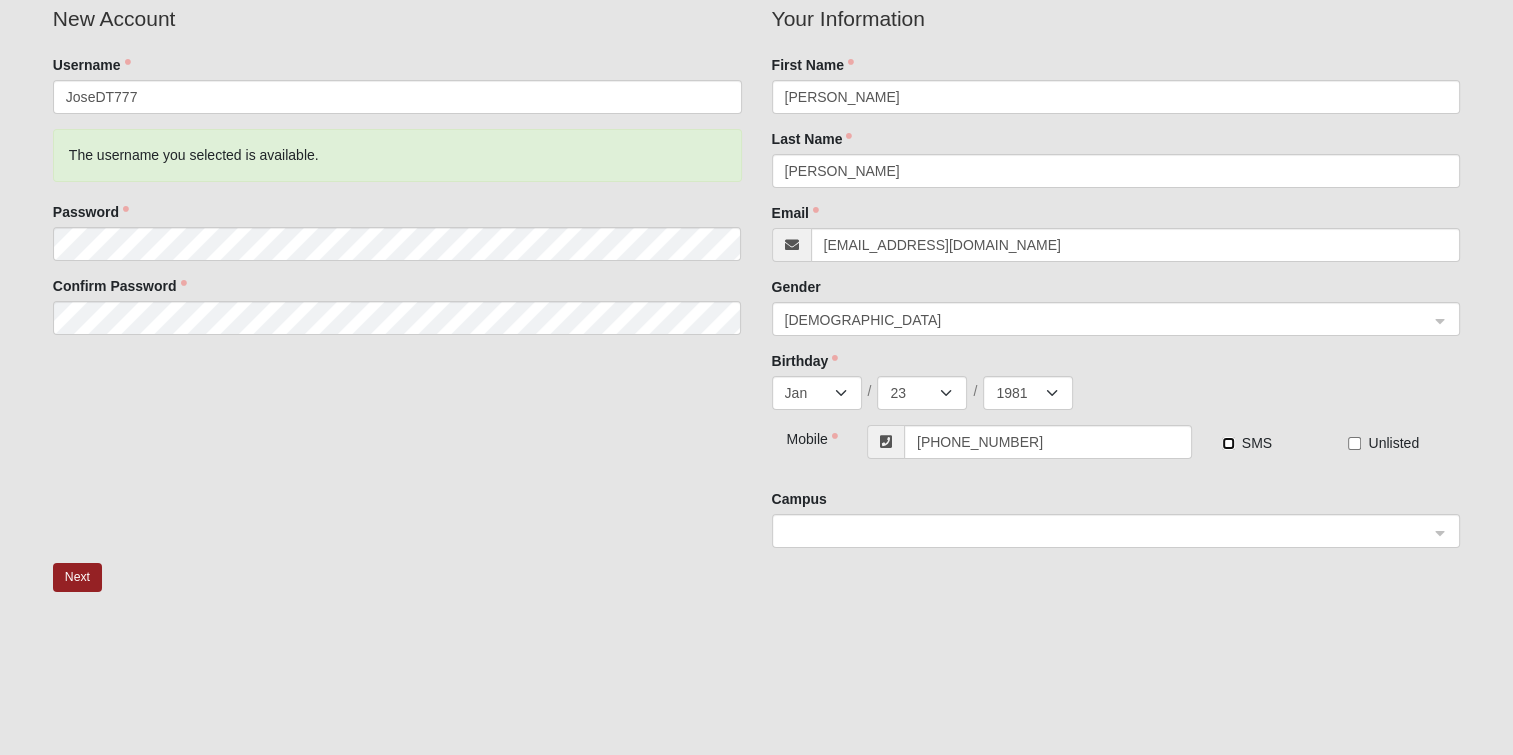 click on "SMS" at bounding box center (1228, 443) 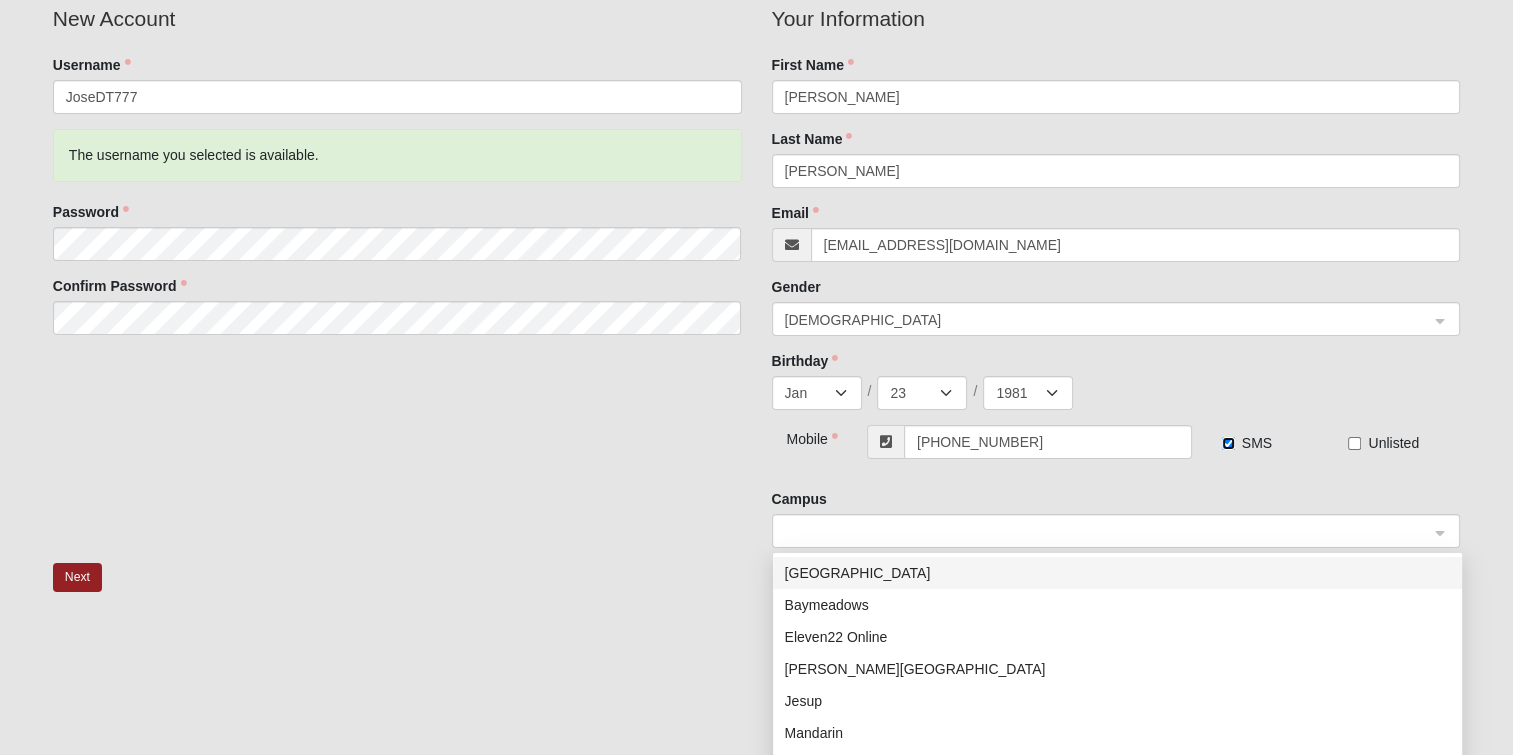 click 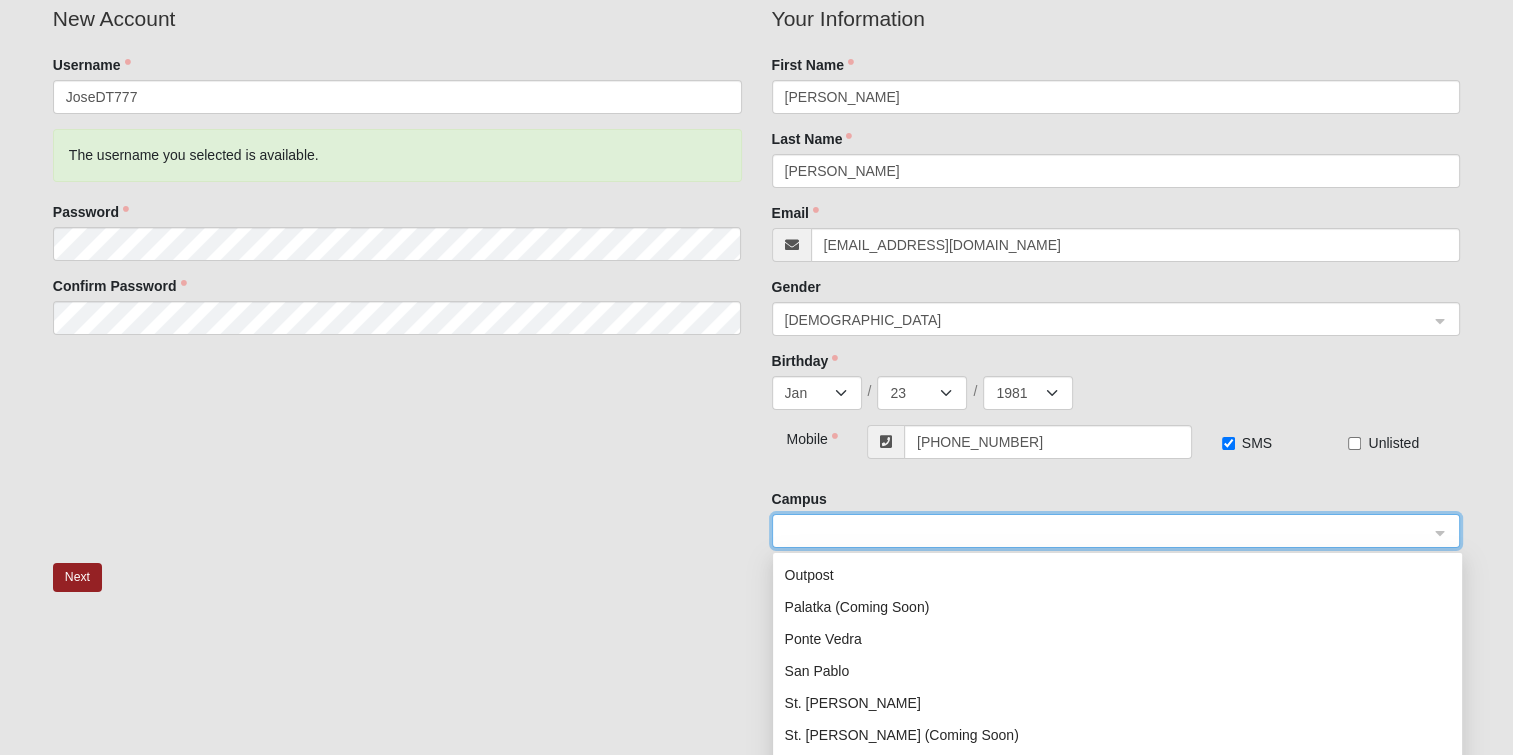 scroll, scrollTop: 256, scrollLeft: 0, axis: vertical 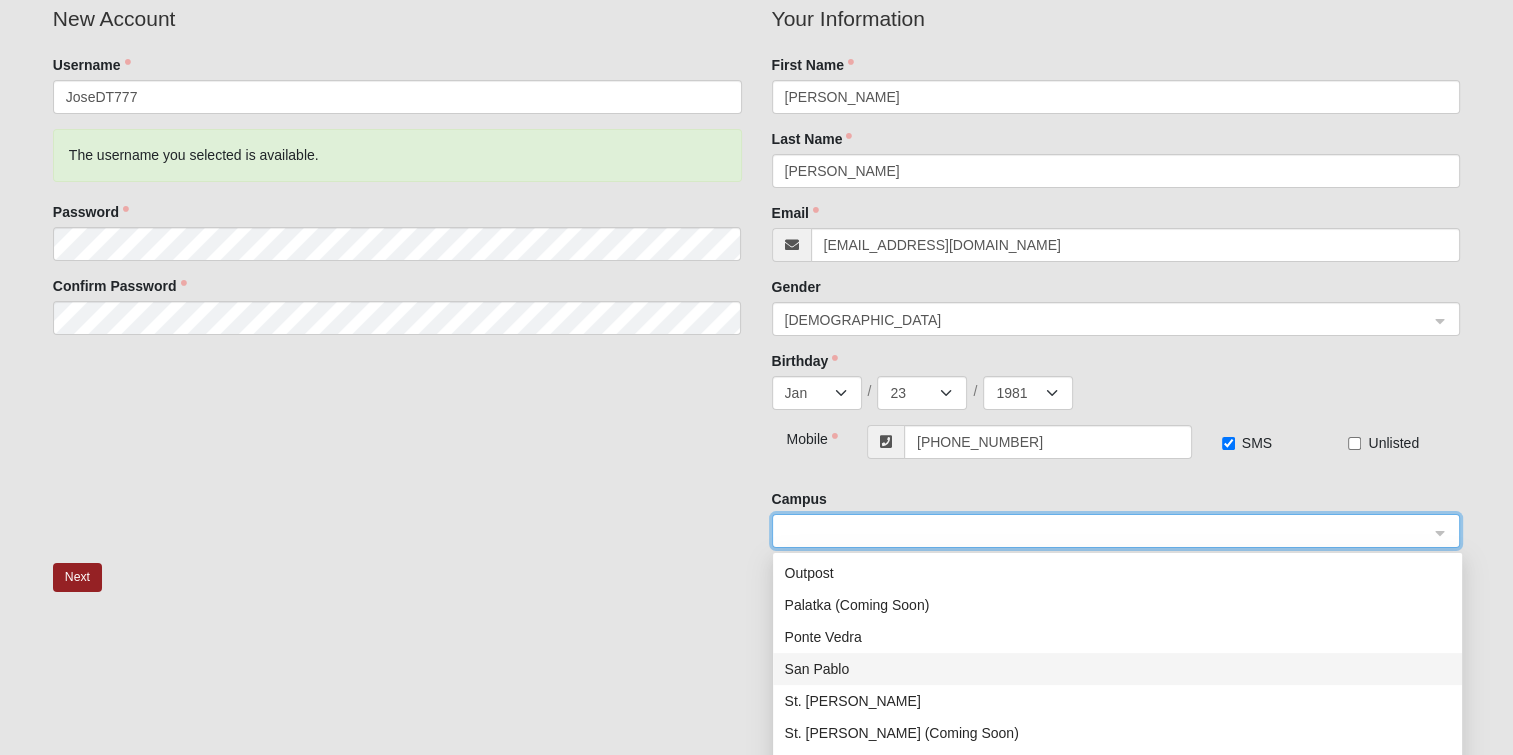 click on "San Pablo" at bounding box center (1117, 669) 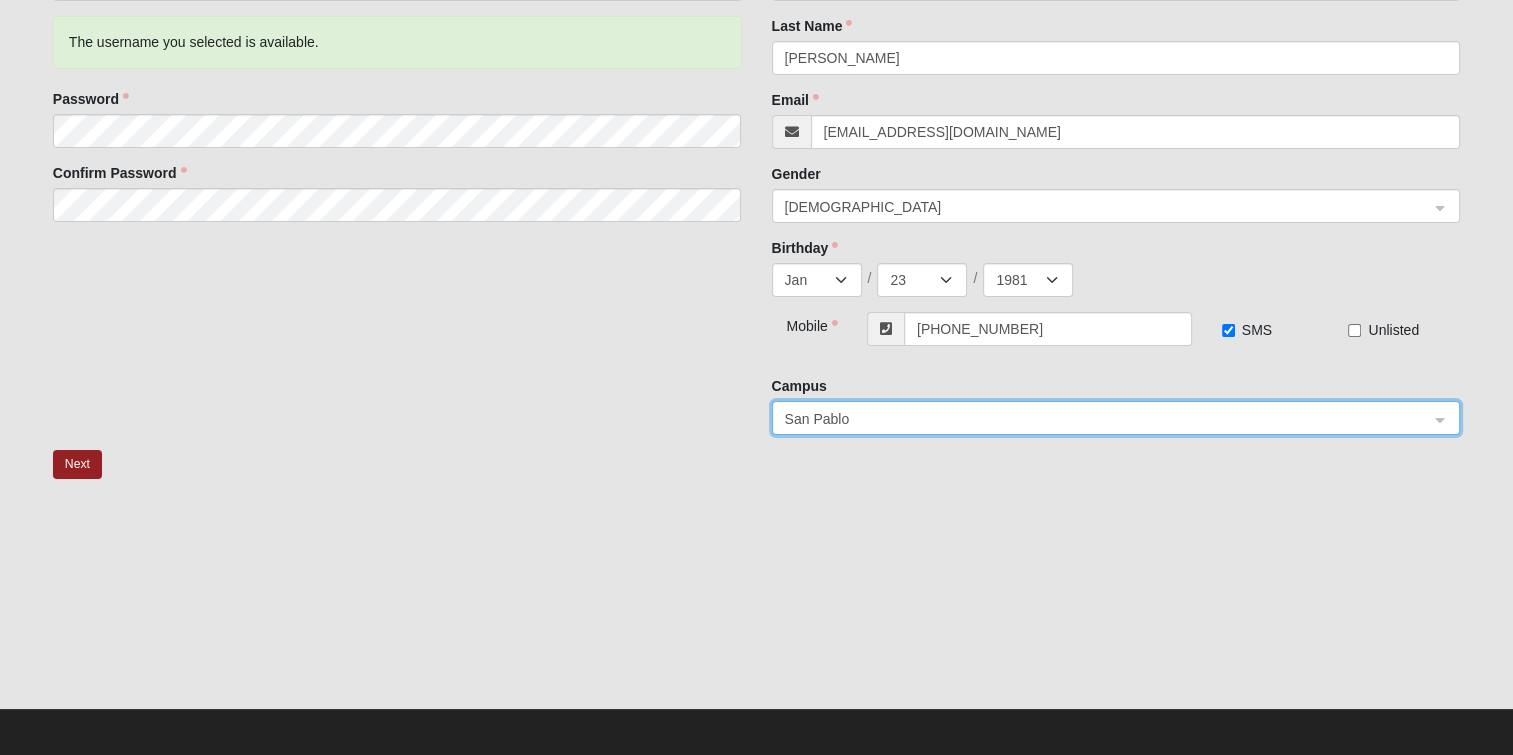 scroll, scrollTop: 269, scrollLeft: 0, axis: vertical 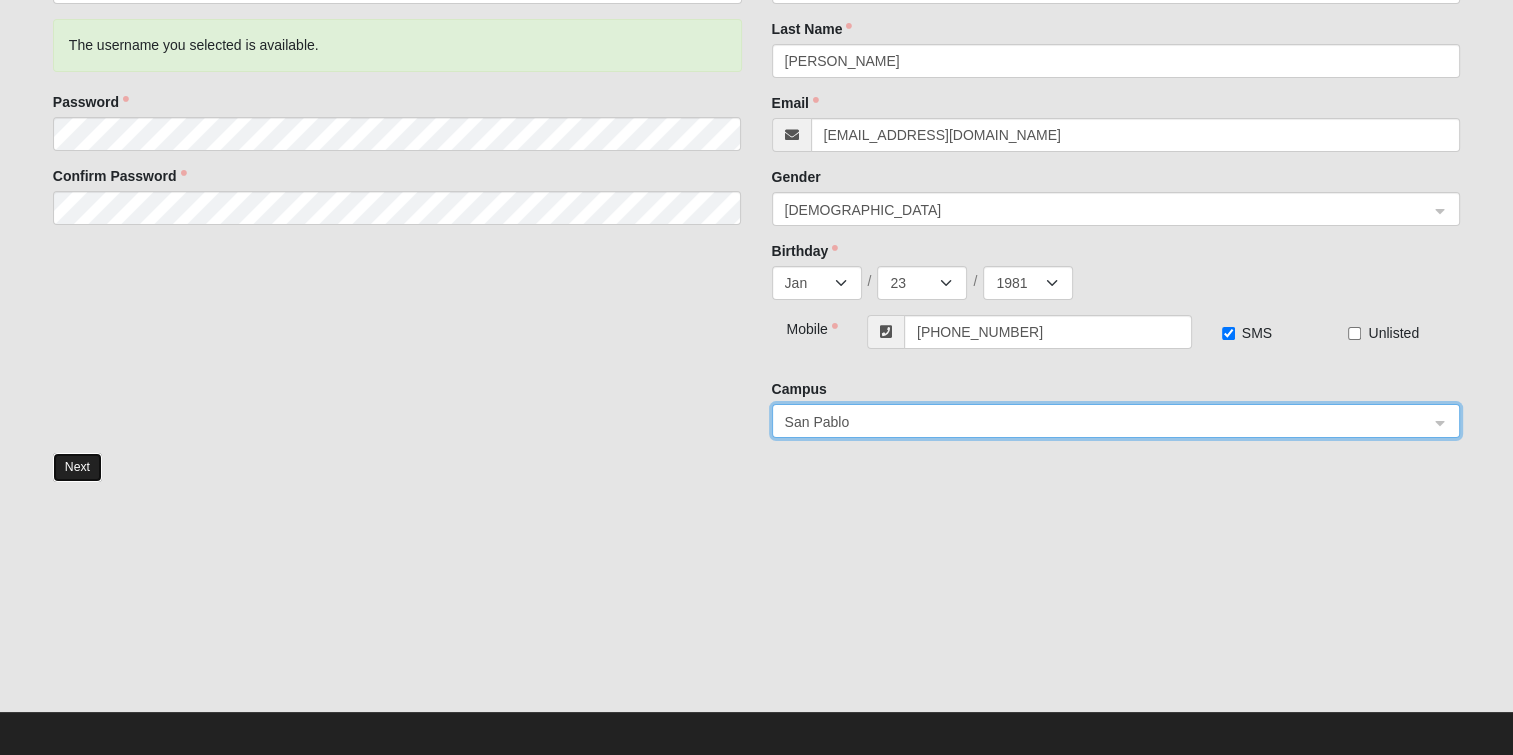 click on "Next" at bounding box center (77, 467) 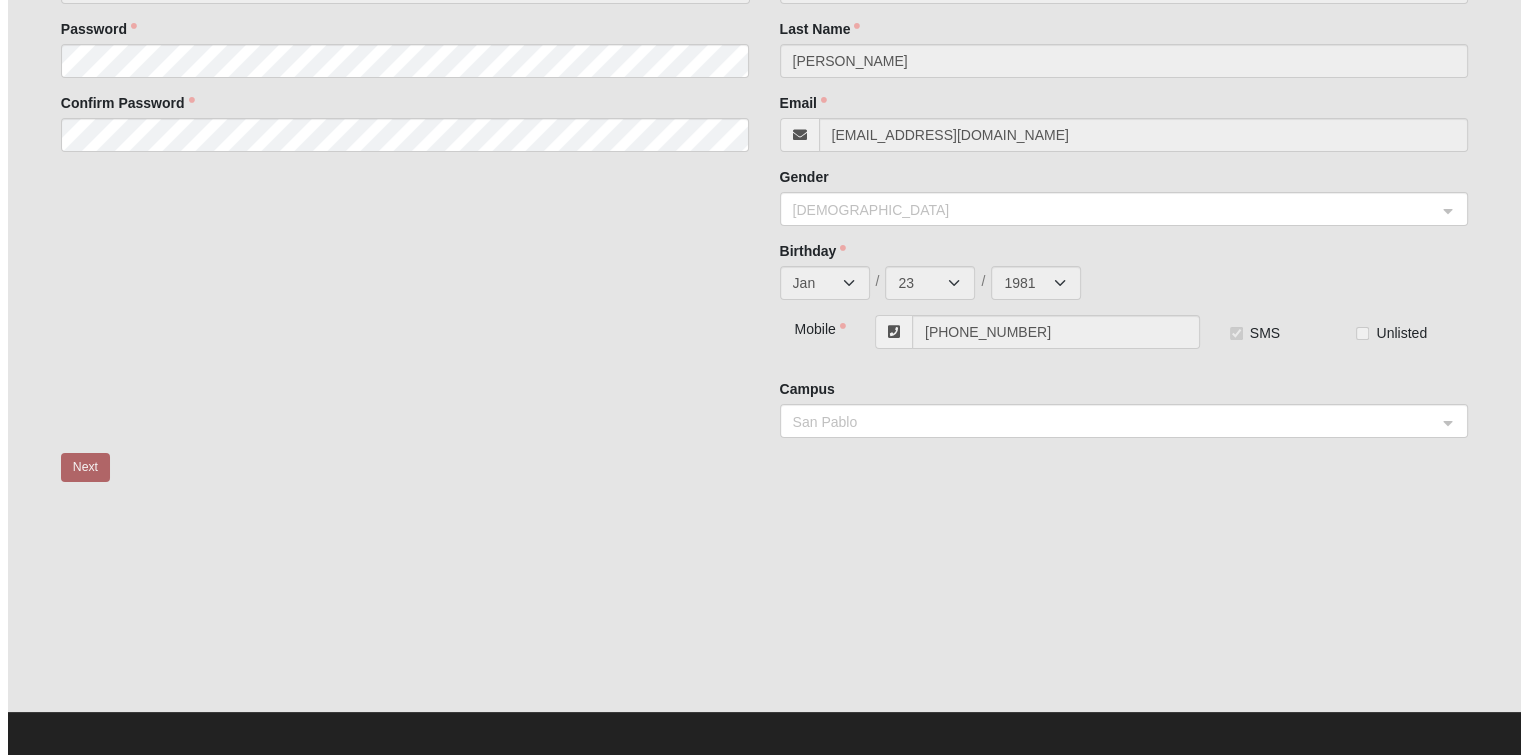 scroll, scrollTop: 0, scrollLeft: 0, axis: both 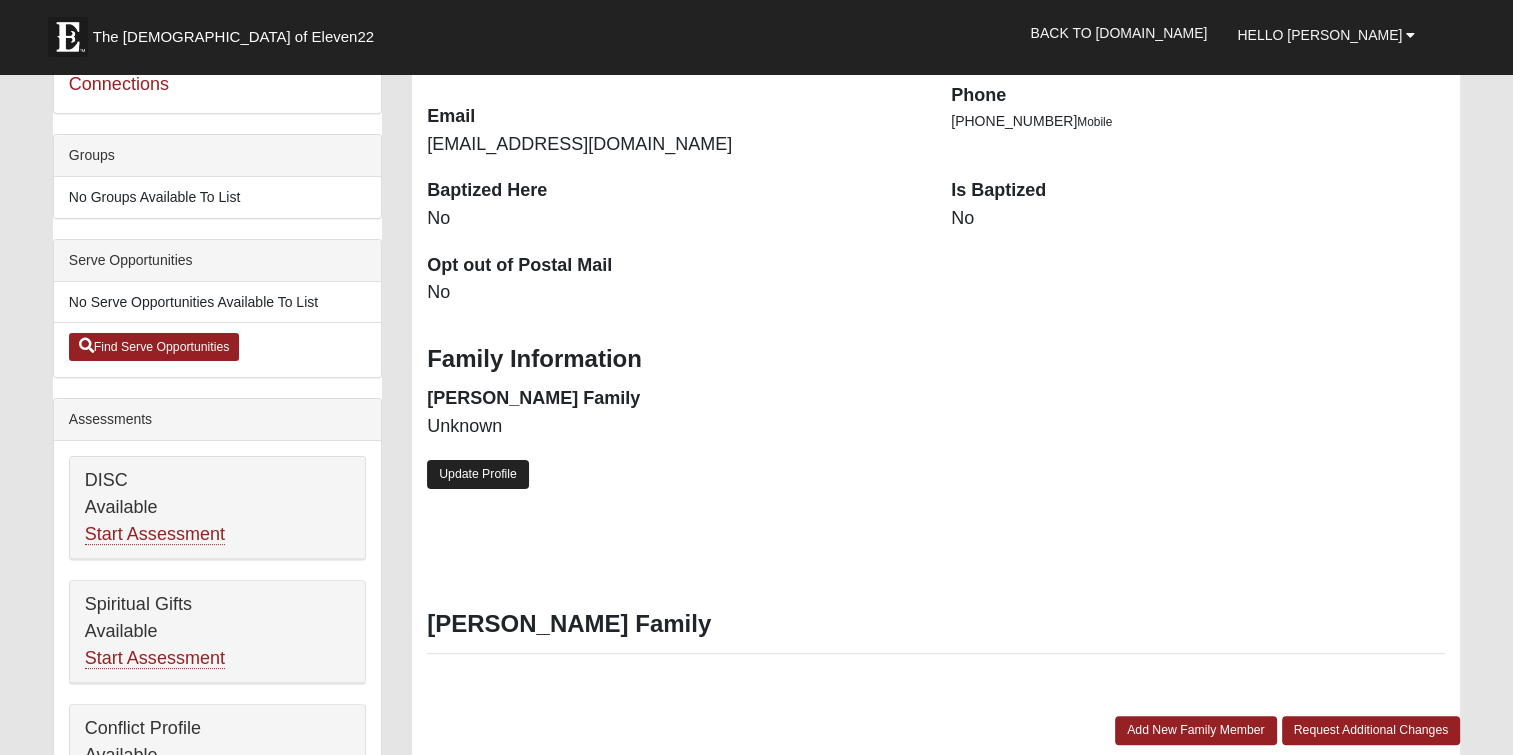 click on "Update Profile" at bounding box center [478, 474] 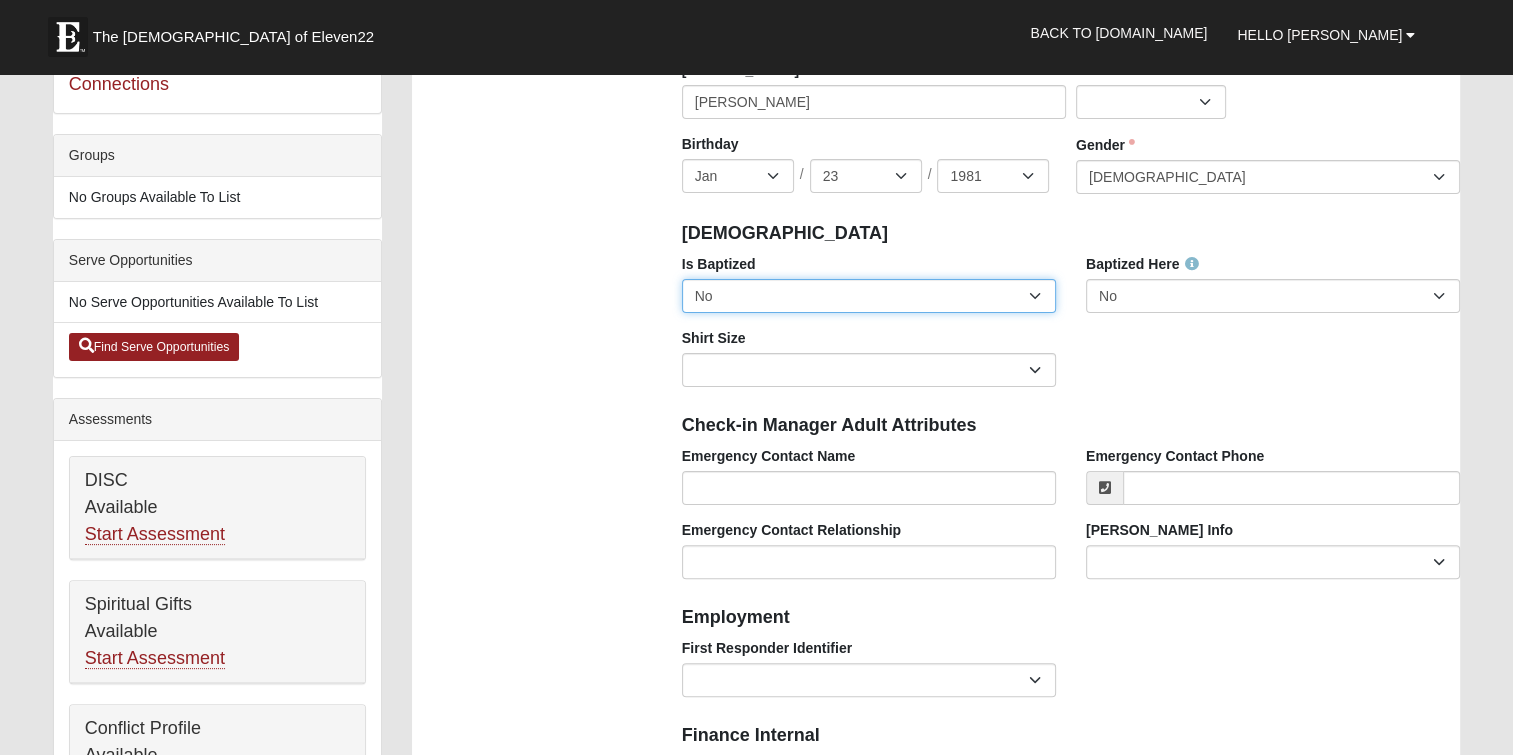 click on "No
Yes" at bounding box center (869, 296) 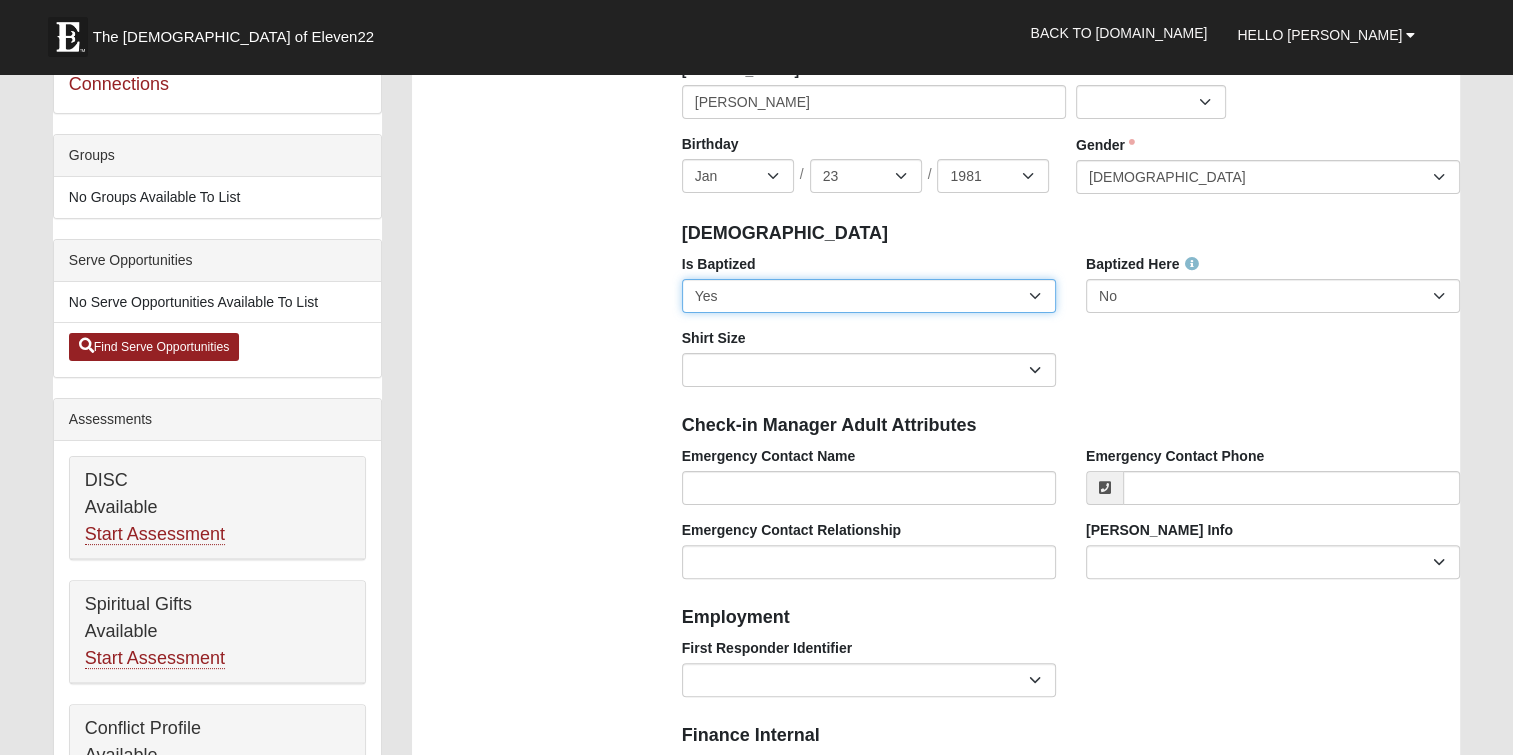 click on "No
Yes" at bounding box center (869, 296) 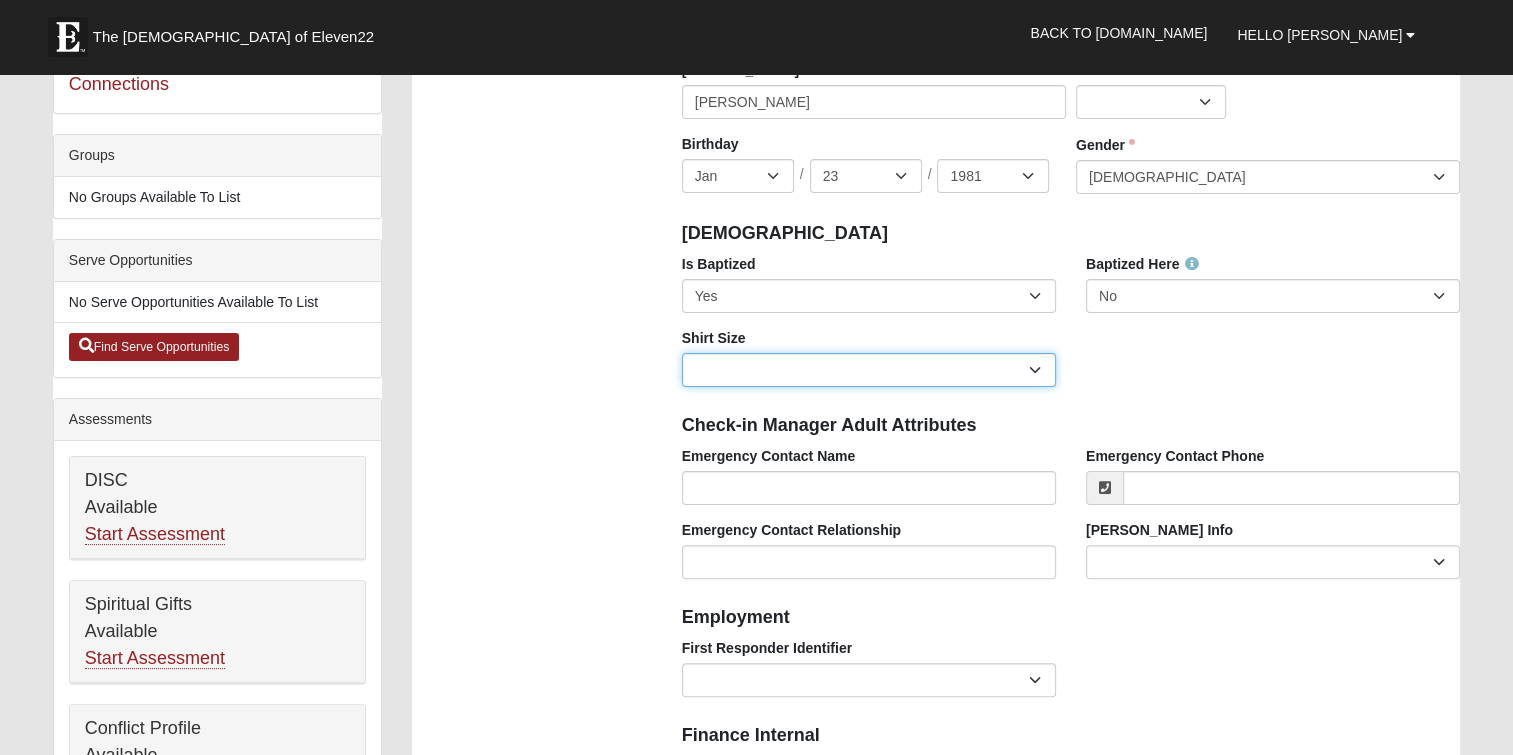 click on "Adult Small
Adult Medium
Adult Large
Adult XL
Adult XXL
Adult 3XL
Adult 4XL
Youth Small
Youth Medium
Youth Large" at bounding box center [869, 370] 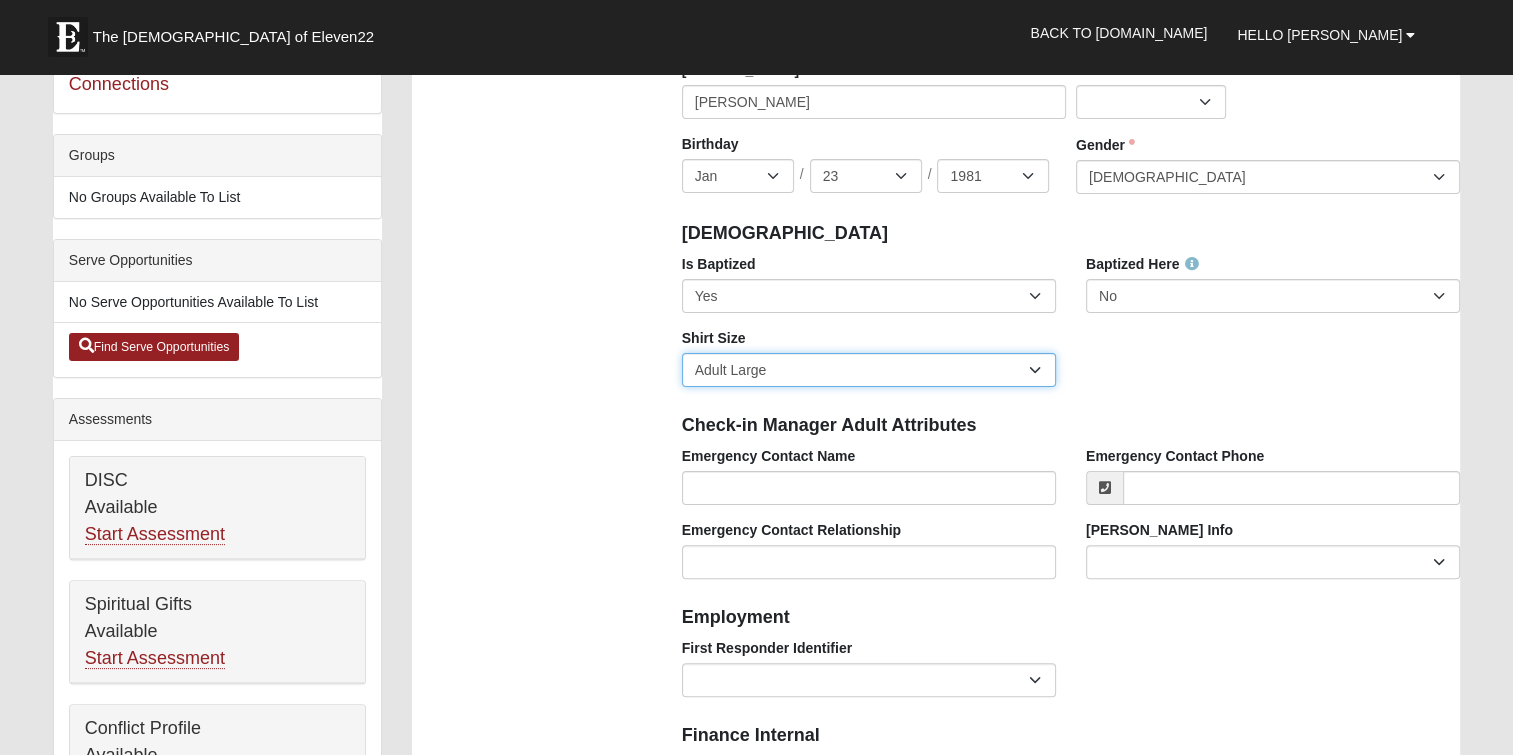 click on "Adult Small
Adult Medium
Adult Large
Adult XL
Adult XXL
Adult 3XL
Adult 4XL
Youth Small
Youth Medium
Youth Large" at bounding box center [869, 370] 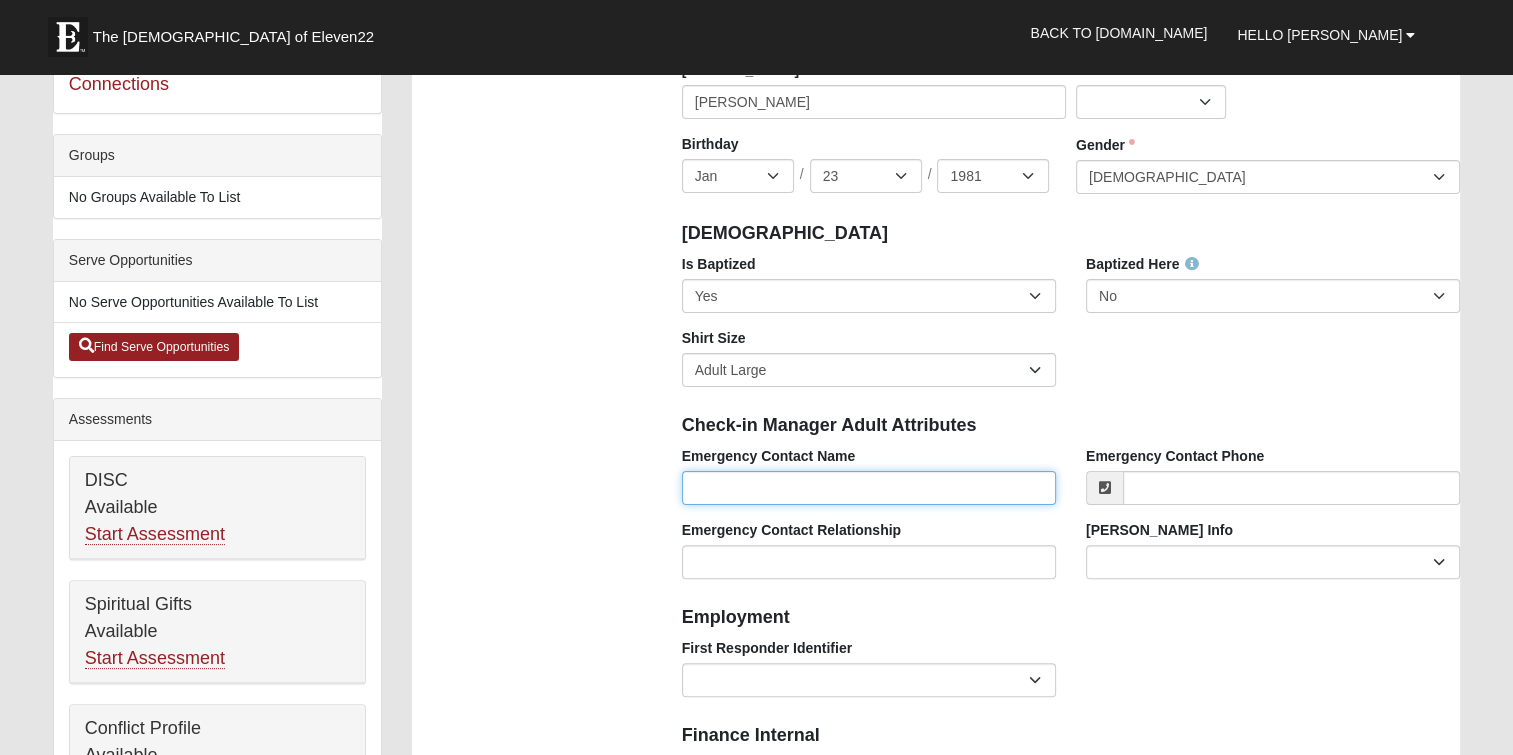 click on "Emergency Contact Name" at bounding box center [869, 488] 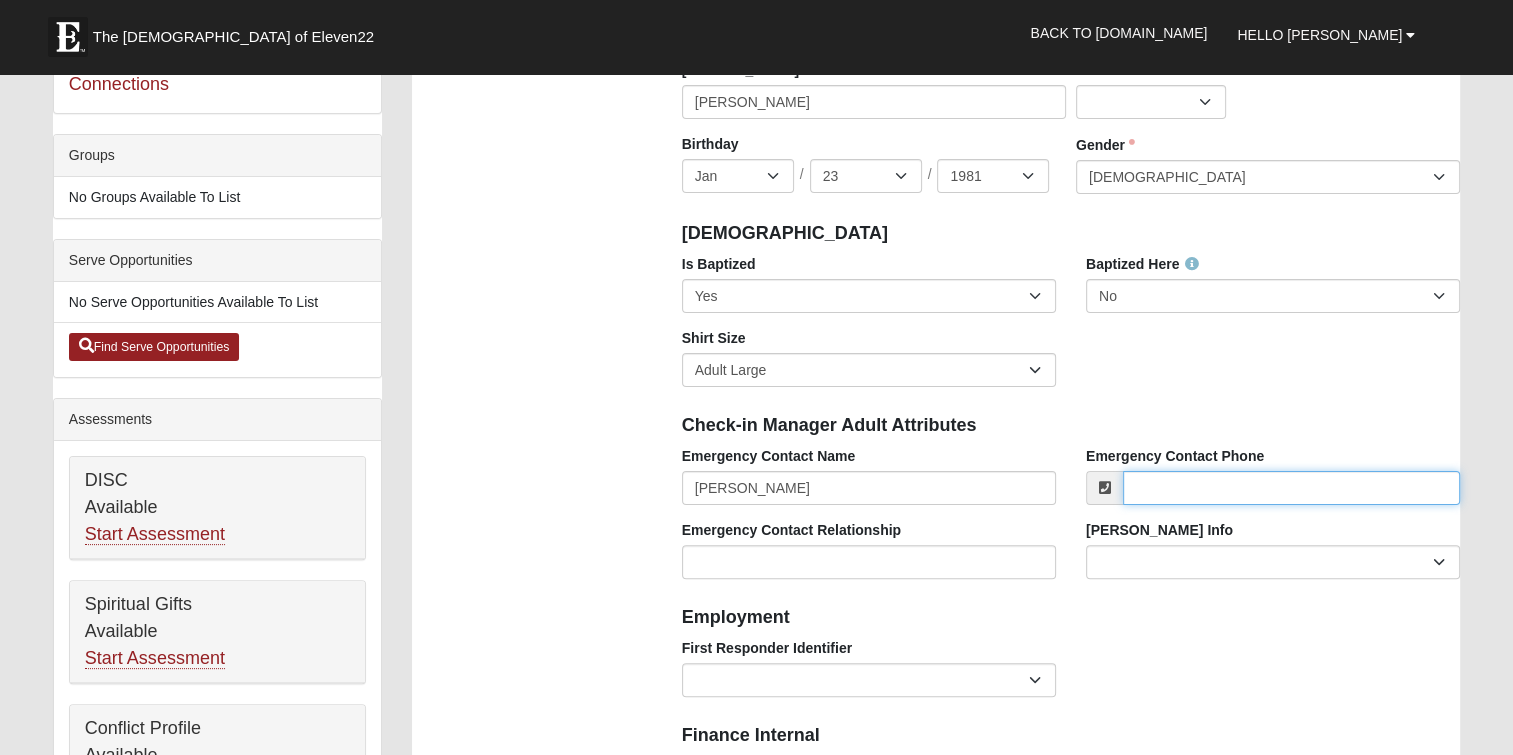type on "9049105365" 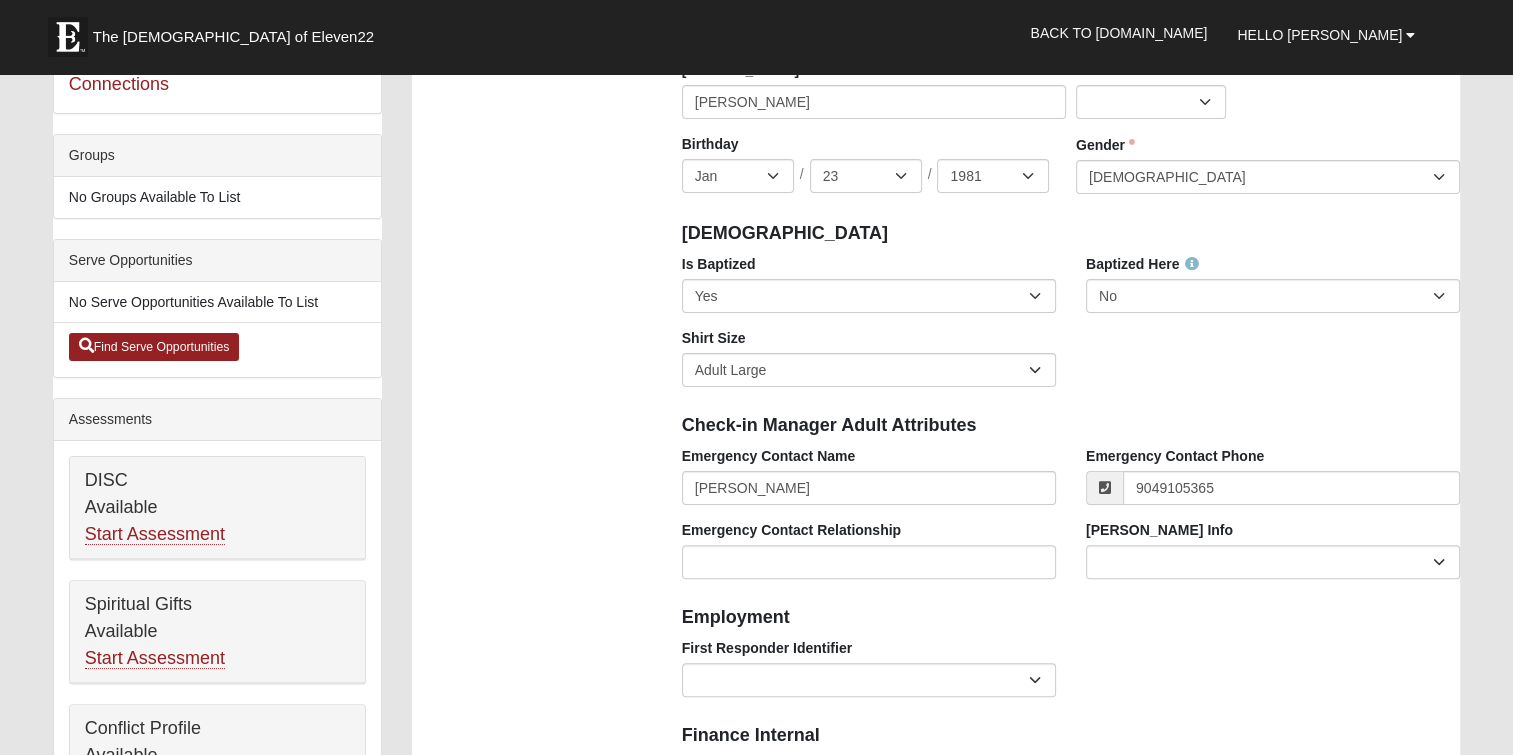 type on "1016 Sea Hawk Dr" 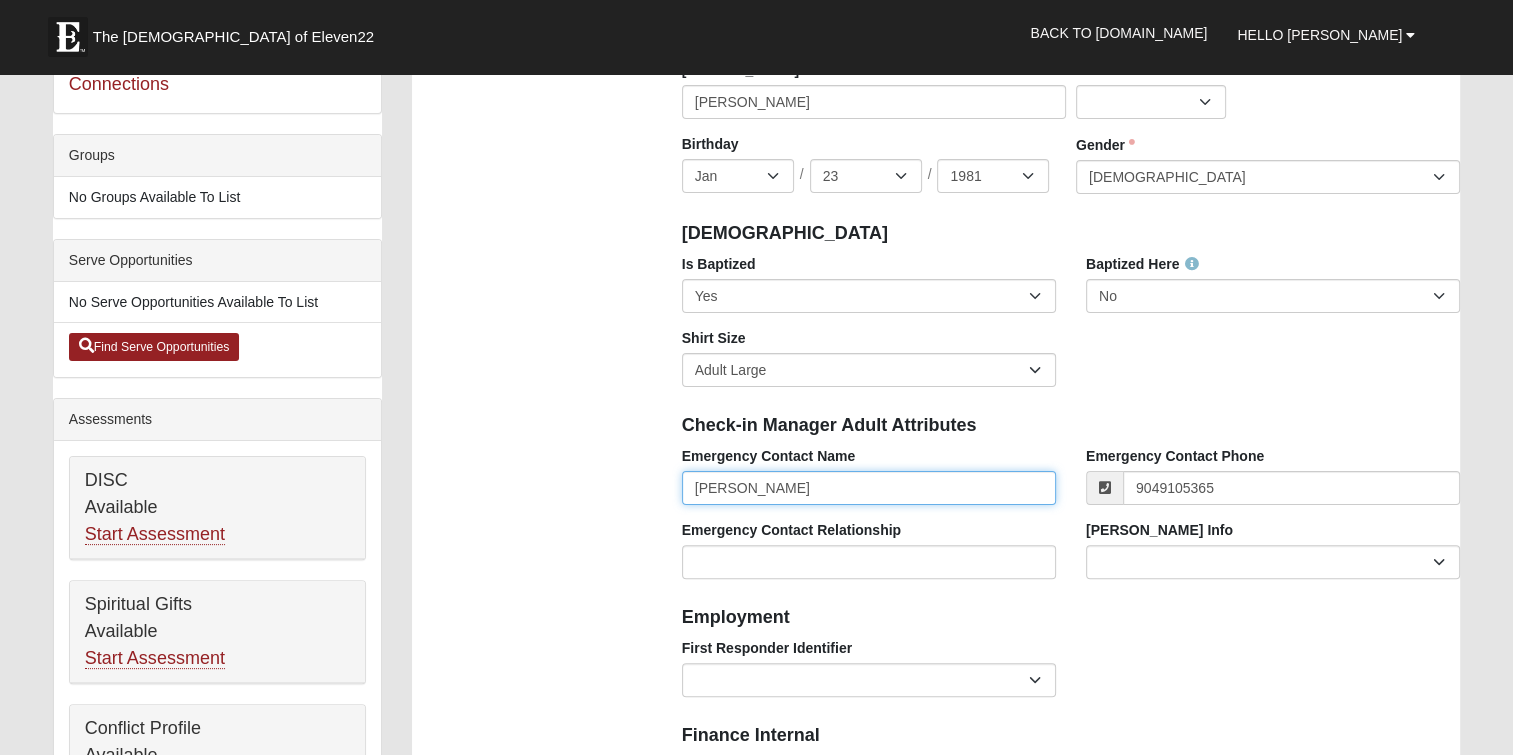 type on "[PHONE_NUMBER]" 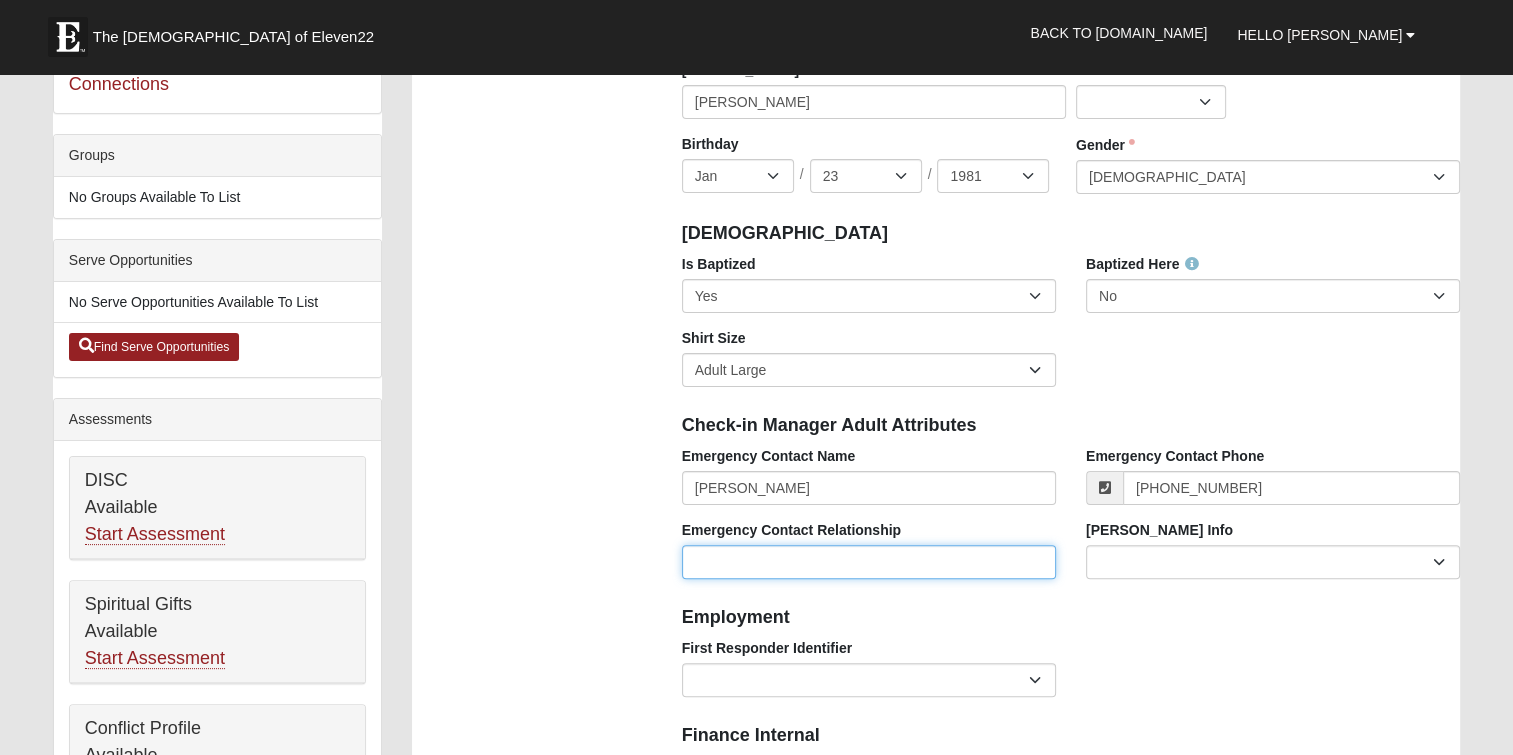 click on "Emergency Contact Relationship" at bounding box center (869, 562) 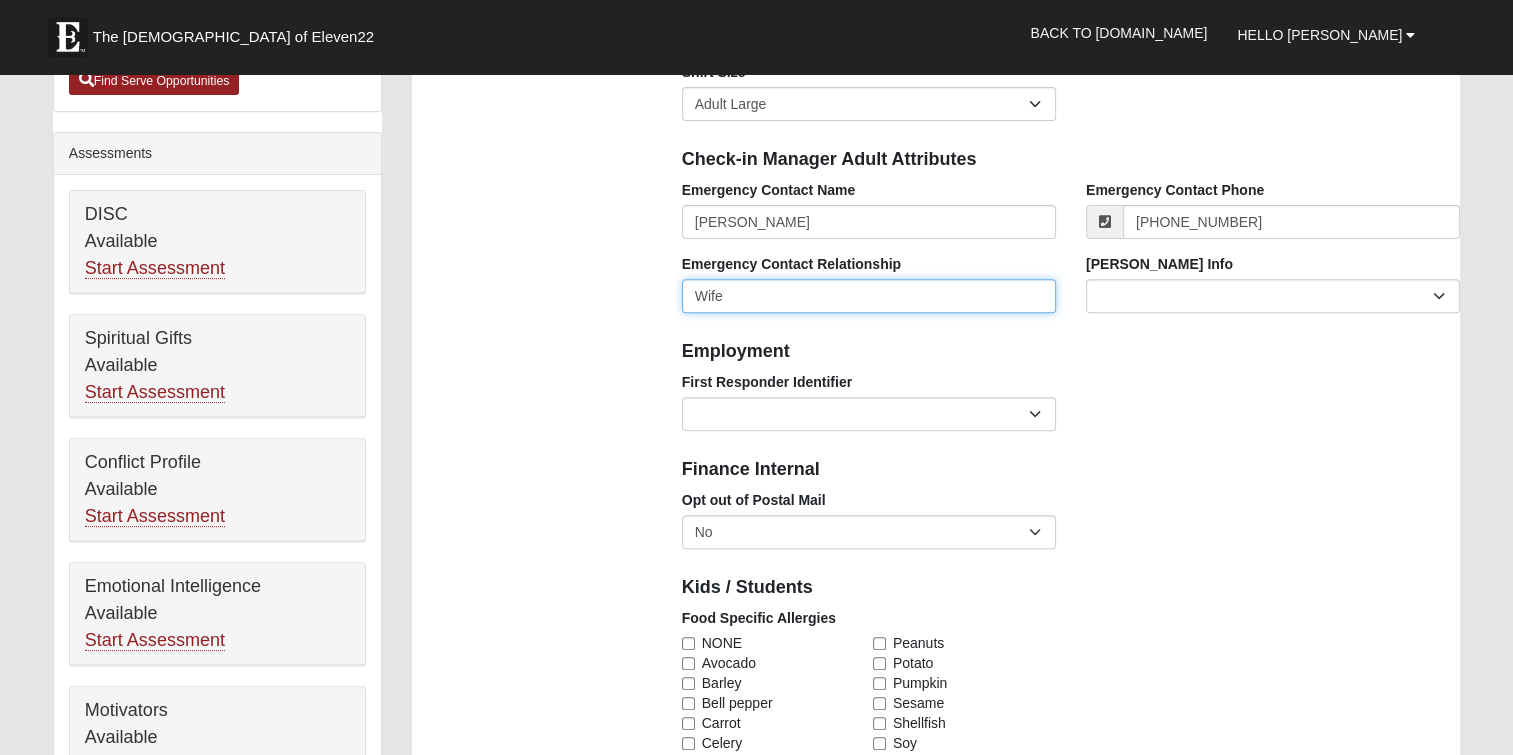 scroll, scrollTop: 730, scrollLeft: 0, axis: vertical 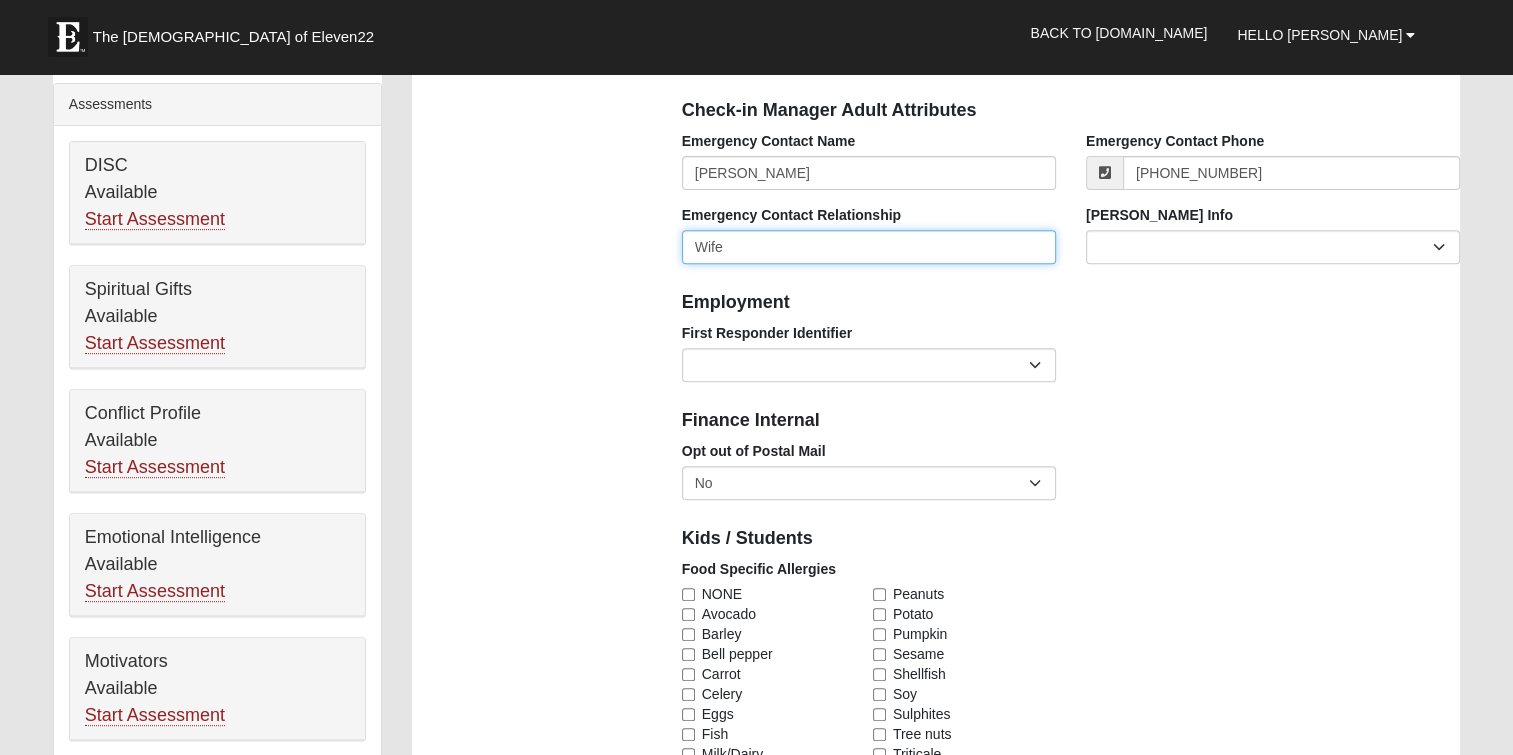 type on "Wife" 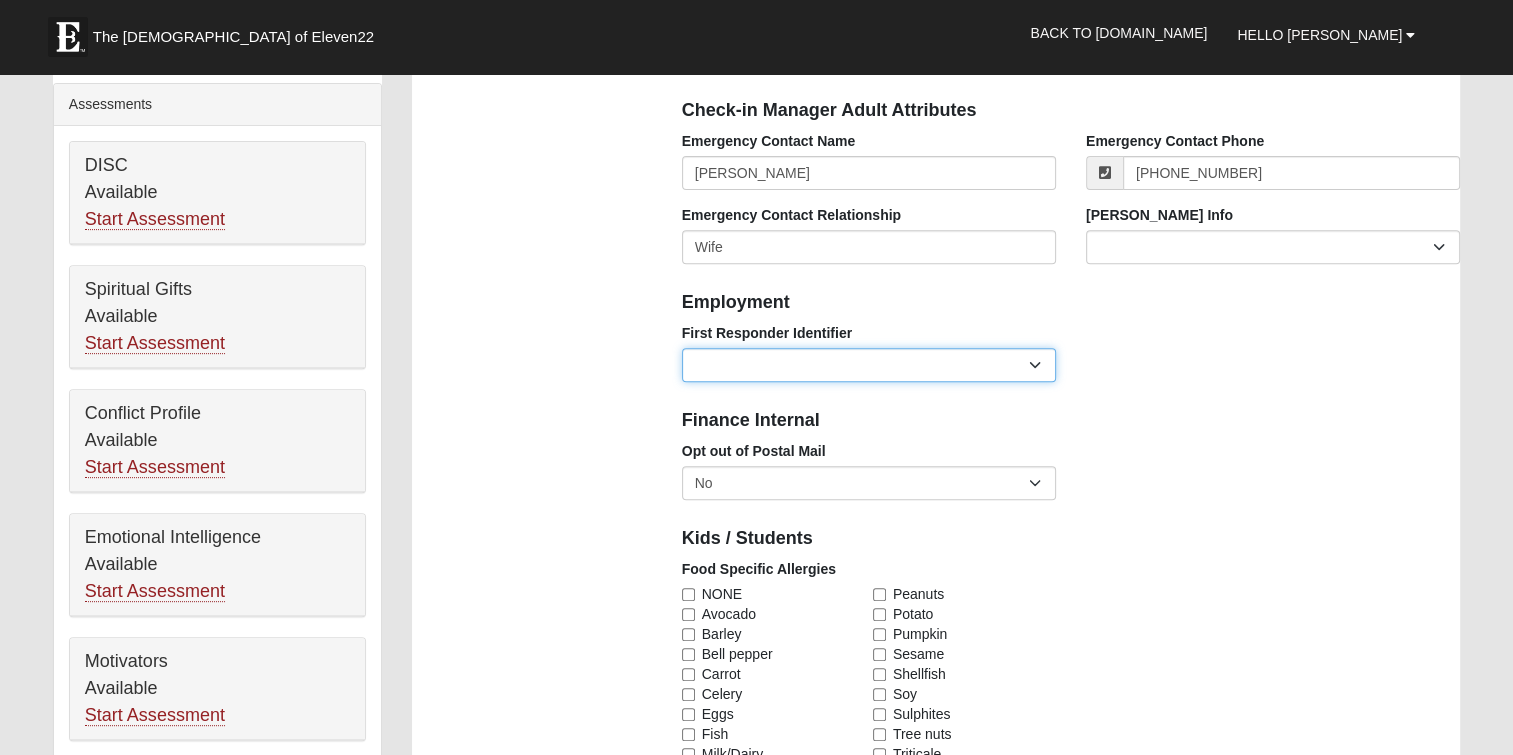 click on "EMT  |  Paramedic  |  Medical
Firefighter  |  Fire Department
Police Officer  |  Sheriff  |  Sheriff's Deputy  |  State Trooper  |  Correctional Officer
Military" at bounding box center [869, 365] 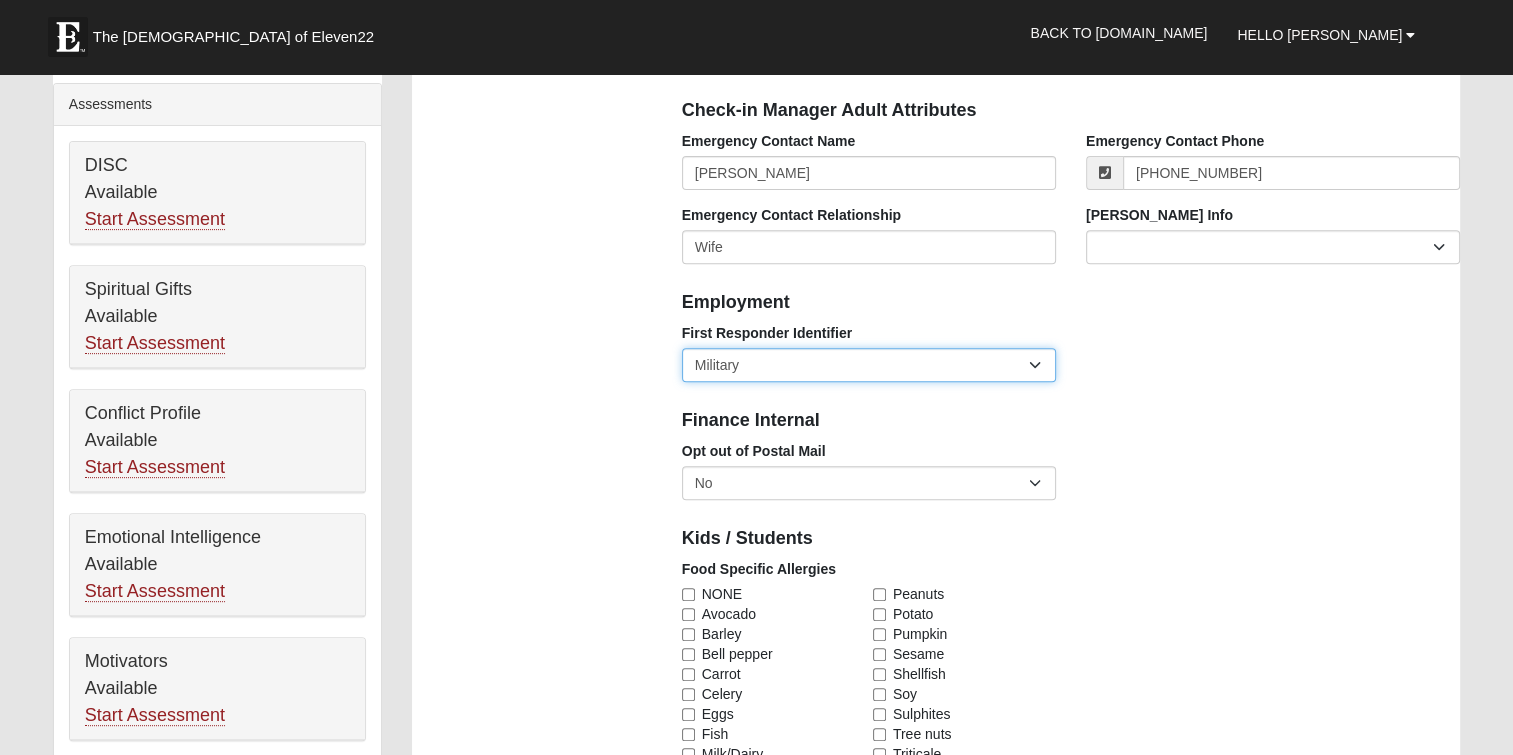 click on "EMT  |  Paramedic  |  Medical
Firefighter  |  Fire Department
Police Officer  |  Sheriff  |  Sheriff's Deputy  |  State Trooper  |  Correctional Officer
Military" at bounding box center [869, 365] 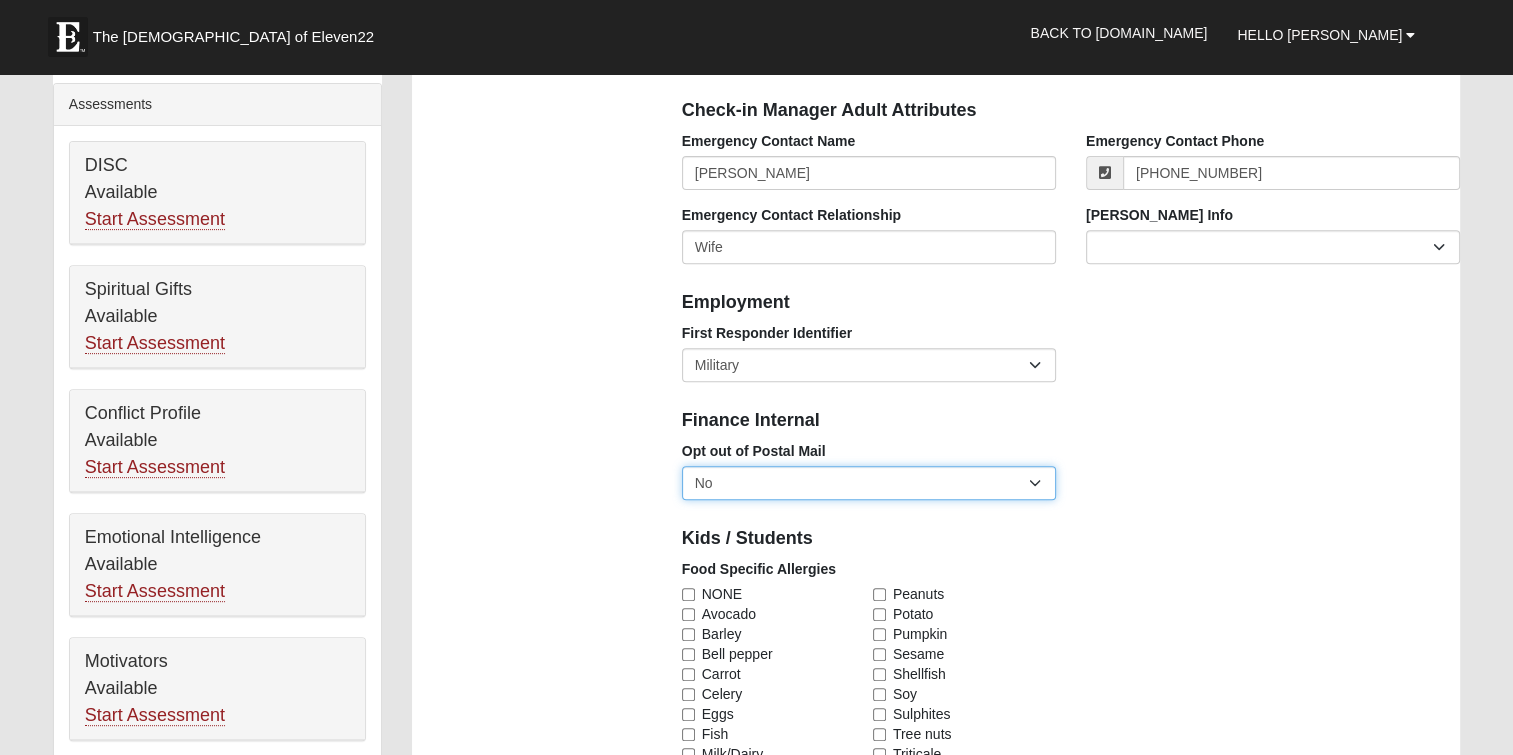 click on "No
Yes" at bounding box center (869, 483) 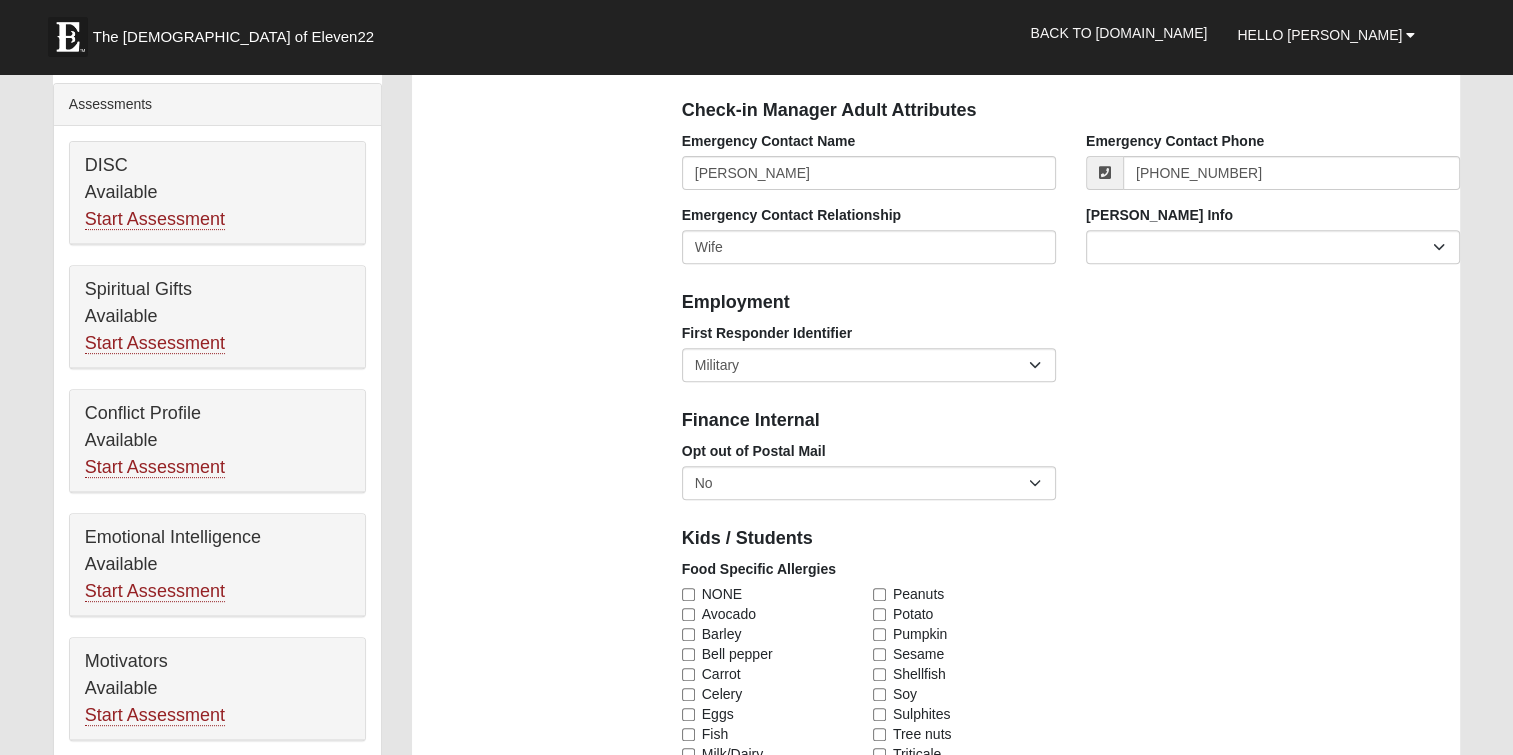 click on "Finance Internal" at bounding box center (1071, 419) 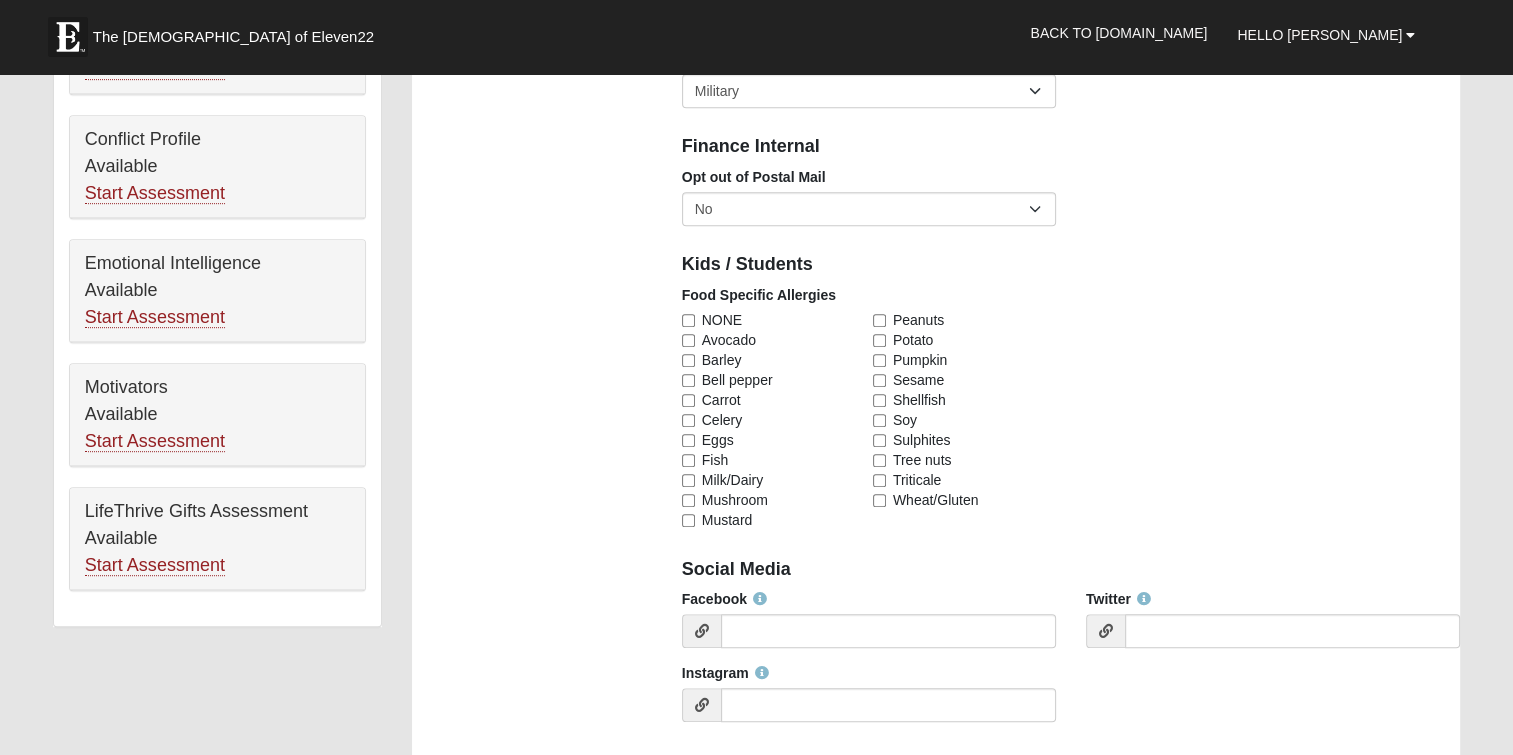 scroll, scrollTop: 1009, scrollLeft: 0, axis: vertical 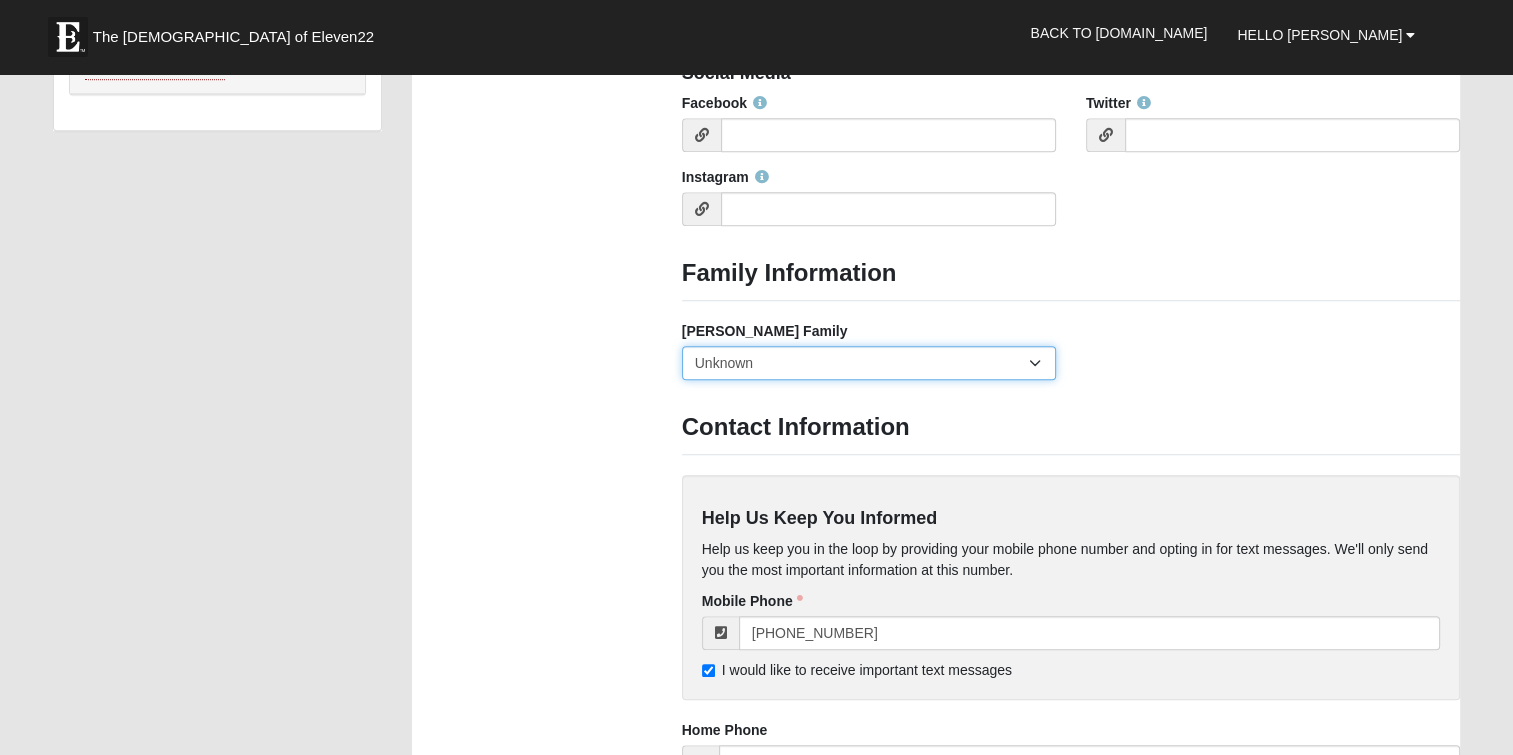 click on "Yes, we are a current foster family
No, we are a former foster family
No, we have never been a foster family
Unknown" at bounding box center [869, 363] 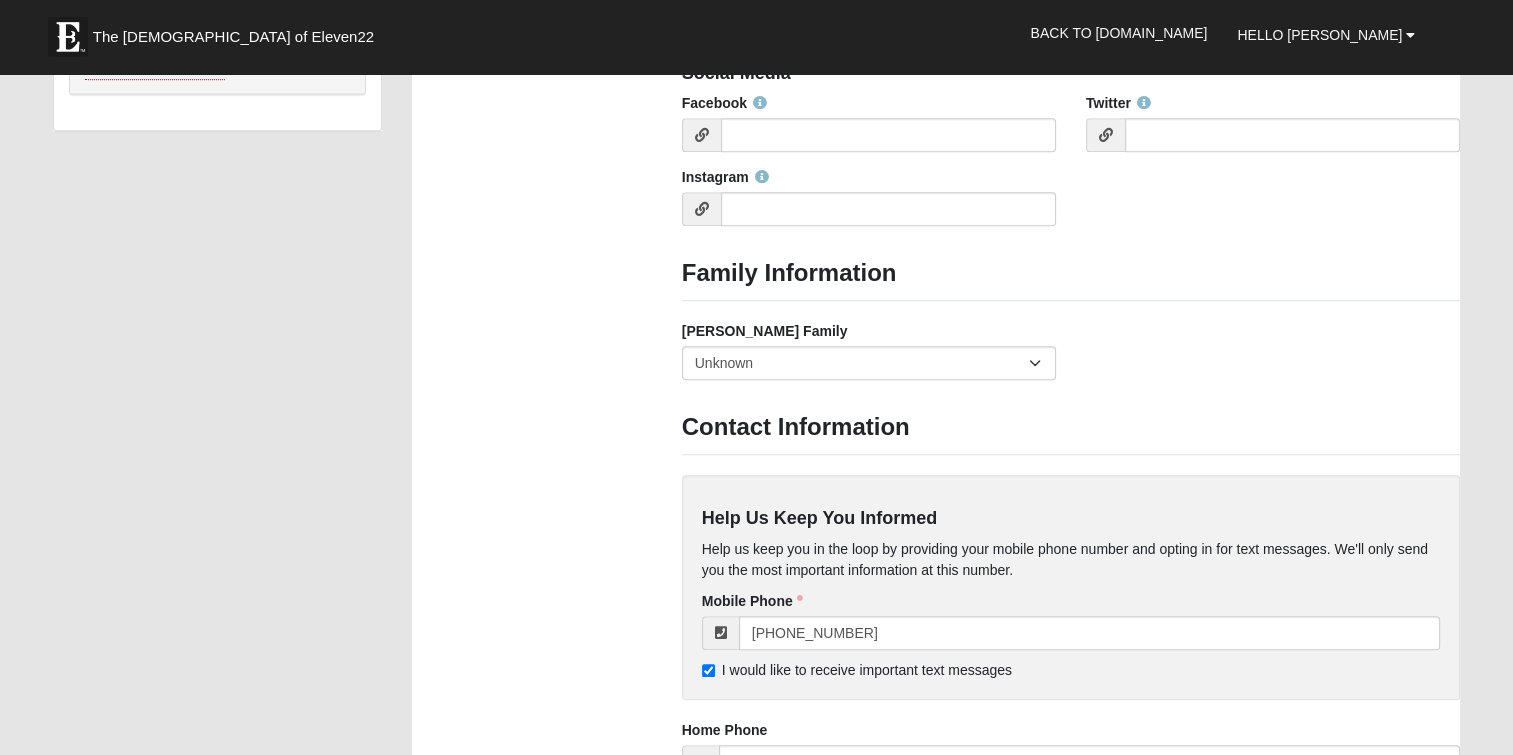 click on "Foster Family
Yes, we are a current foster family
No, we are a former foster family
No, we have never been a foster family
Unknown" at bounding box center (1071, 358) 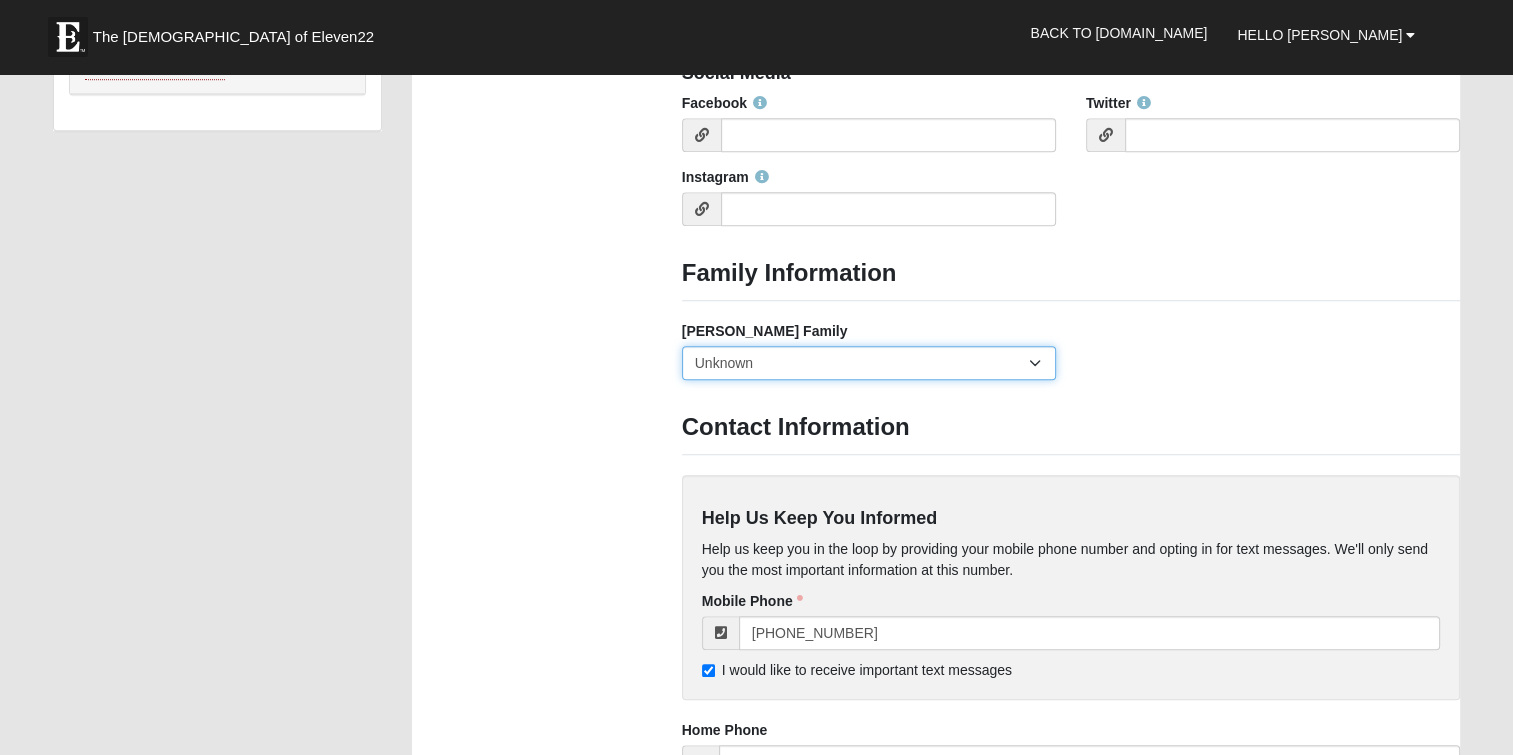 click on "Yes, we are a current foster family
No, we are a former foster family
No, we have never been a foster family
Unknown" at bounding box center (869, 363) 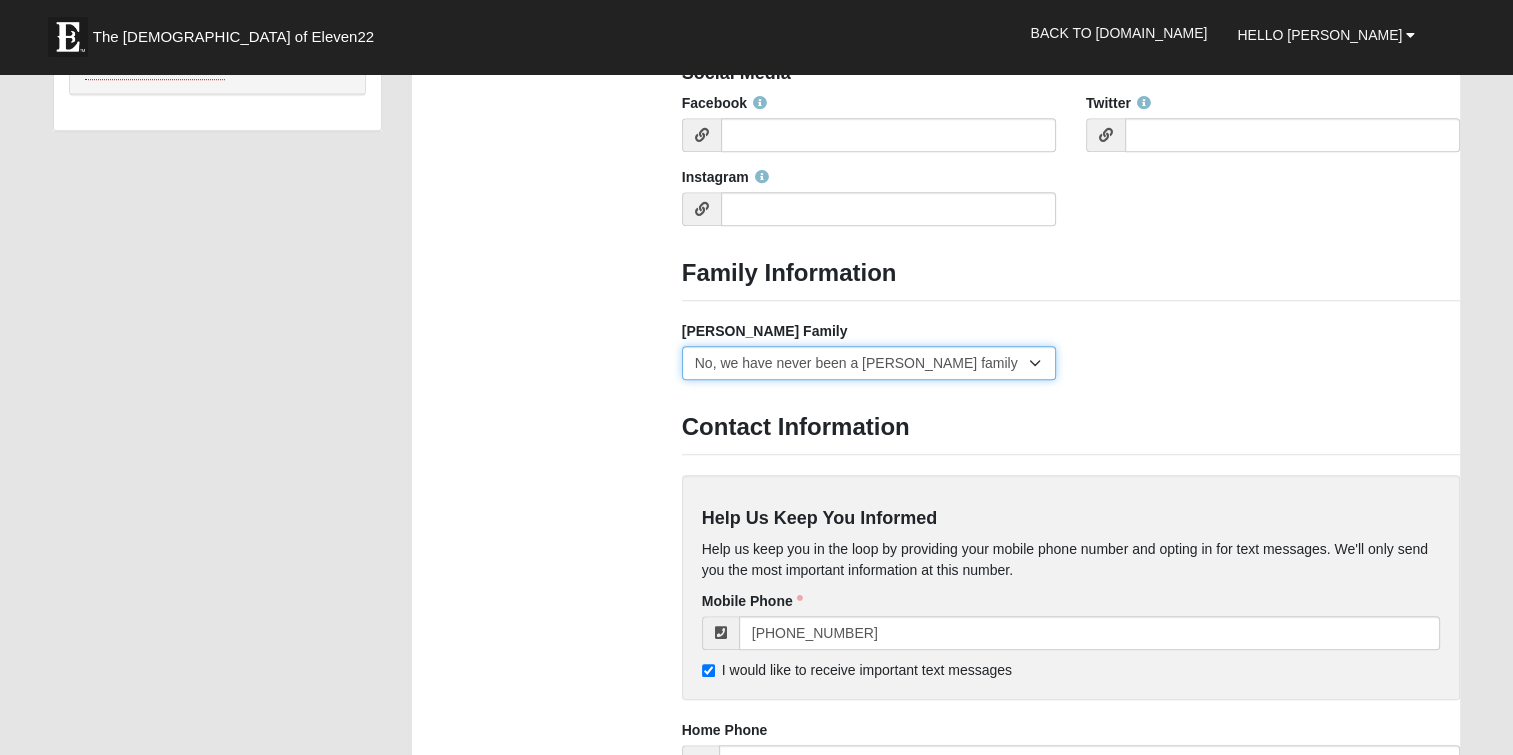 click on "Yes, we are a current foster family
No, we are a former foster family
No, we have never been a foster family
Unknown" at bounding box center (869, 363) 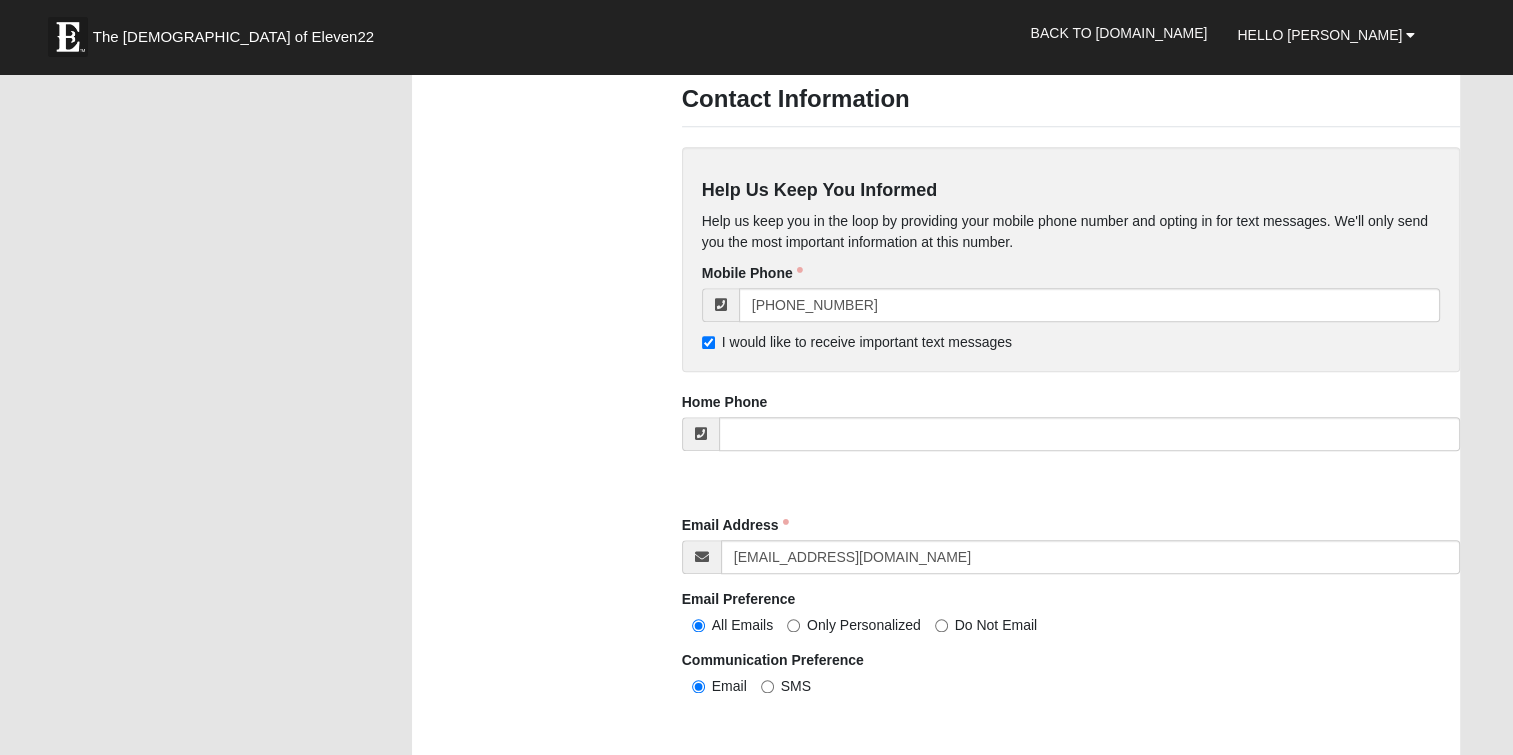 scroll, scrollTop: 1846, scrollLeft: 0, axis: vertical 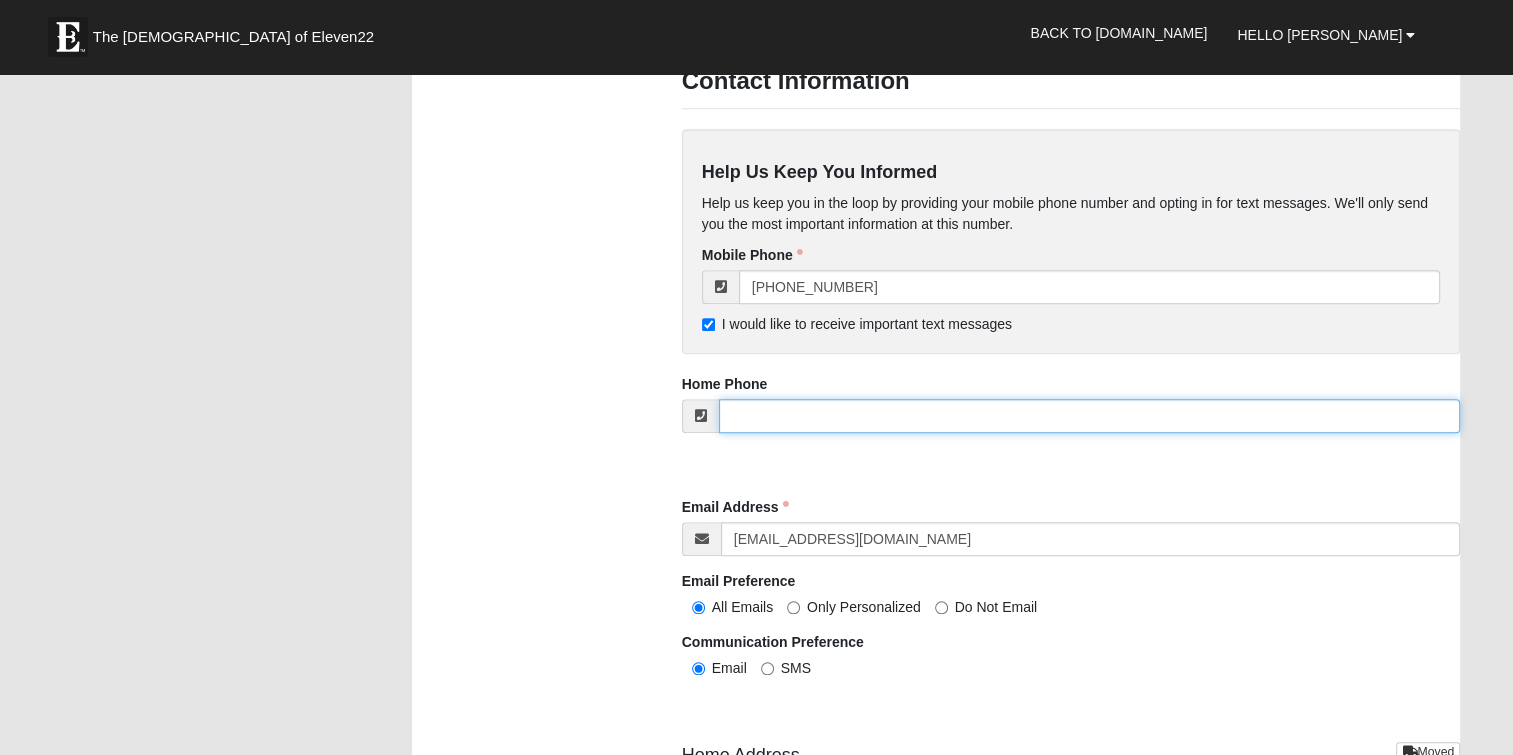 click at bounding box center (1090, 416) 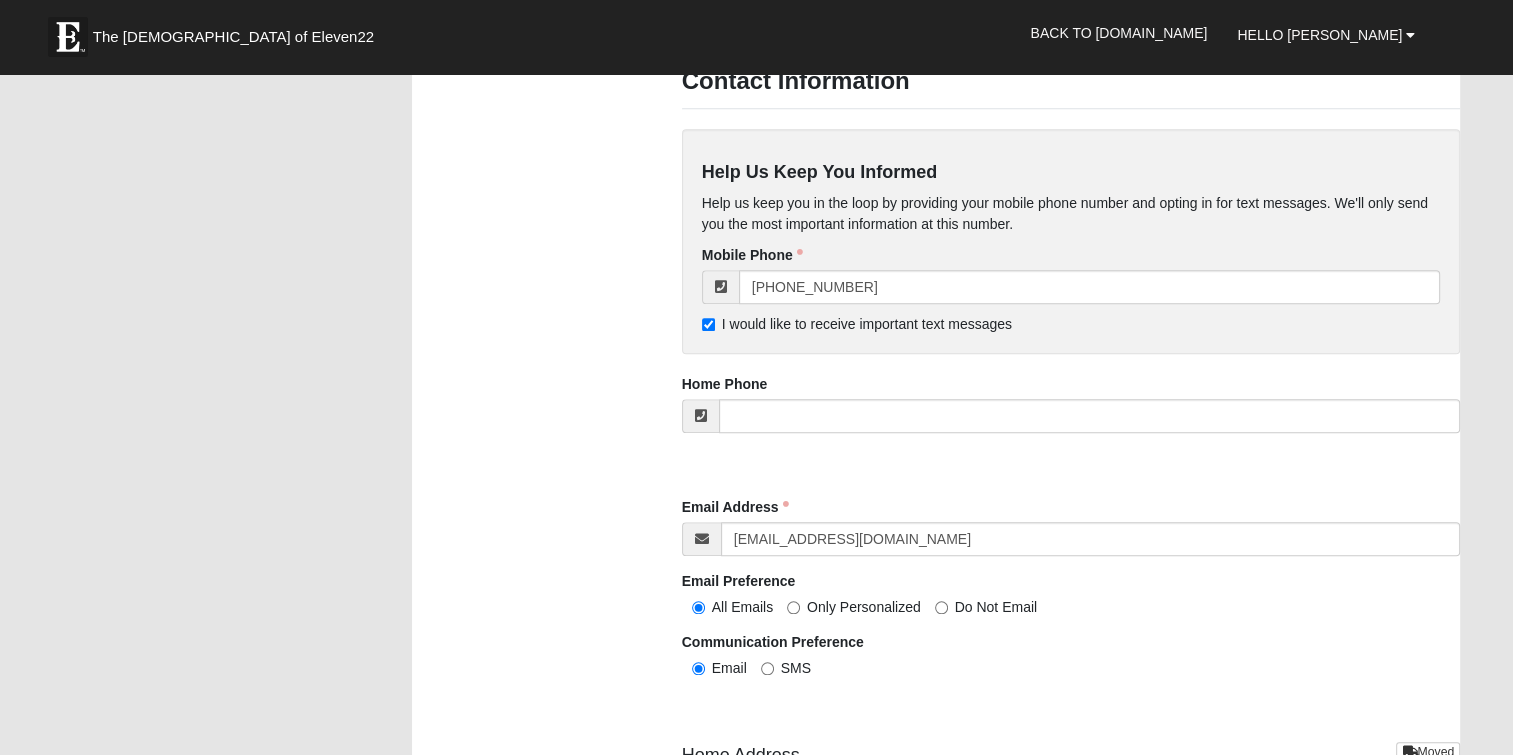 click on "Family Information
Campus
Arlington
Baymeadows
Eleven22 Online
Fleming Island
Jesup
Mandarin
North Jax
Orange Park
Outpost
Palatka (Coming Soon)
Ponte Vedra
San Pablo
St. Johns
St. Augustine (Coming Soon)
Wildlight
NONE
Personal Information" at bounding box center [1071, -302] 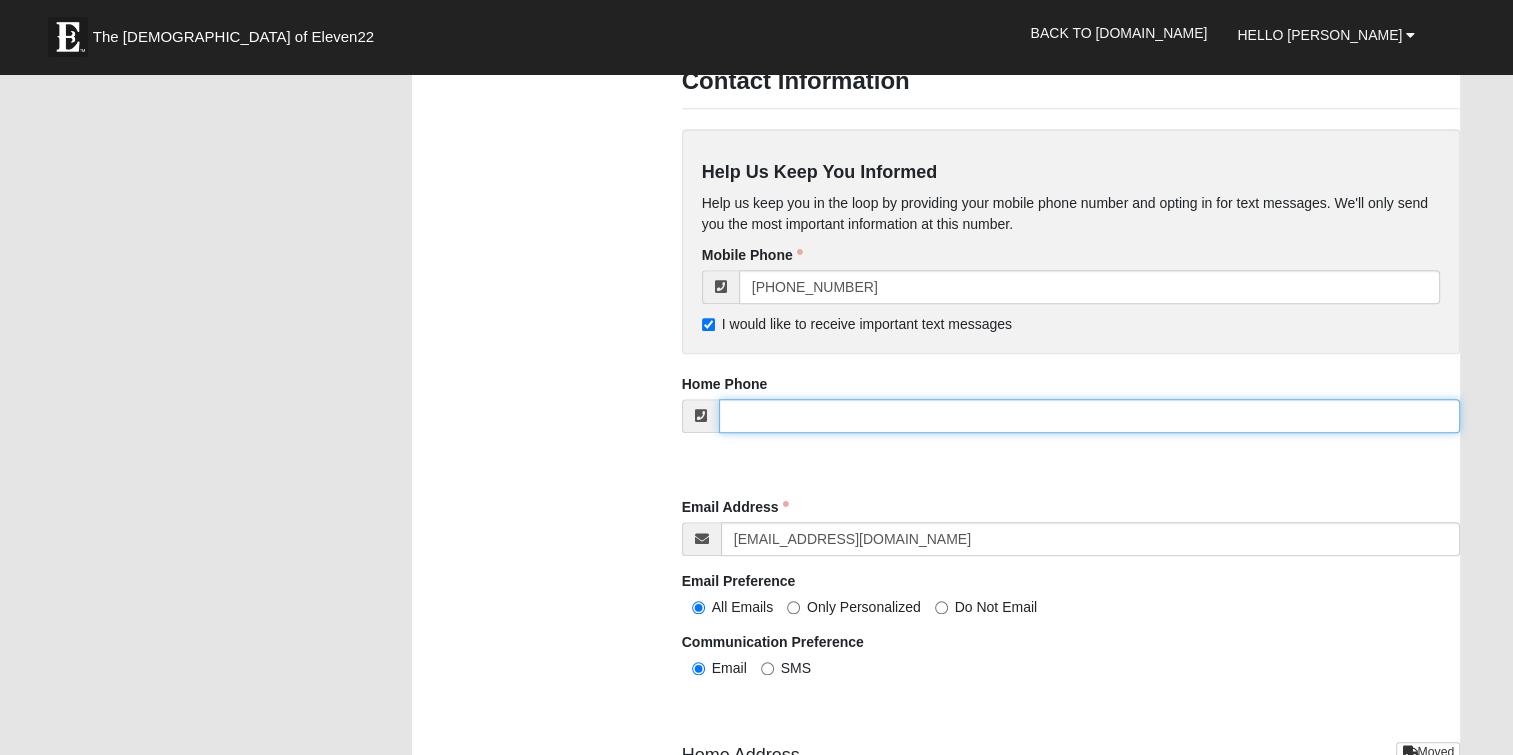 click at bounding box center [1090, 416] 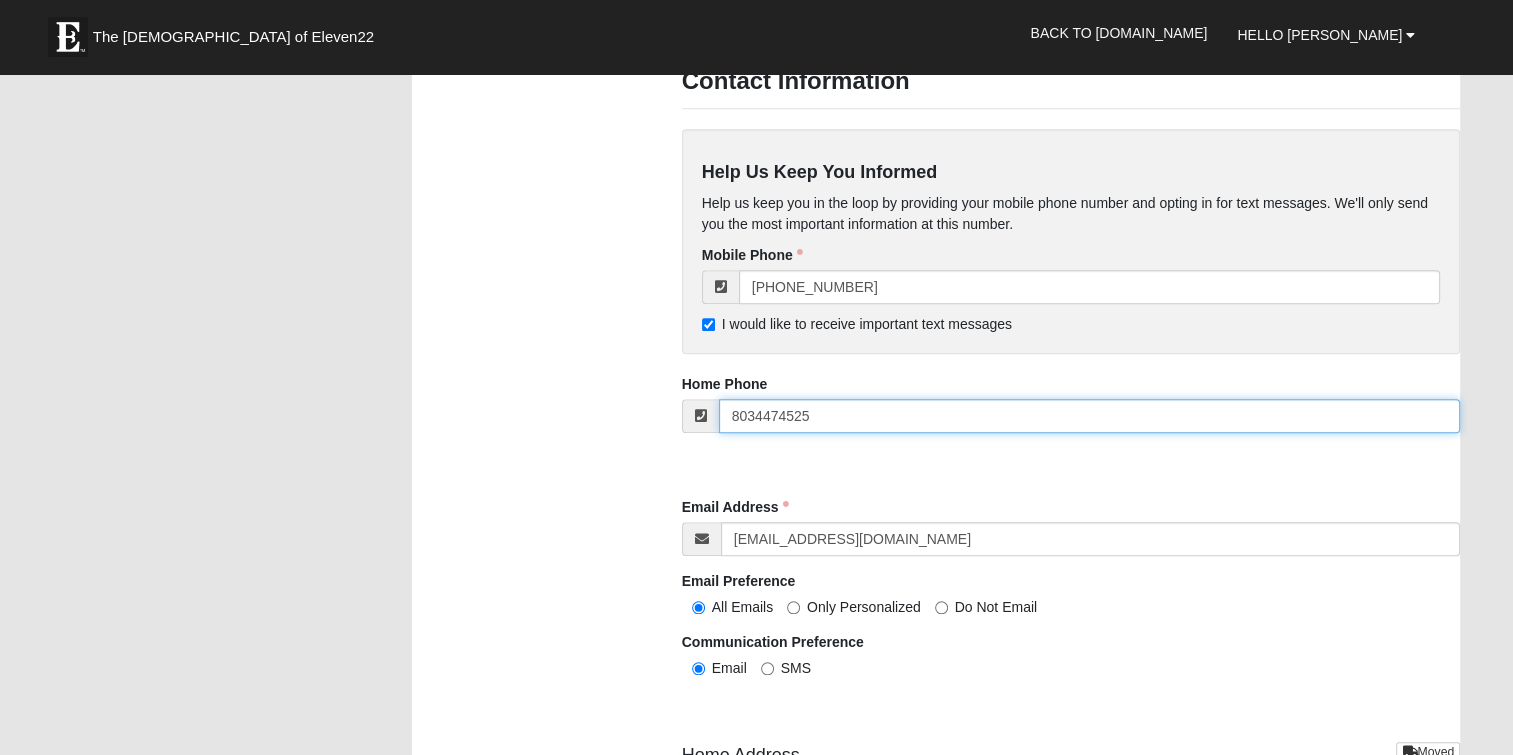 type on "[PHONE_NUMBER]" 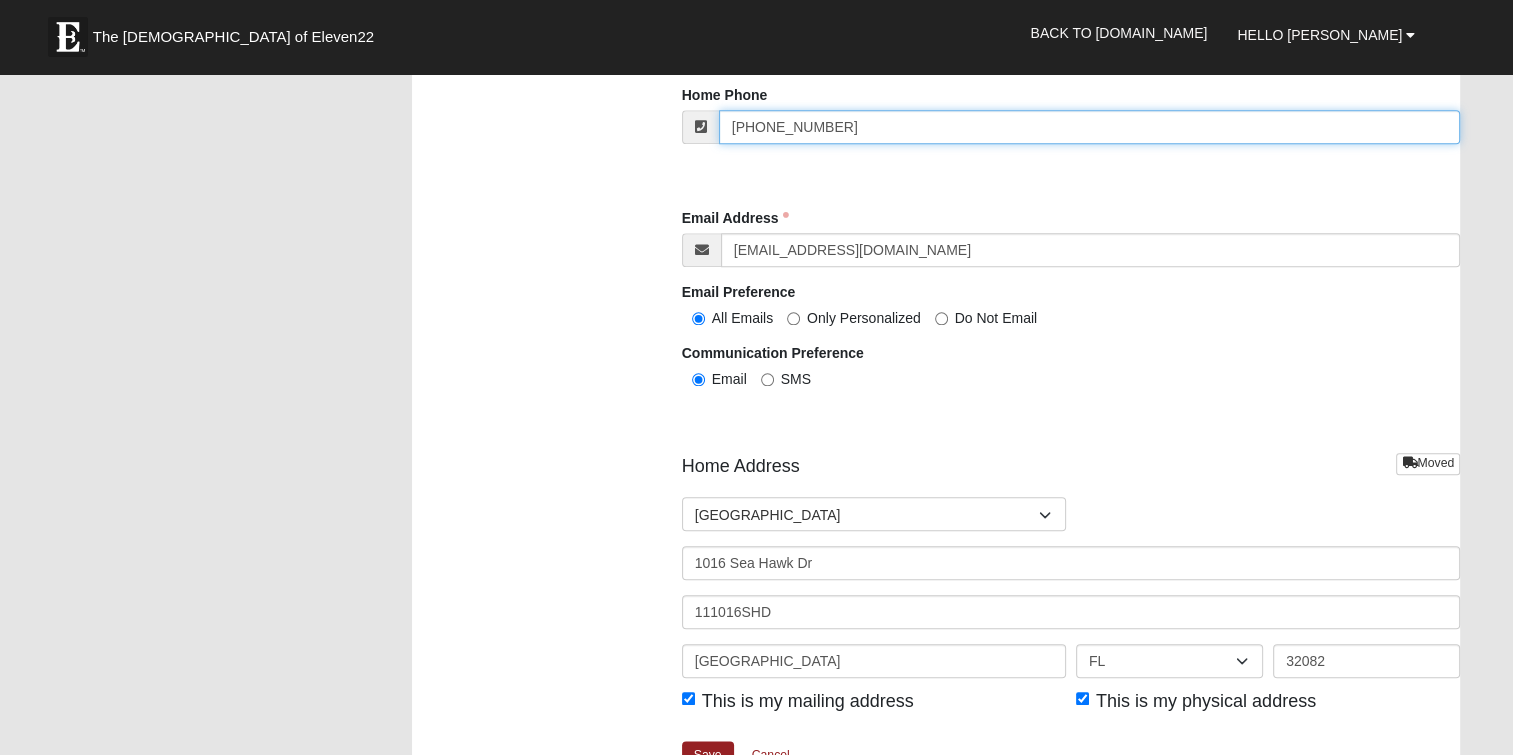 scroll, scrollTop: 2139, scrollLeft: 0, axis: vertical 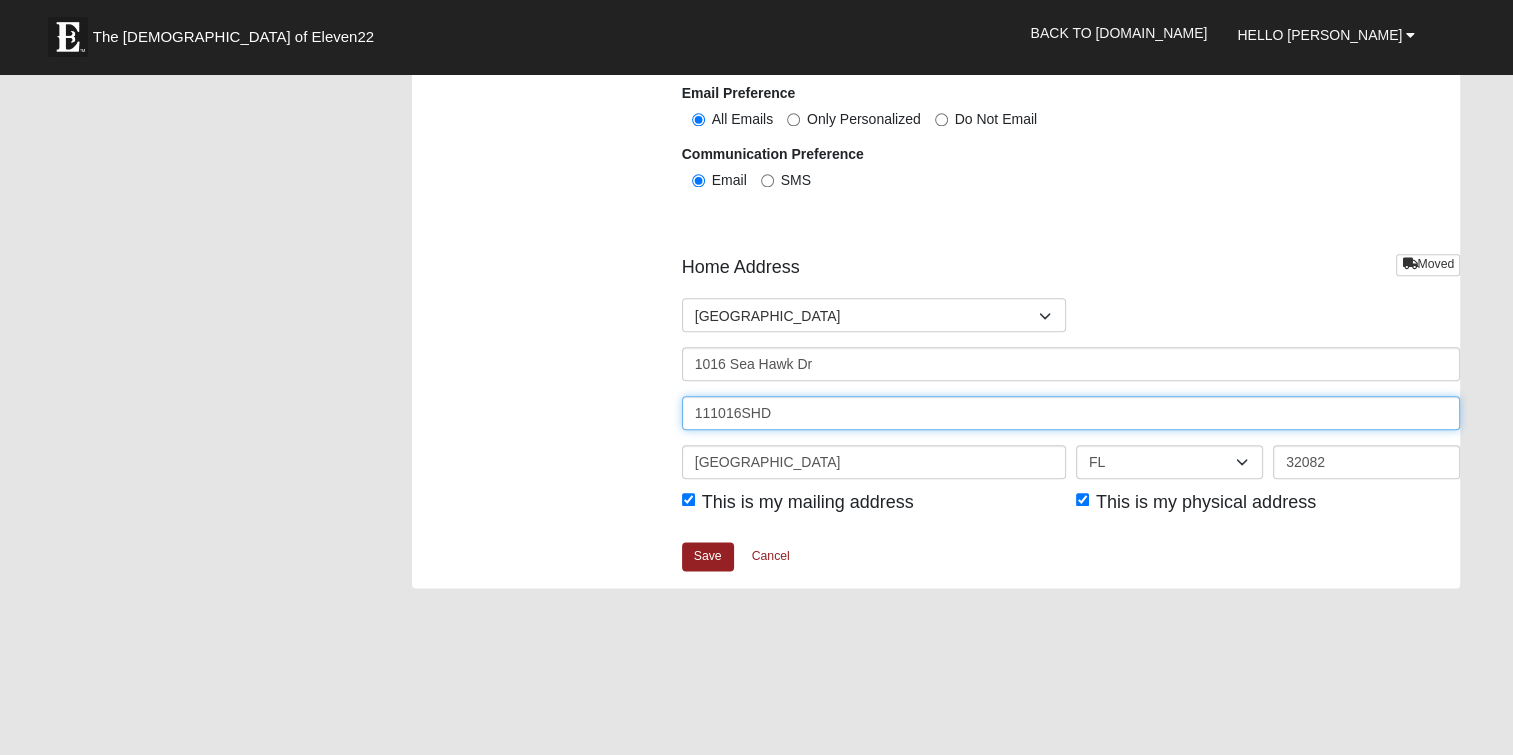 click on "111016SHD" at bounding box center [1071, 413] 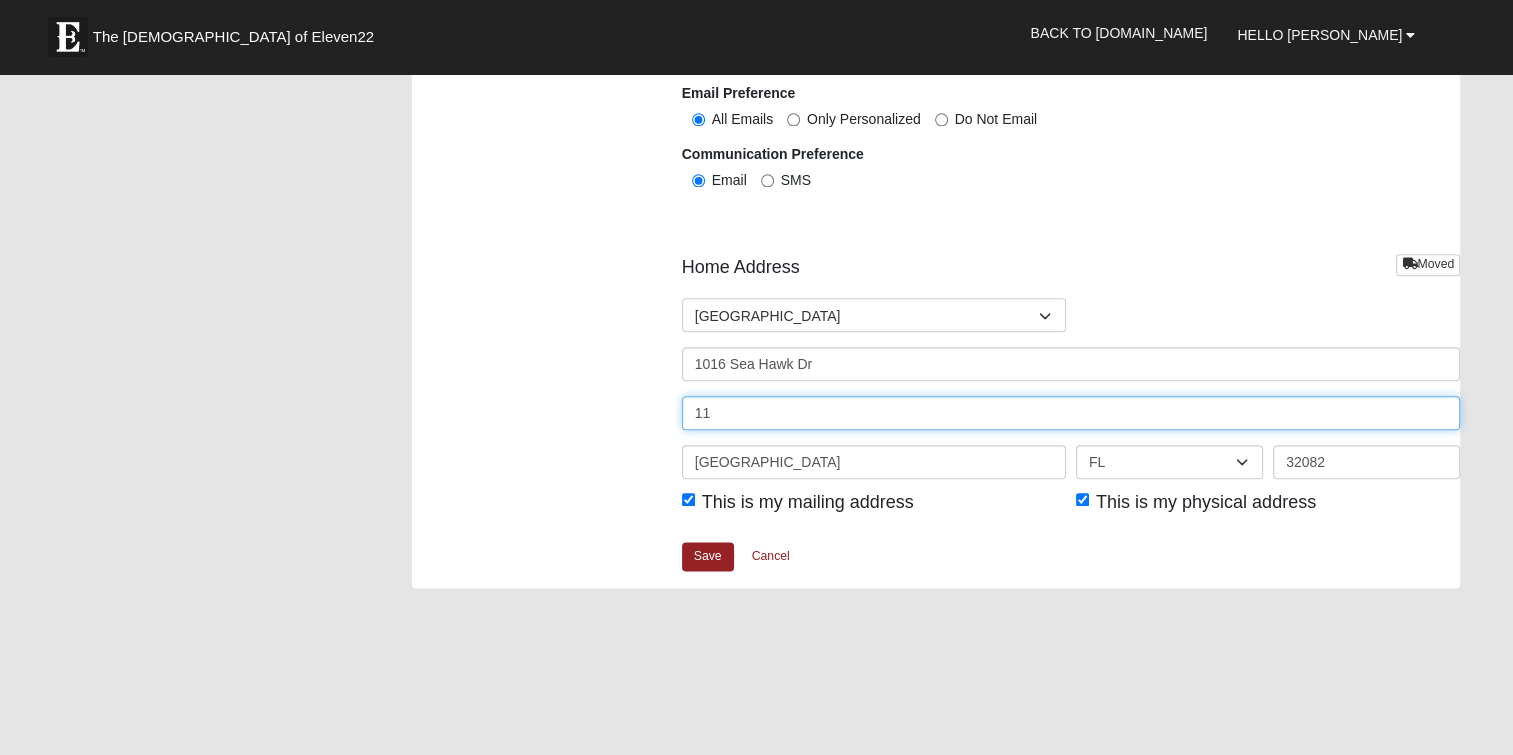 type on "1" 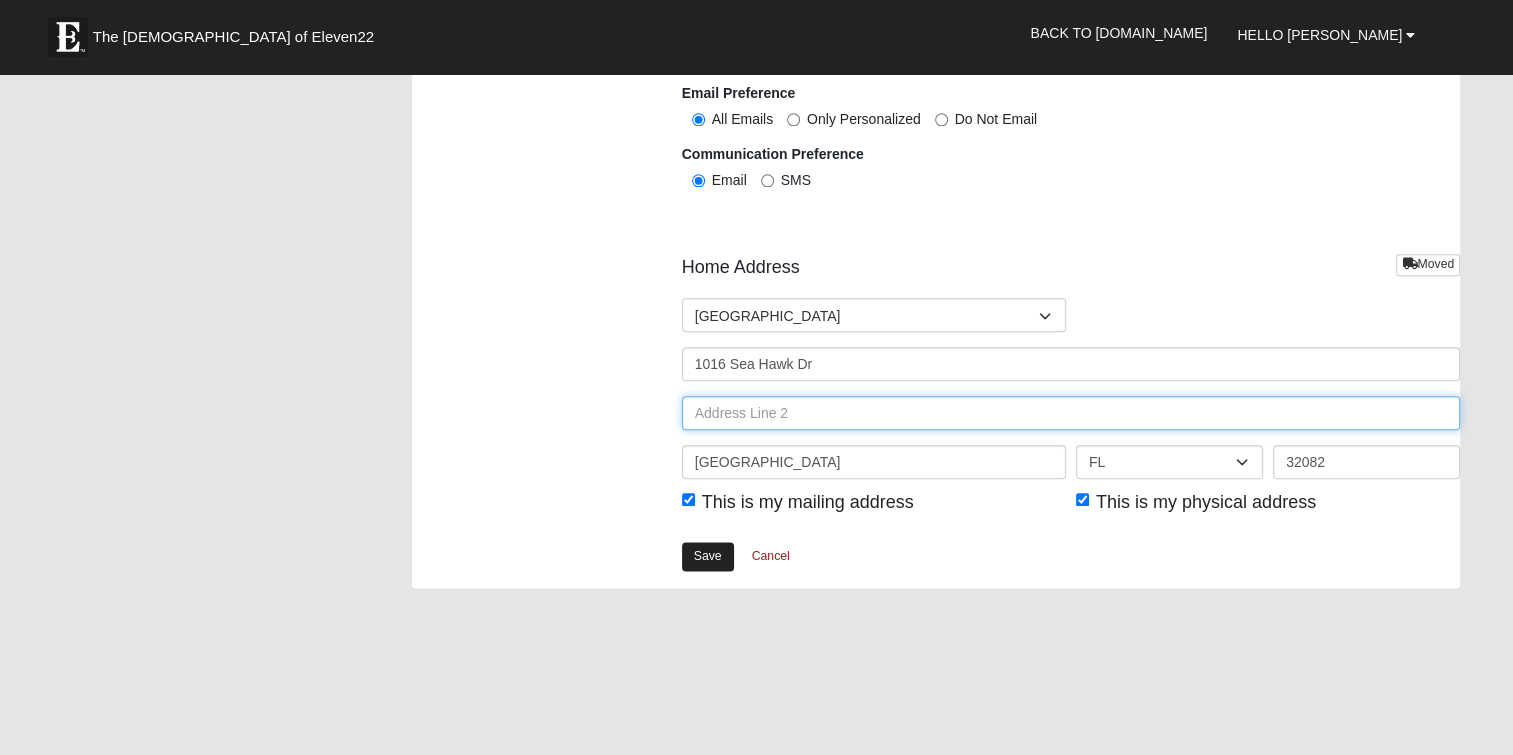 type 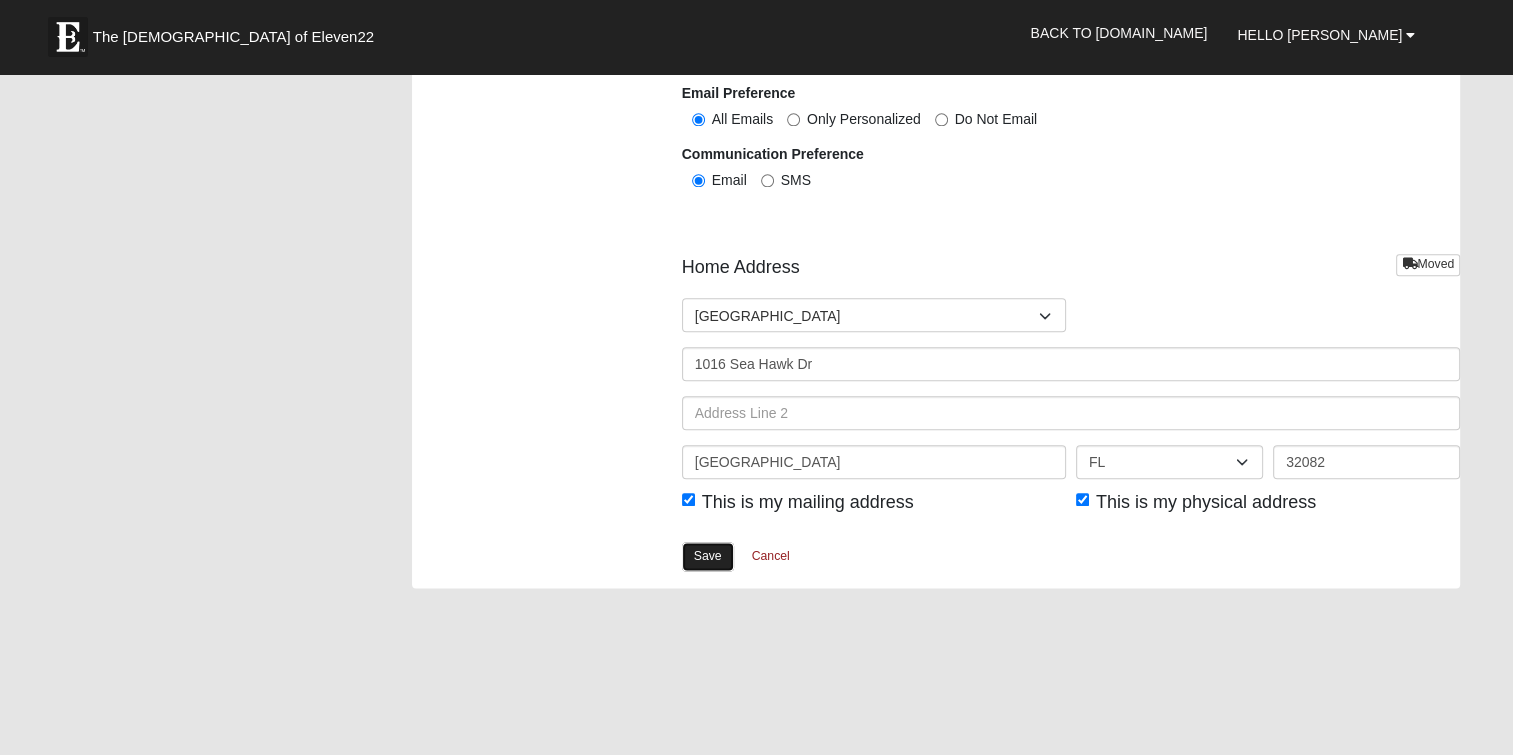 click on "Save" at bounding box center [708, 556] 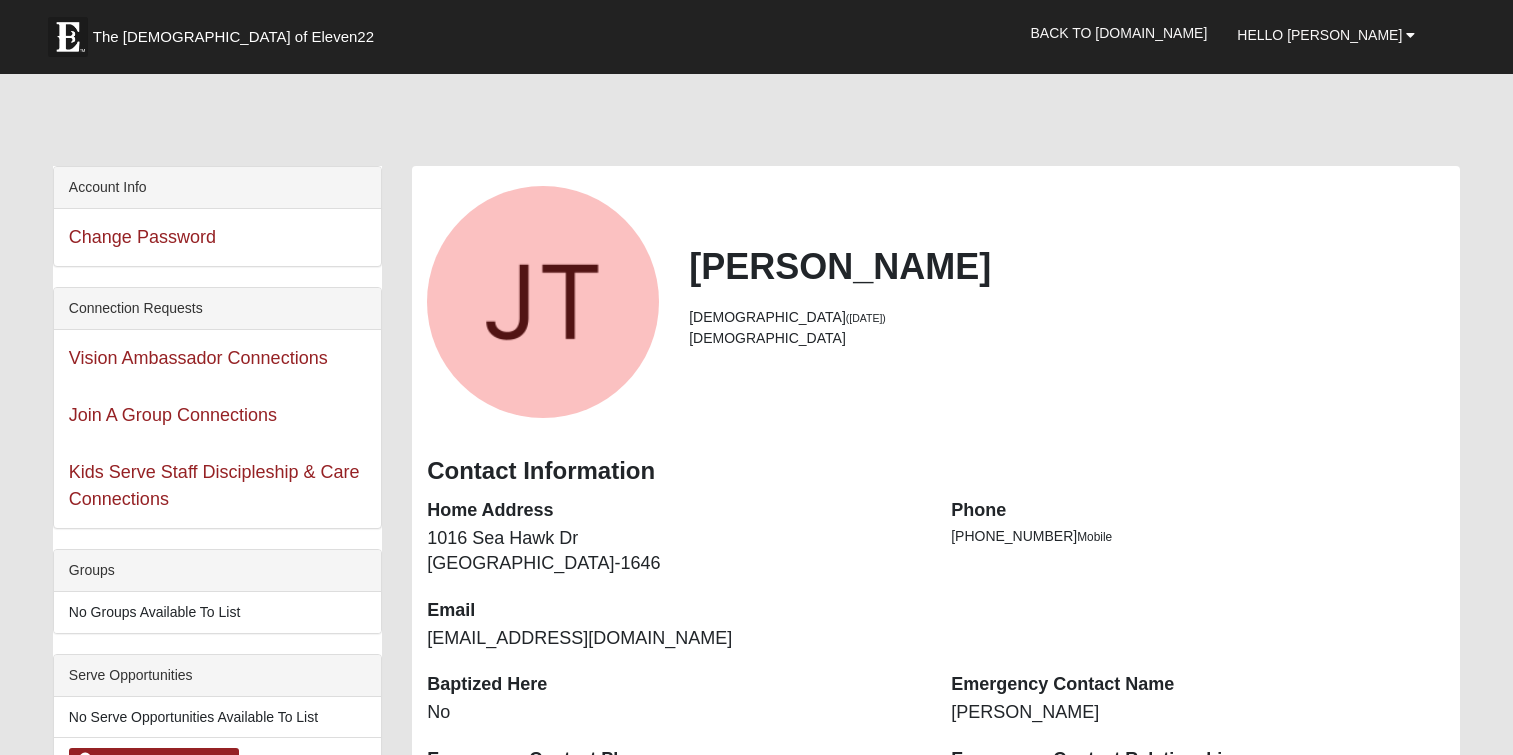 scroll, scrollTop: 0, scrollLeft: 0, axis: both 